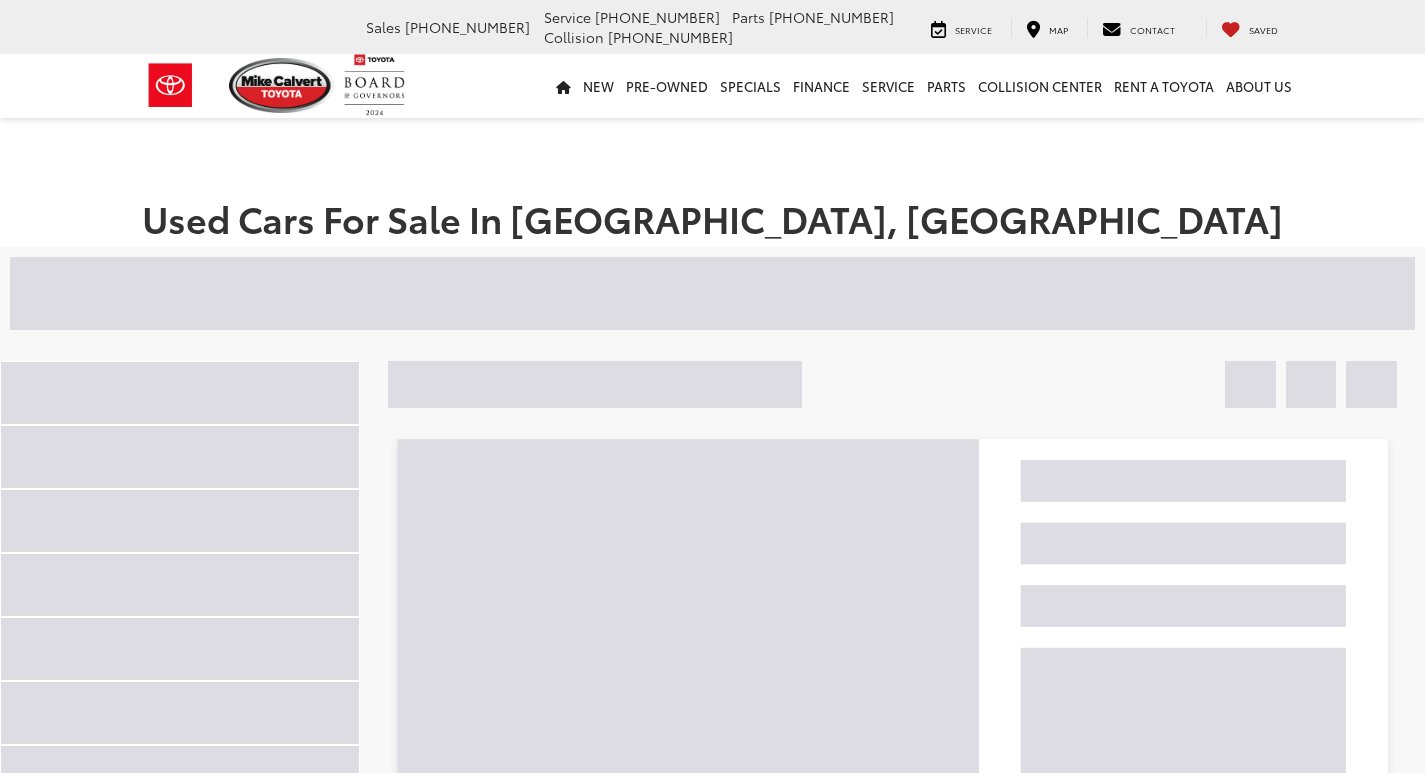 scroll, scrollTop: 0, scrollLeft: 0, axis: both 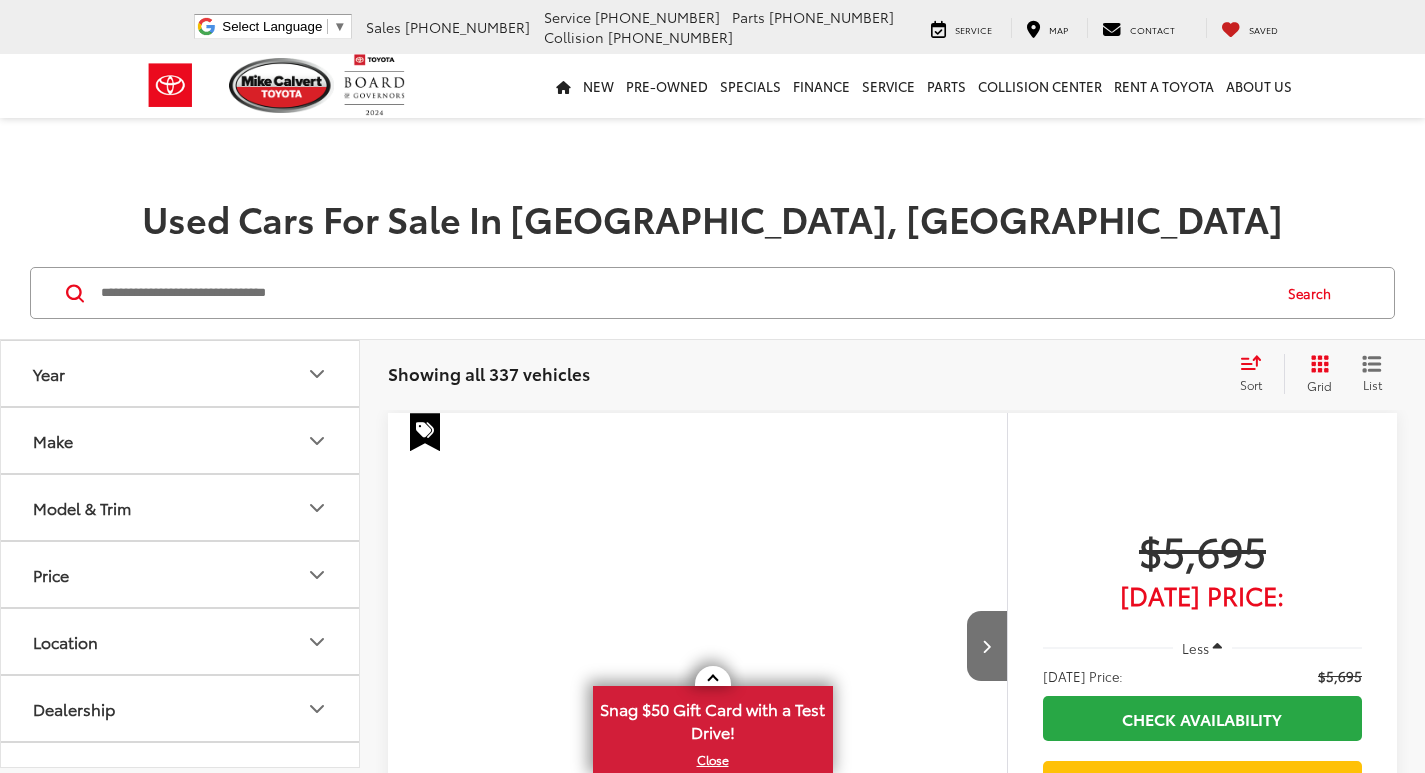 click at bounding box center [684, 293] 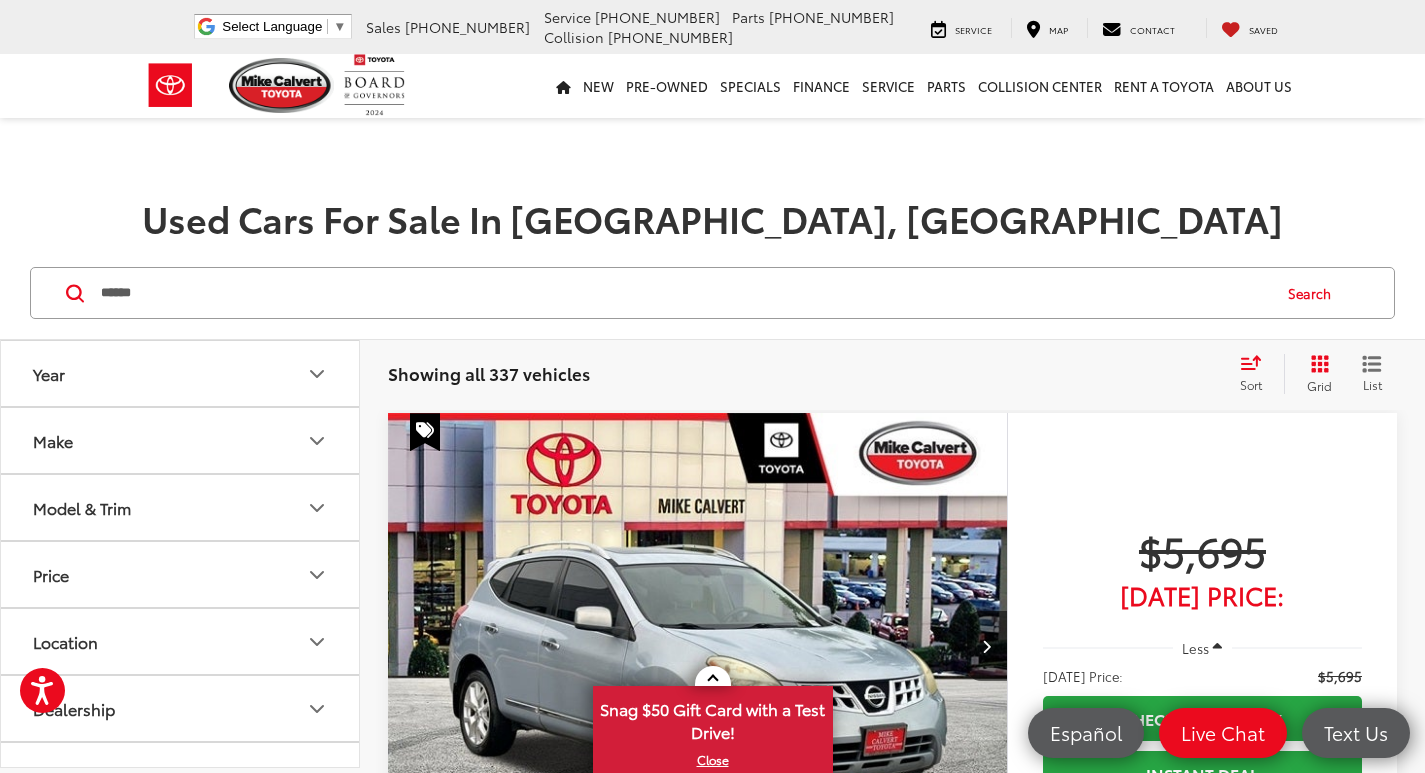 type on "******" 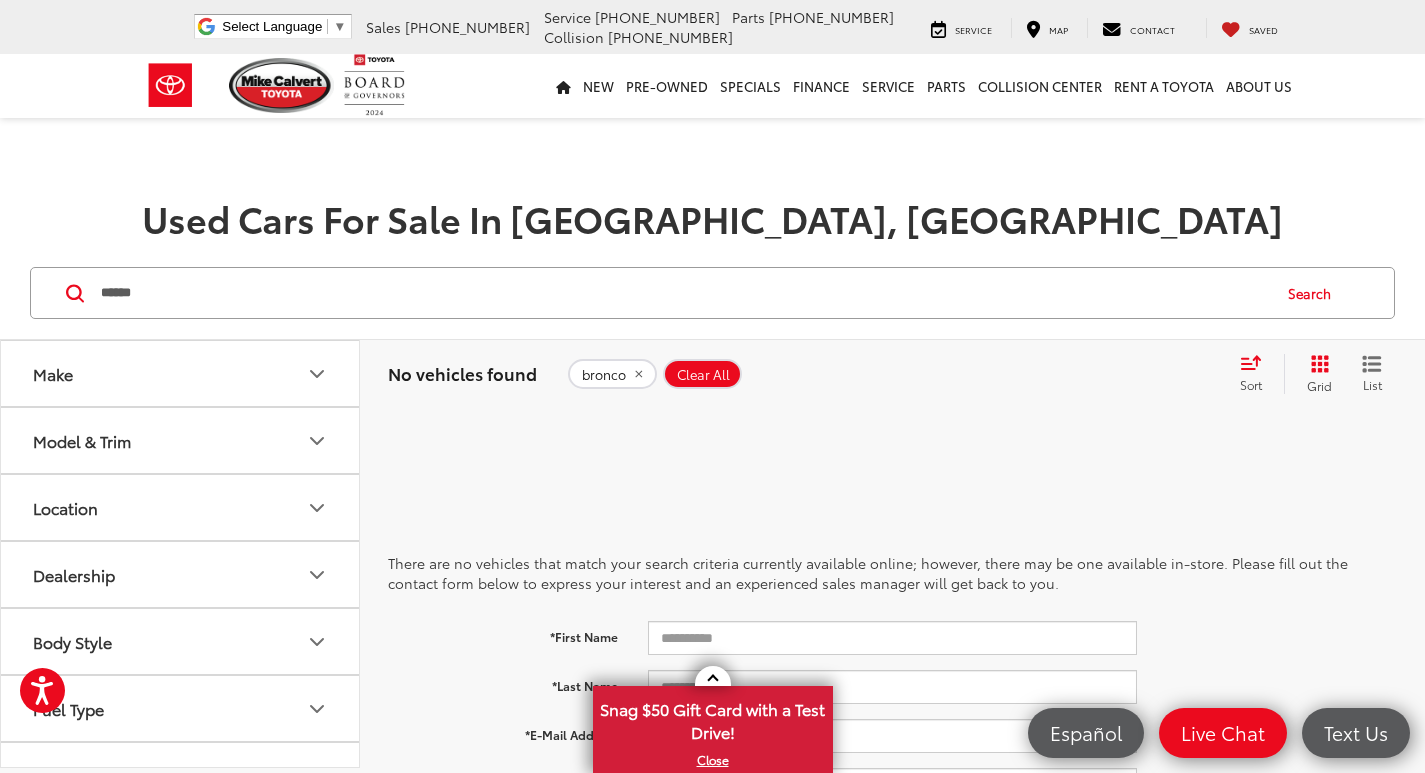 drag, startPoint x: 208, startPoint y: 303, endPoint x: 36, endPoint y: 287, distance: 172.74258 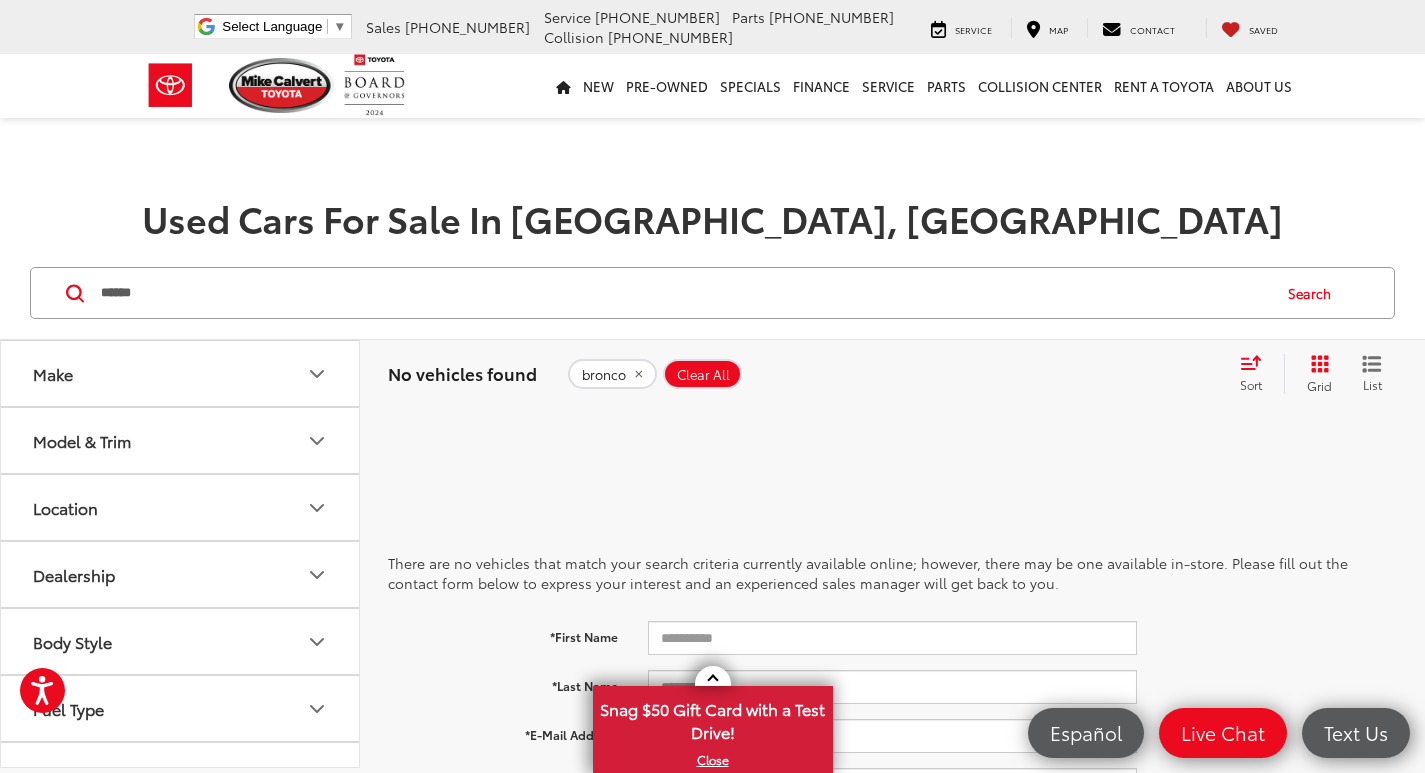 click on "****** ****** Search" at bounding box center [712, 293] 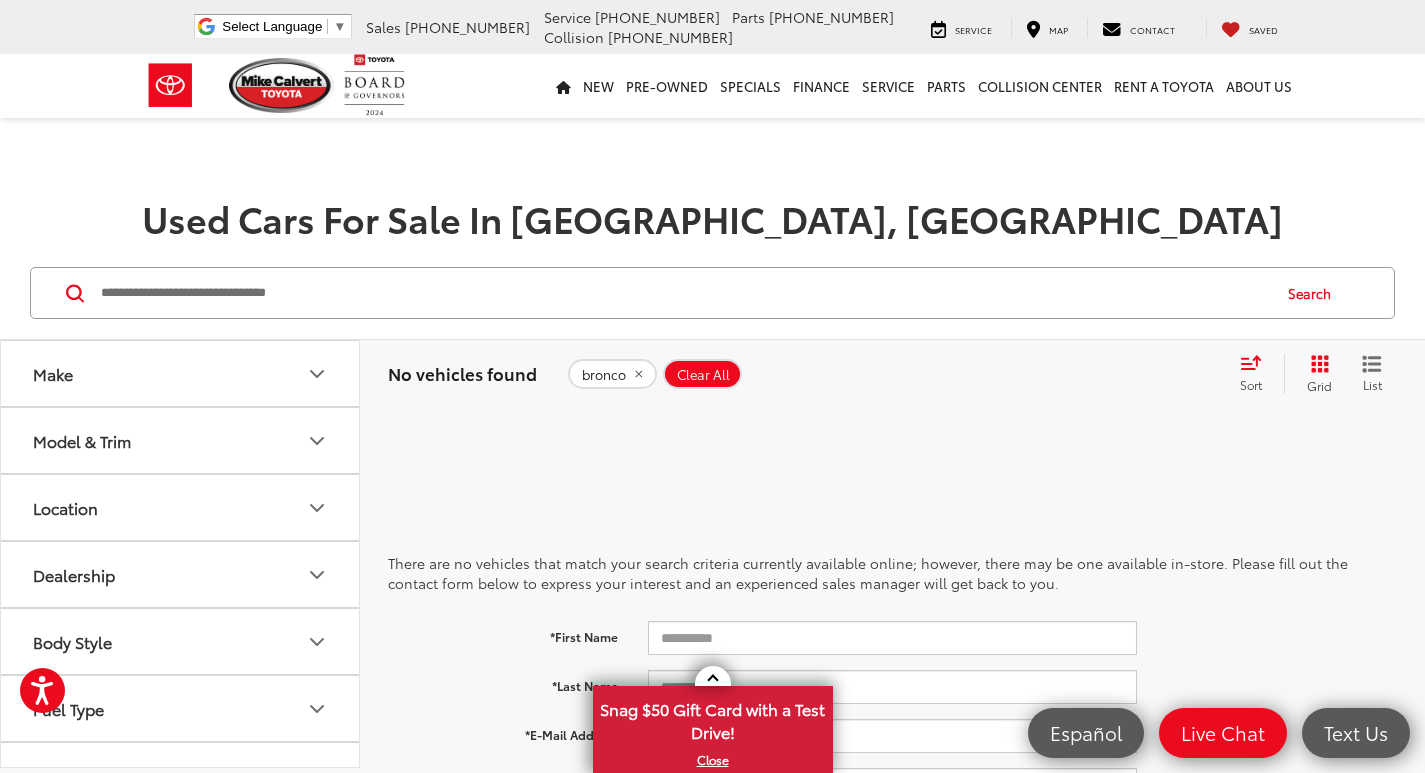 click on "Used Cars For Sale In [GEOGRAPHIC_DATA], [GEOGRAPHIC_DATA]" at bounding box center (712, 218) 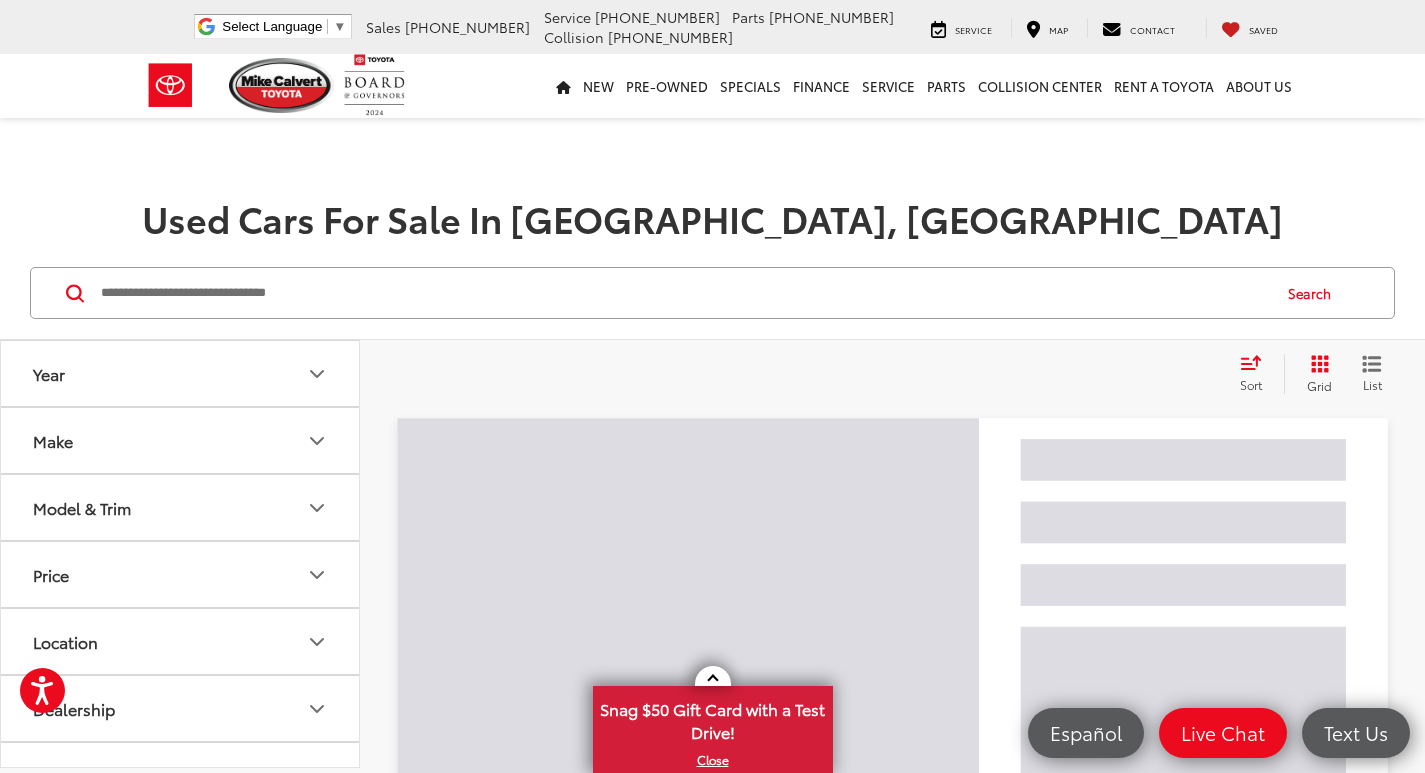 click at bounding box center (684, 293) 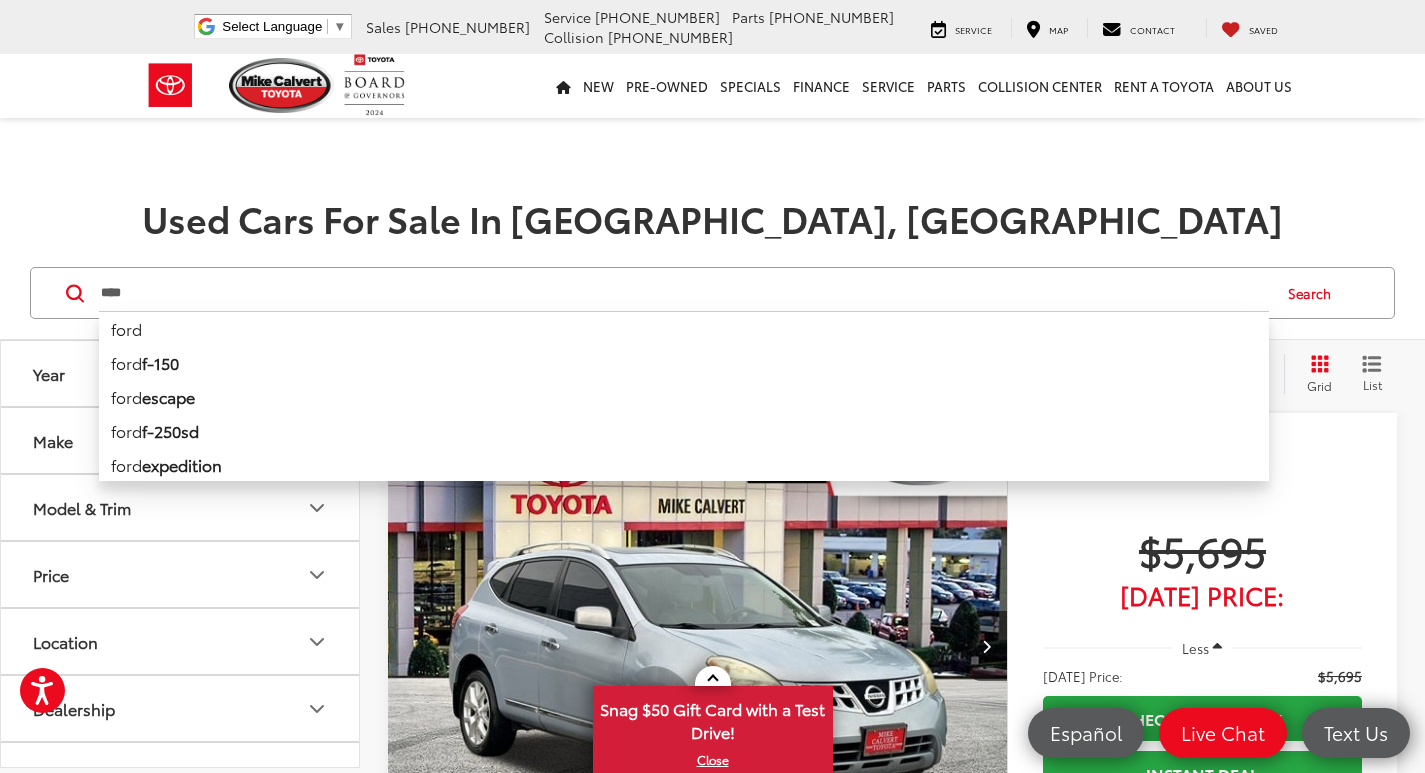 type on "****" 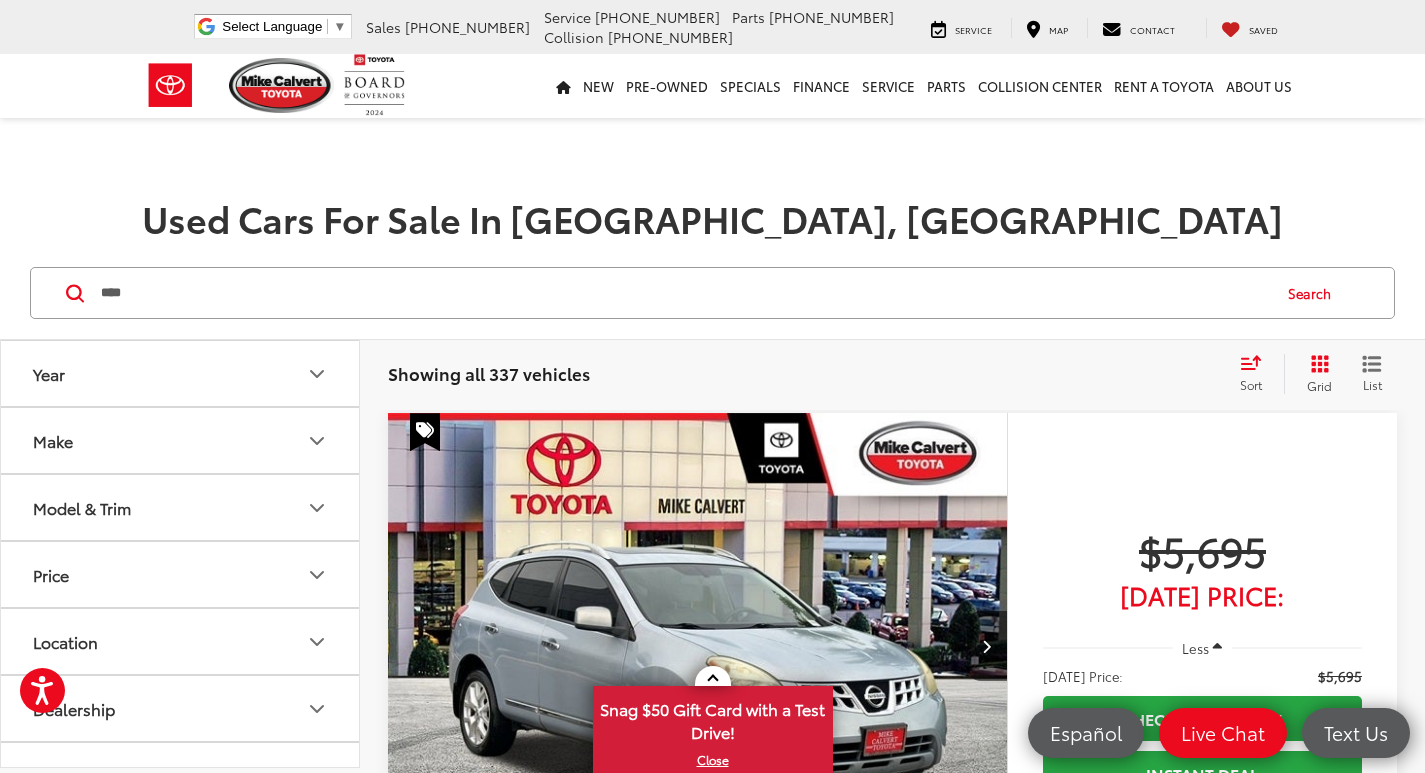 click on "Search" at bounding box center [1314, 293] 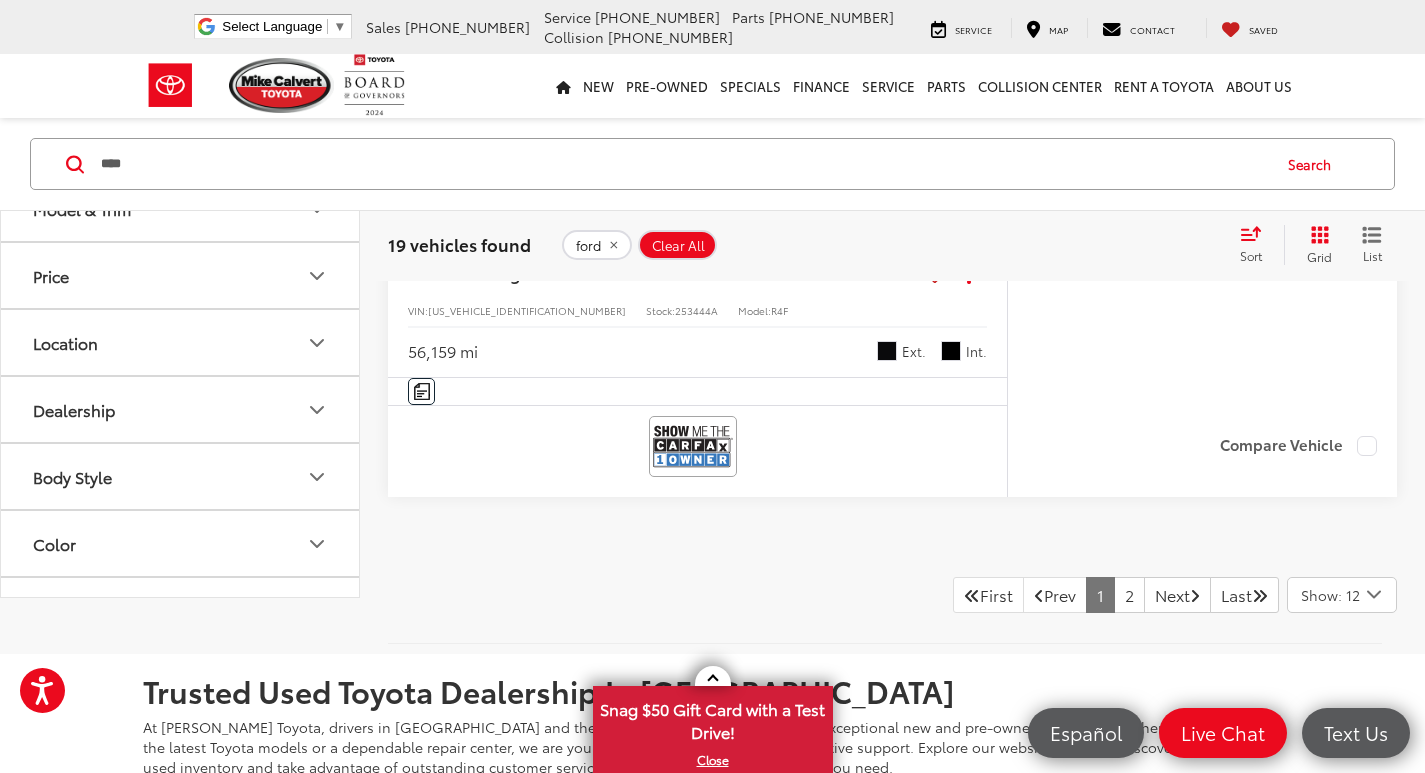 scroll, scrollTop: 9000, scrollLeft: 0, axis: vertical 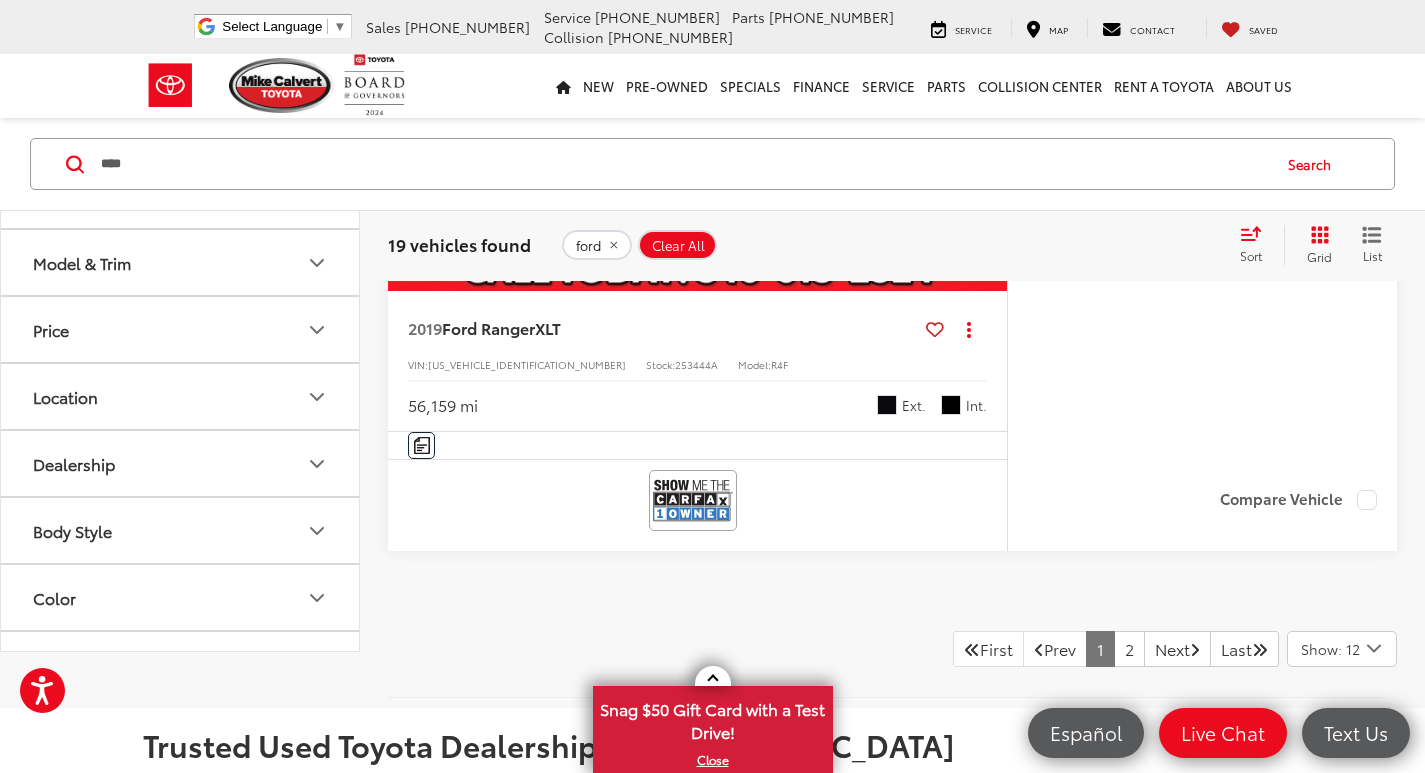 click on "Show: 12" at bounding box center [1330, 649] 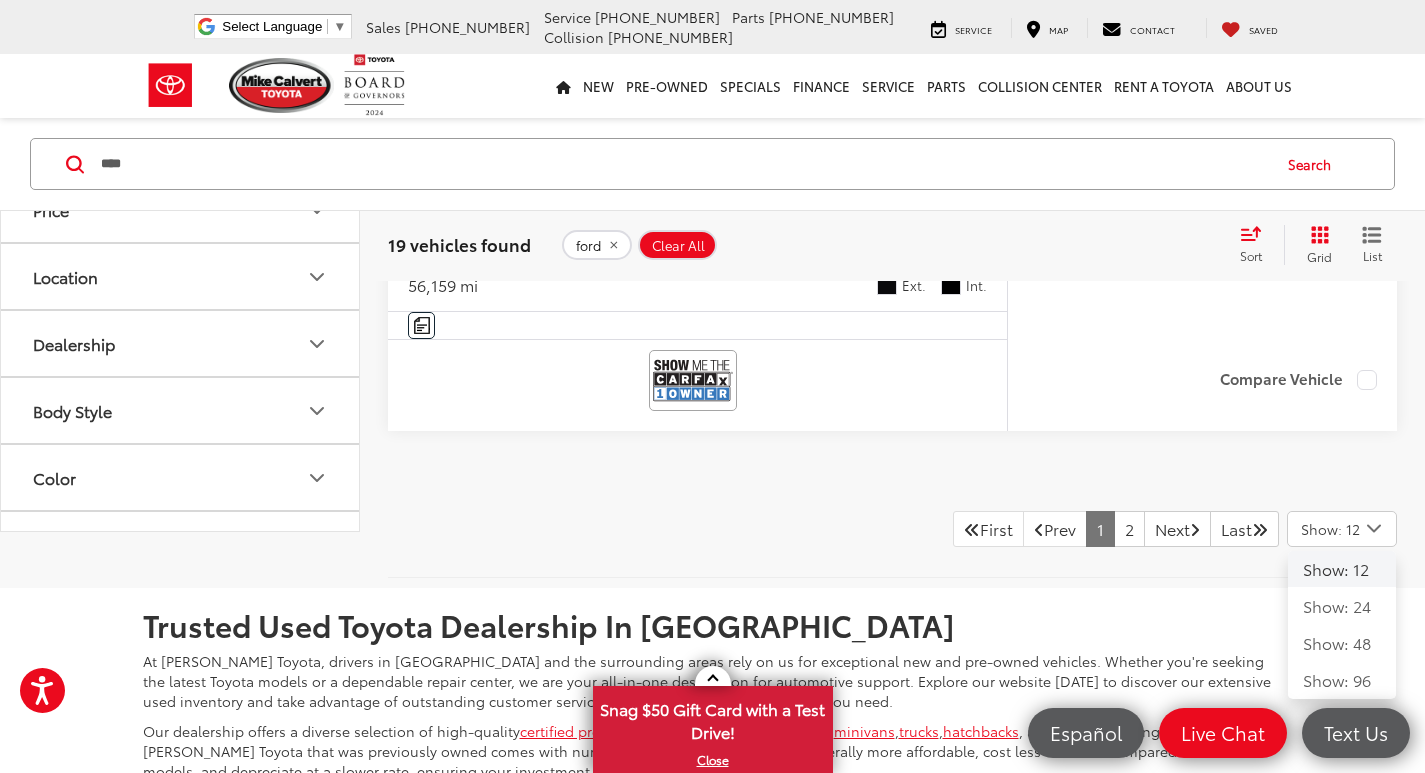 scroll, scrollTop: 9300, scrollLeft: 0, axis: vertical 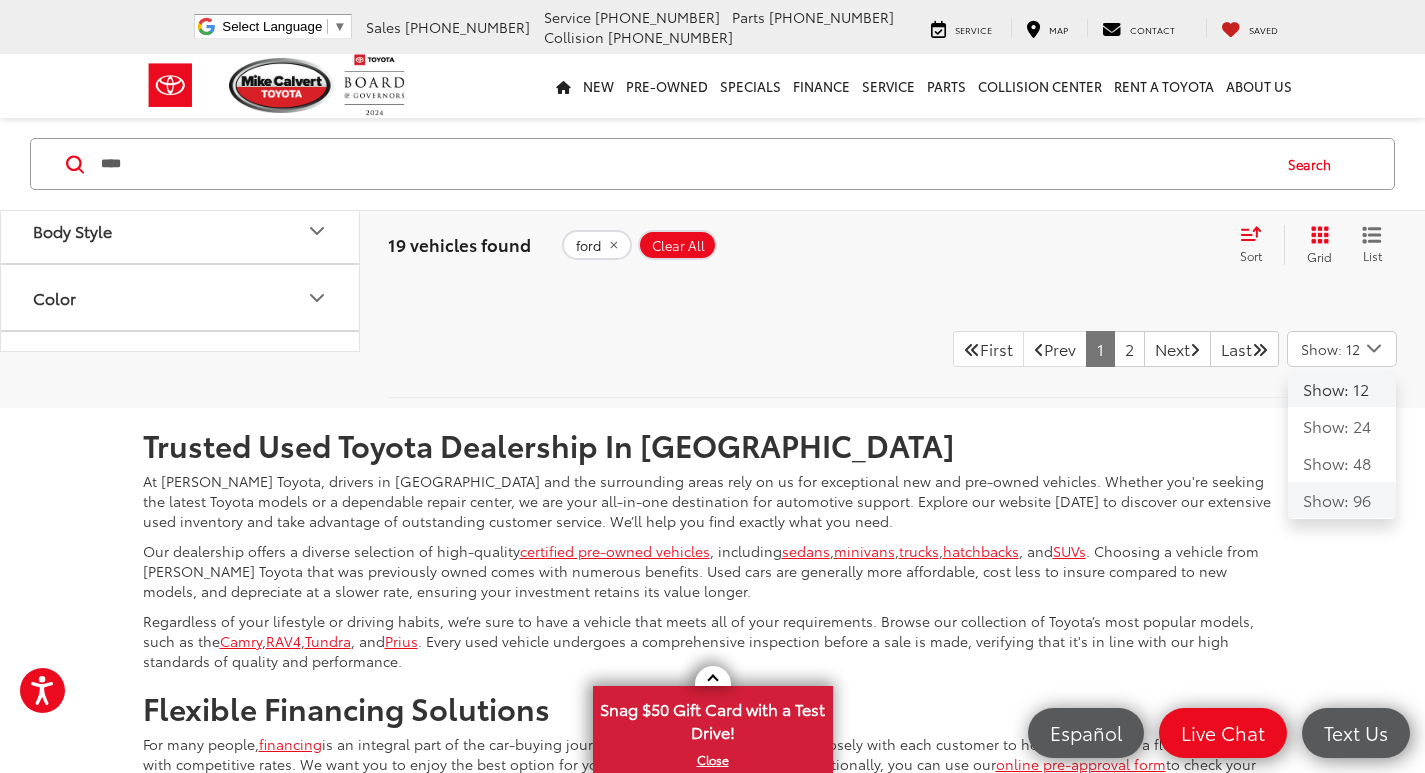 click on "Show: 96" 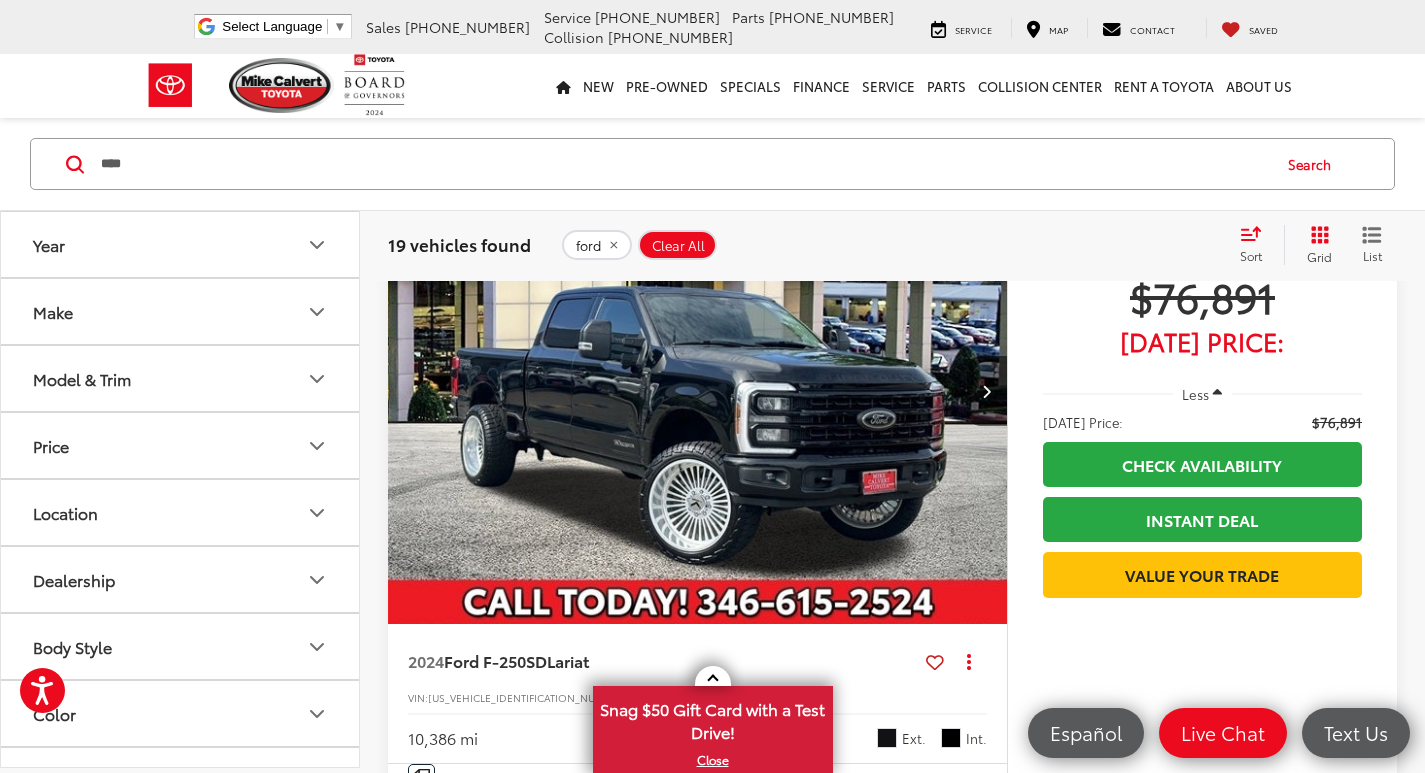 scroll, scrollTop: 14029, scrollLeft: 0, axis: vertical 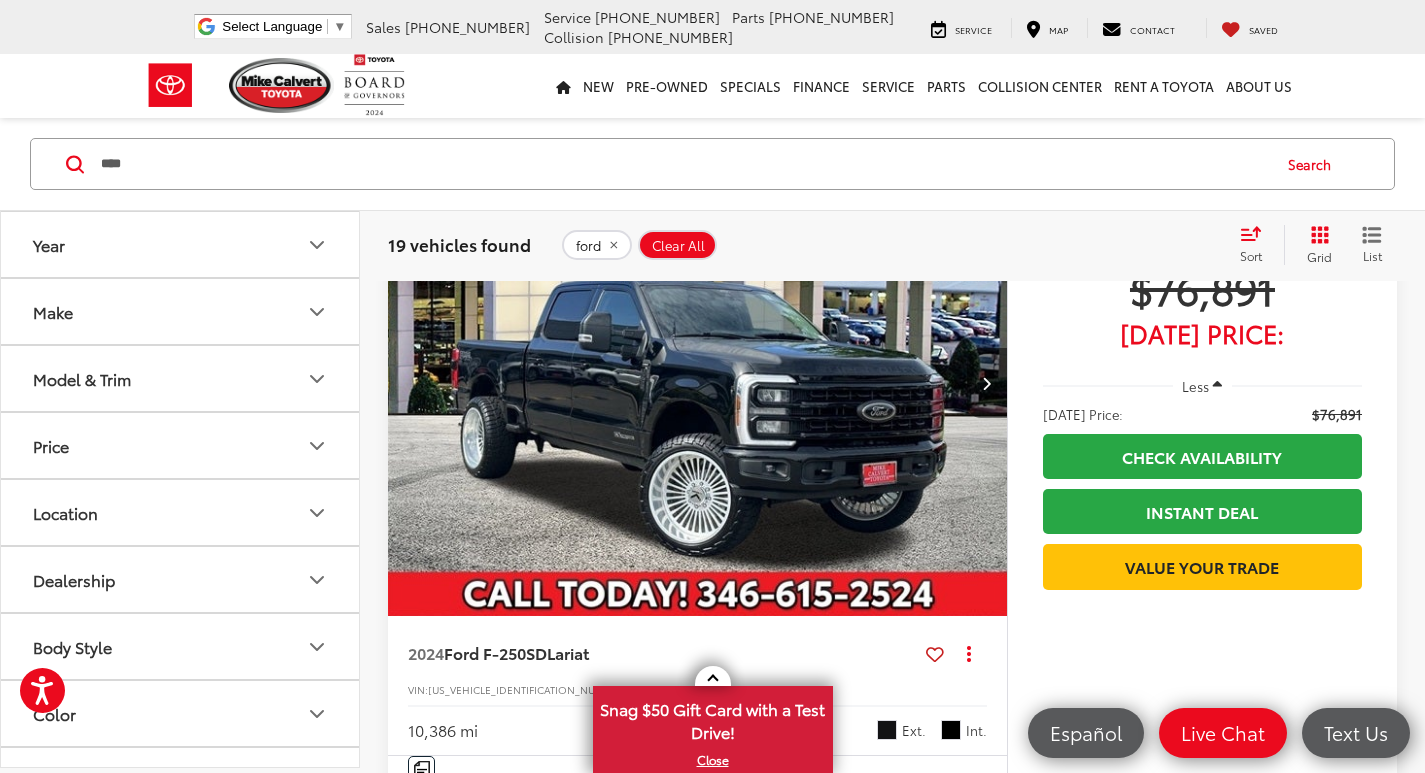 click at bounding box center (987, 383) 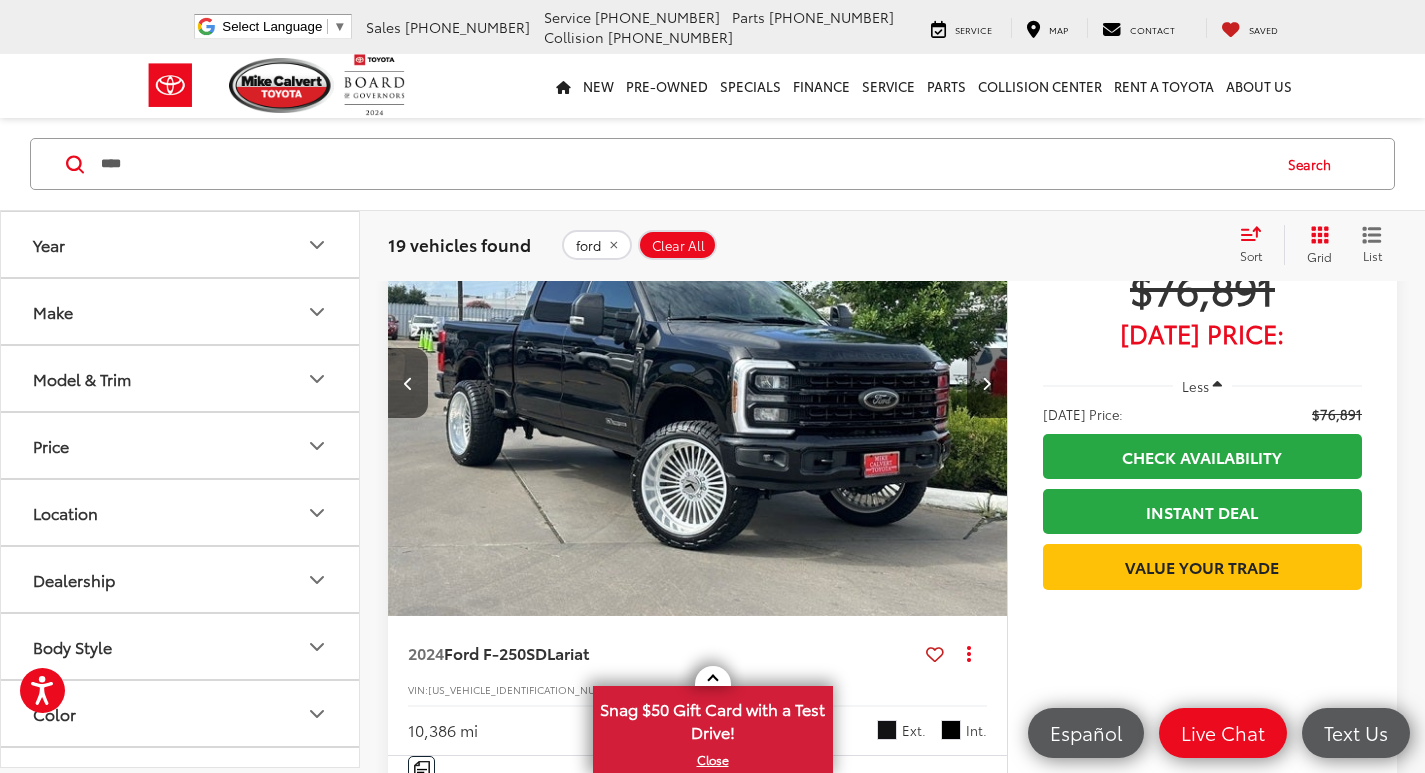 click at bounding box center [987, 383] 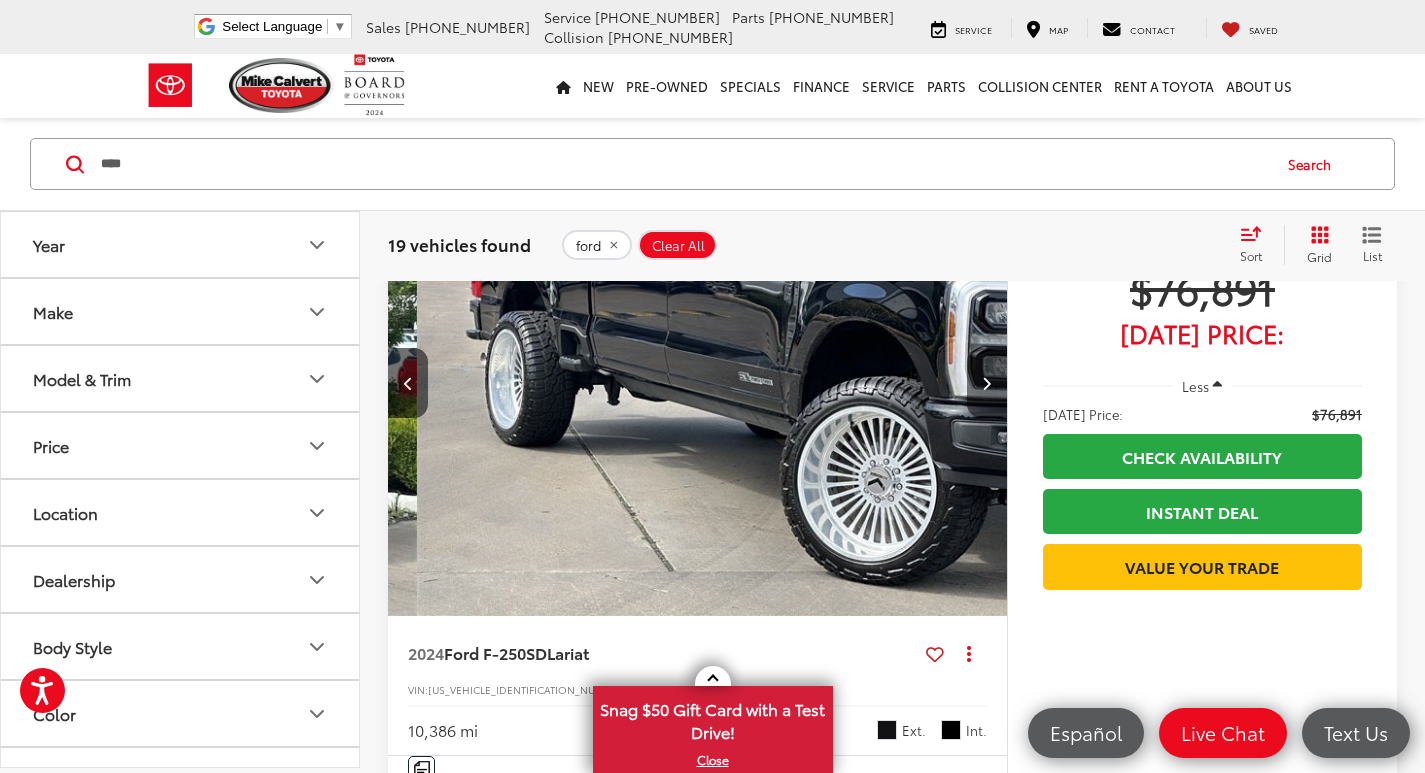 scroll, scrollTop: 0, scrollLeft: 1244, axis: horizontal 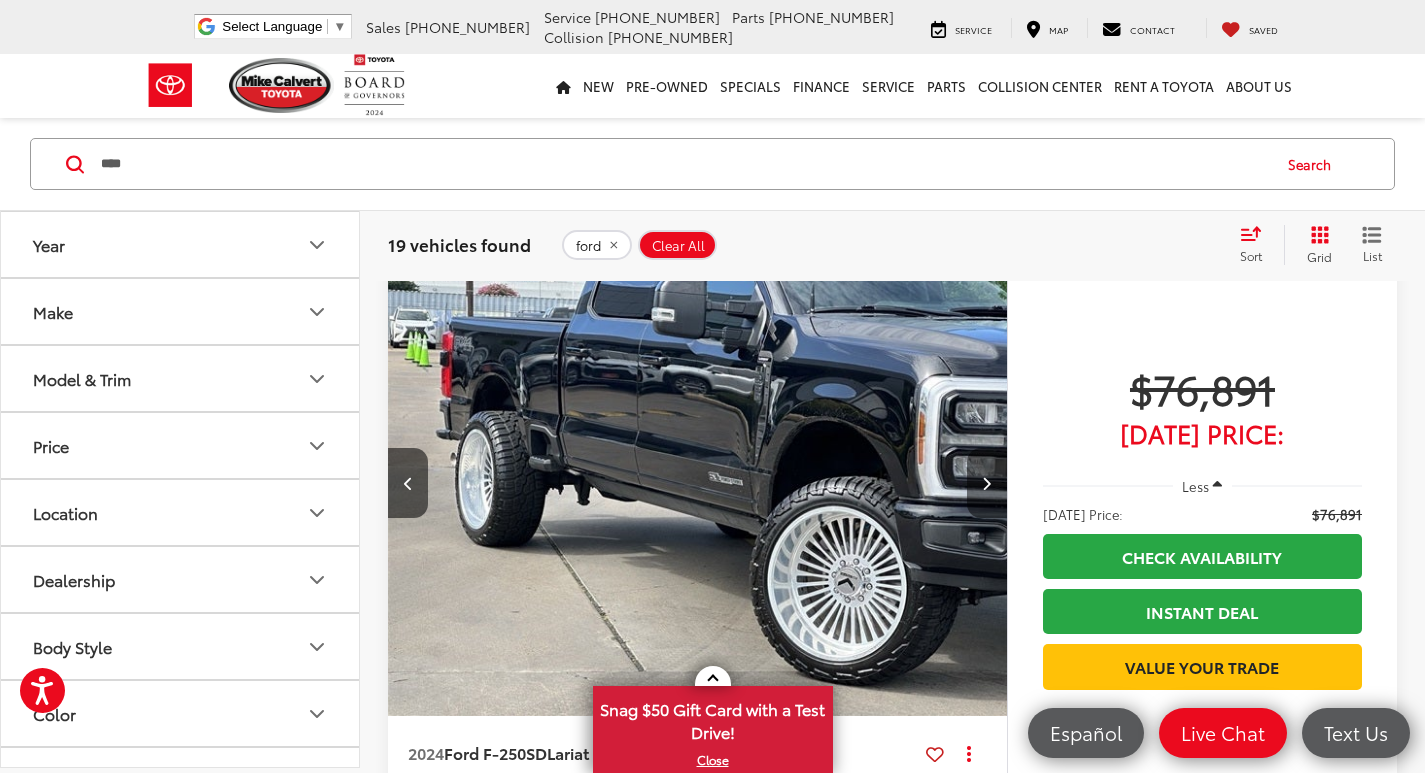 click at bounding box center (986, 483) 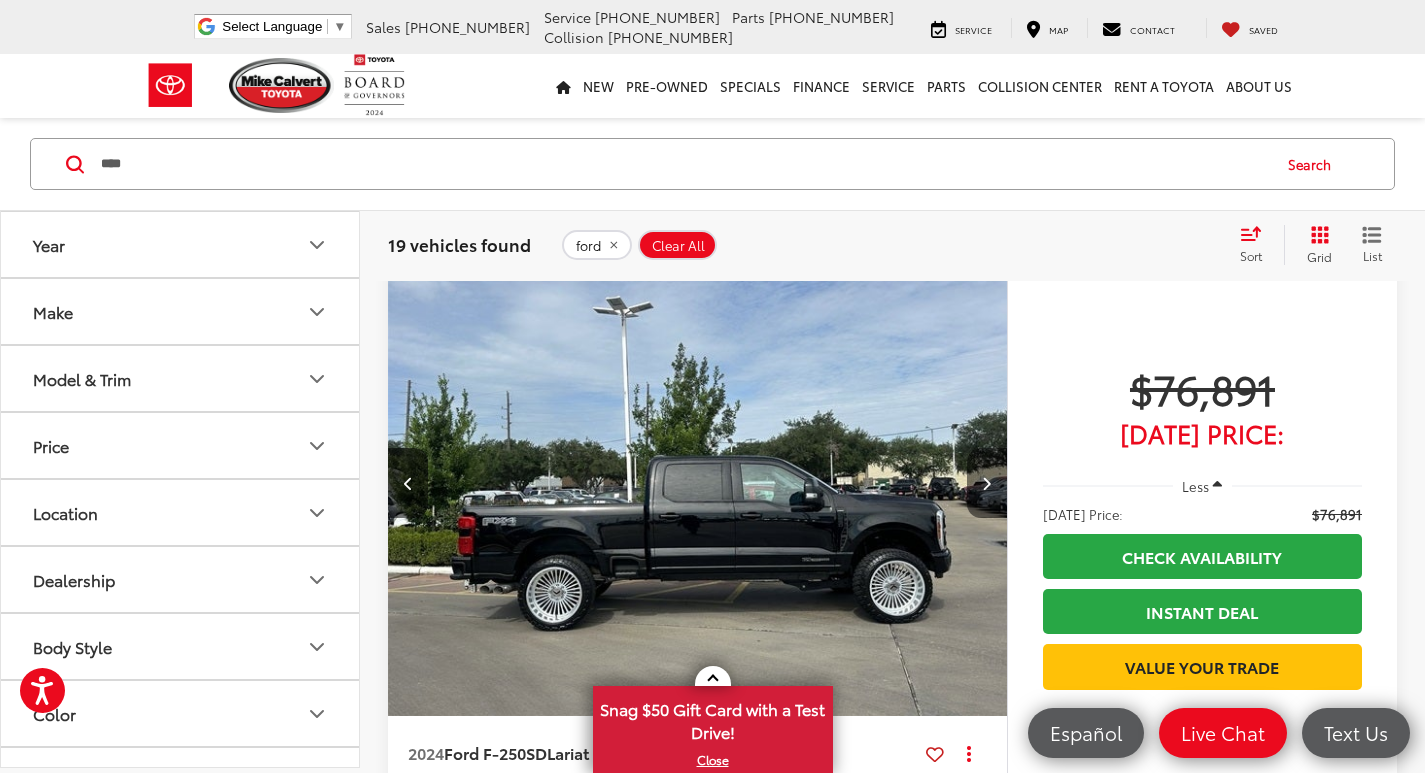 click at bounding box center (986, 483) 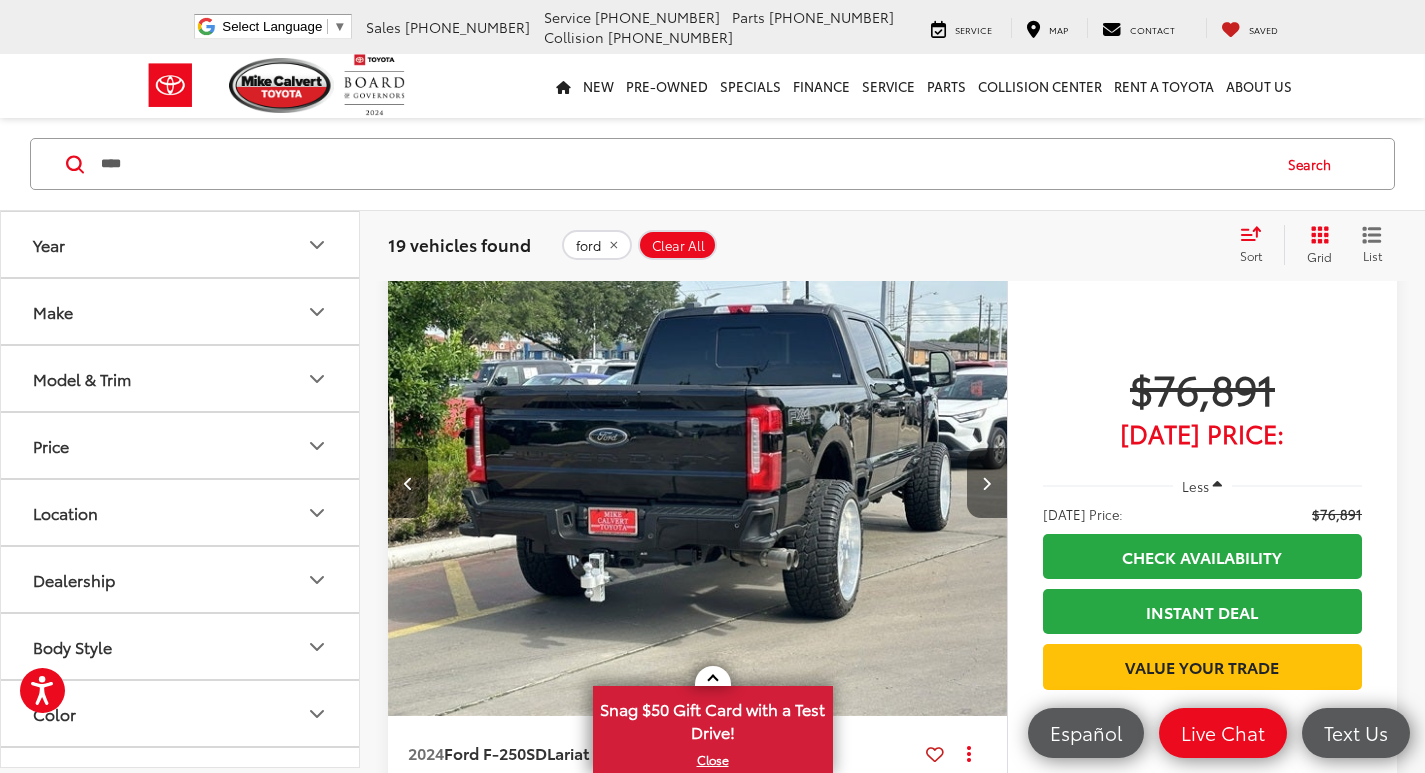 click at bounding box center (986, 483) 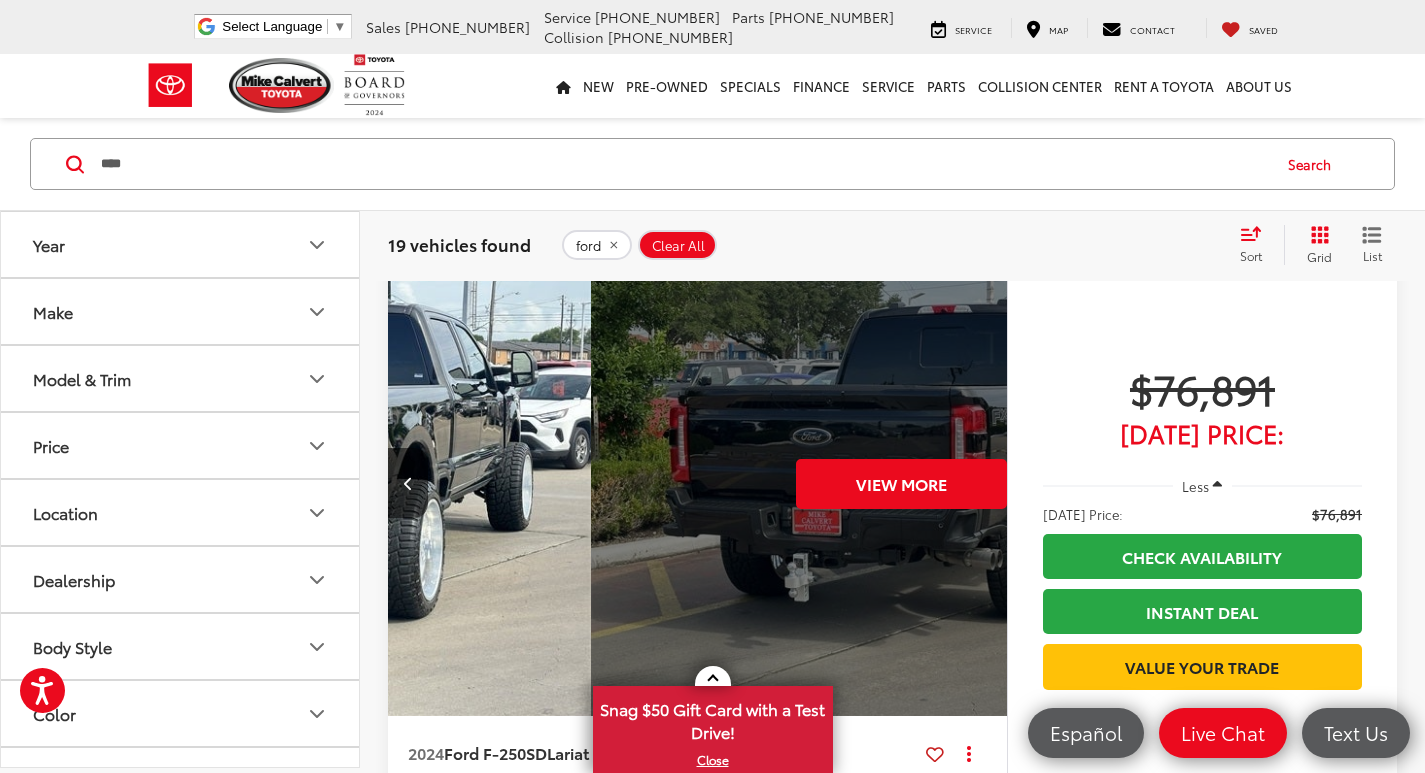 scroll, scrollTop: 0, scrollLeft: 3110, axis: horizontal 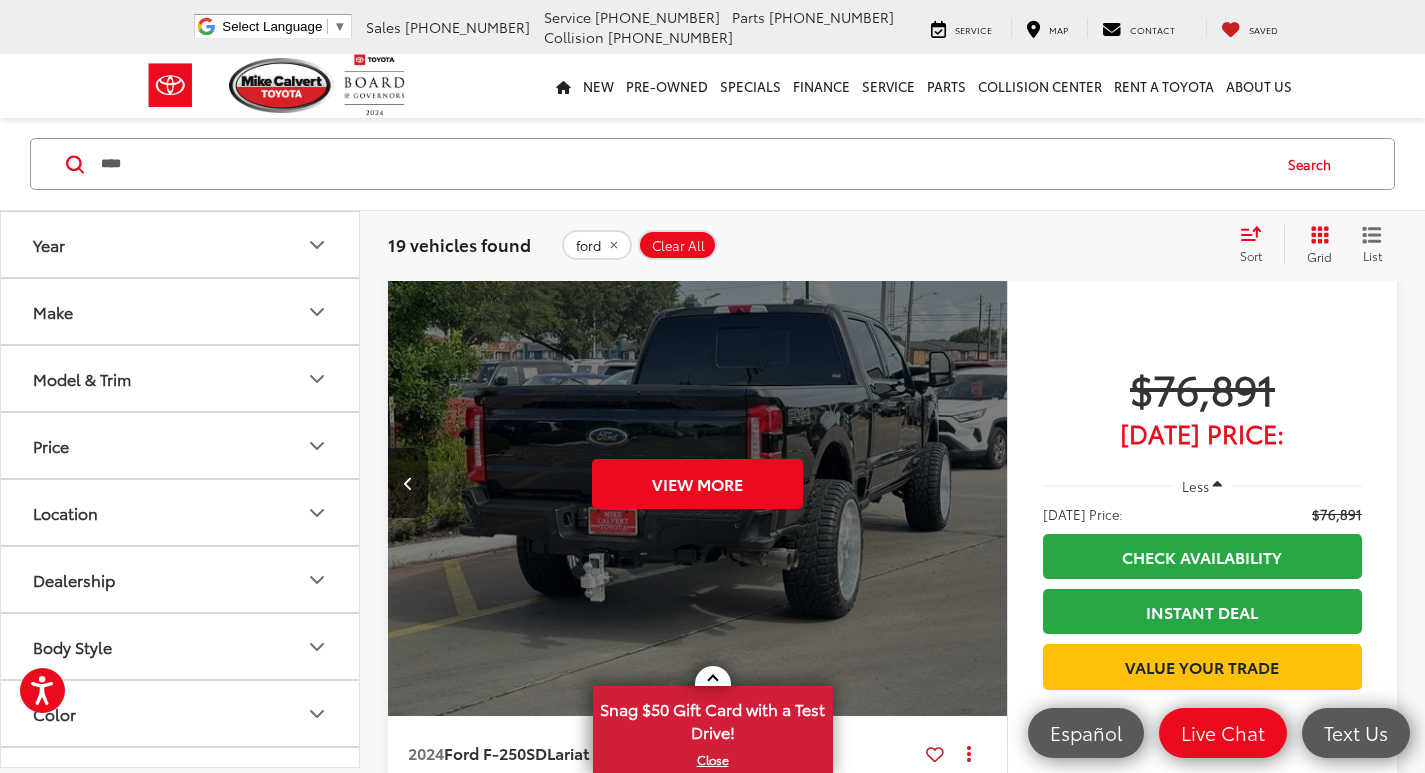 click on "View More" at bounding box center [698, 484] 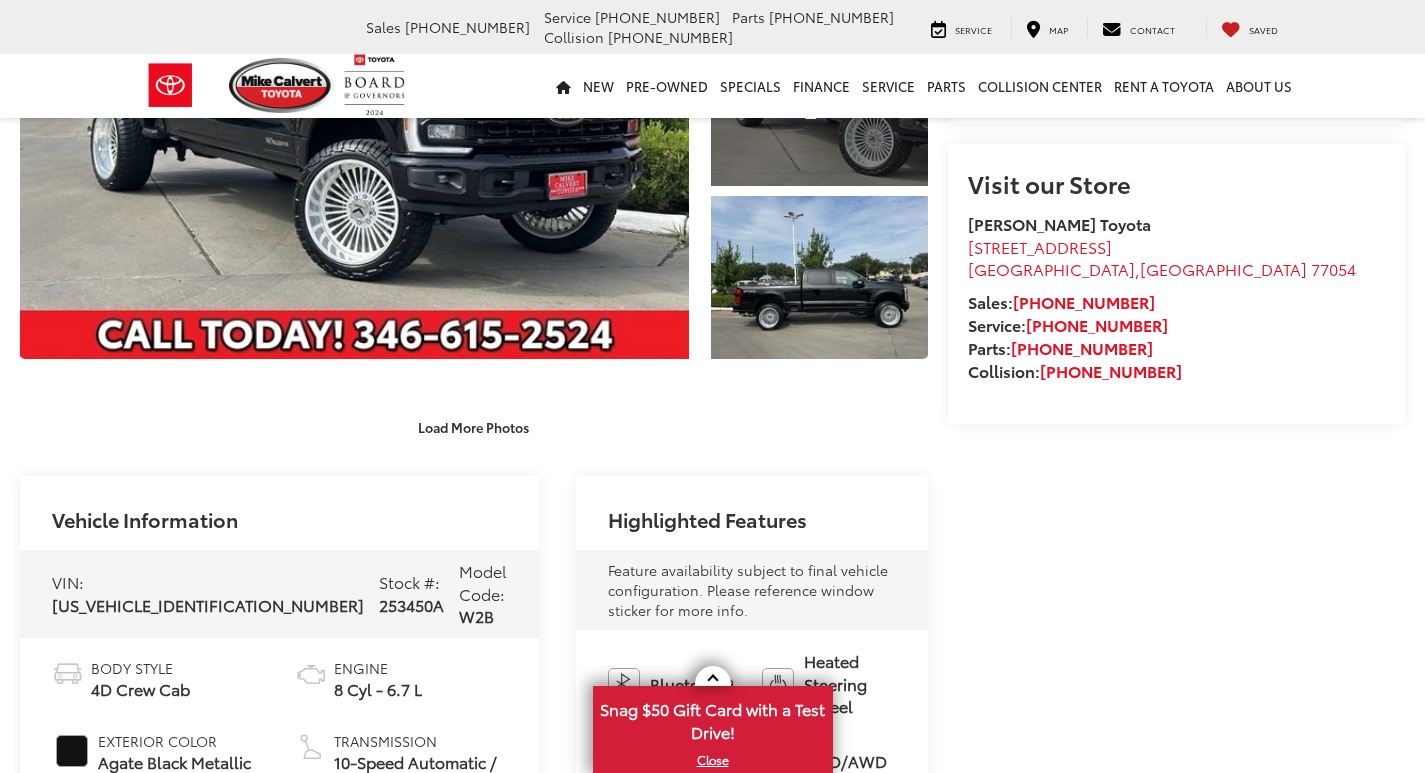 scroll, scrollTop: 6, scrollLeft: 0, axis: vertical 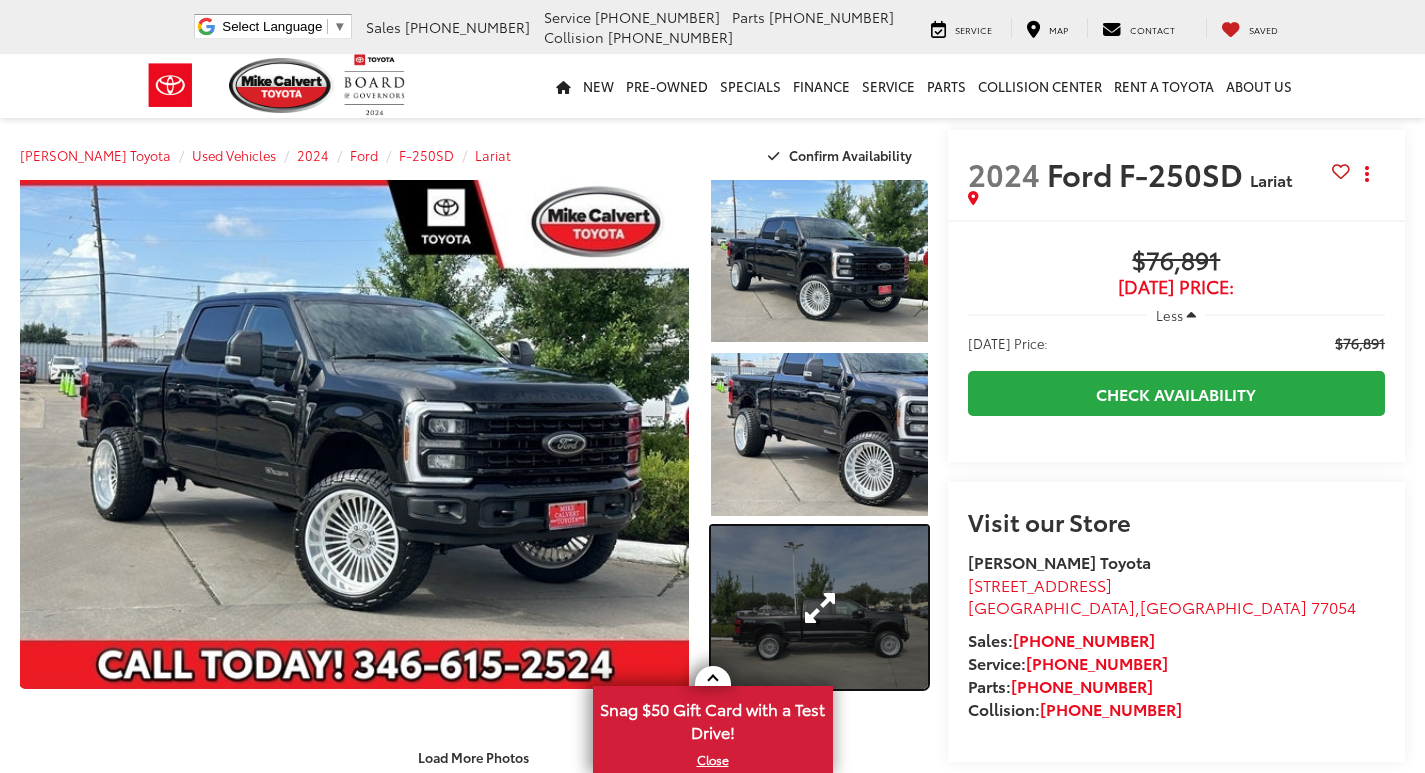 click at bounding box center (819, 607) 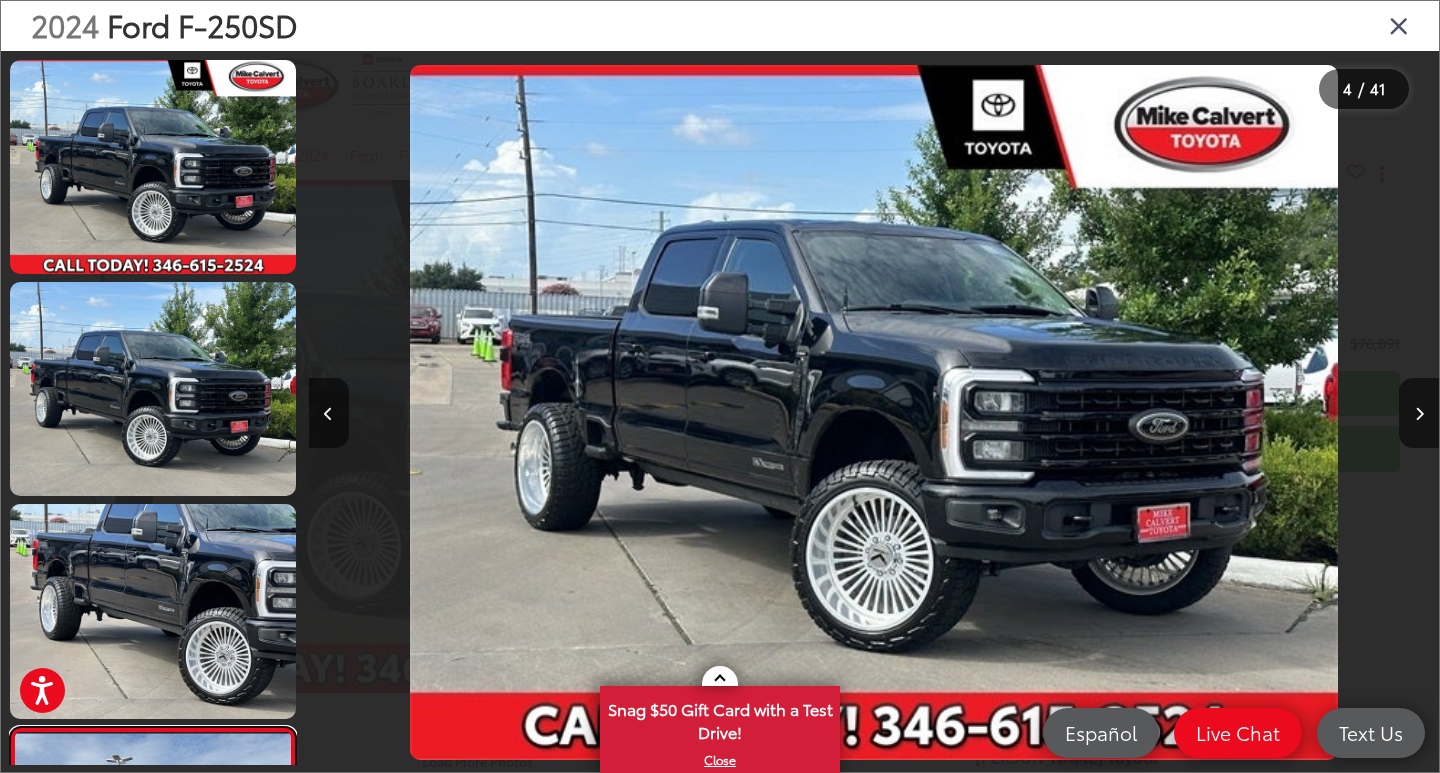 scroll, scrollTop: 442, scrollLeft: 0, axis: vertical 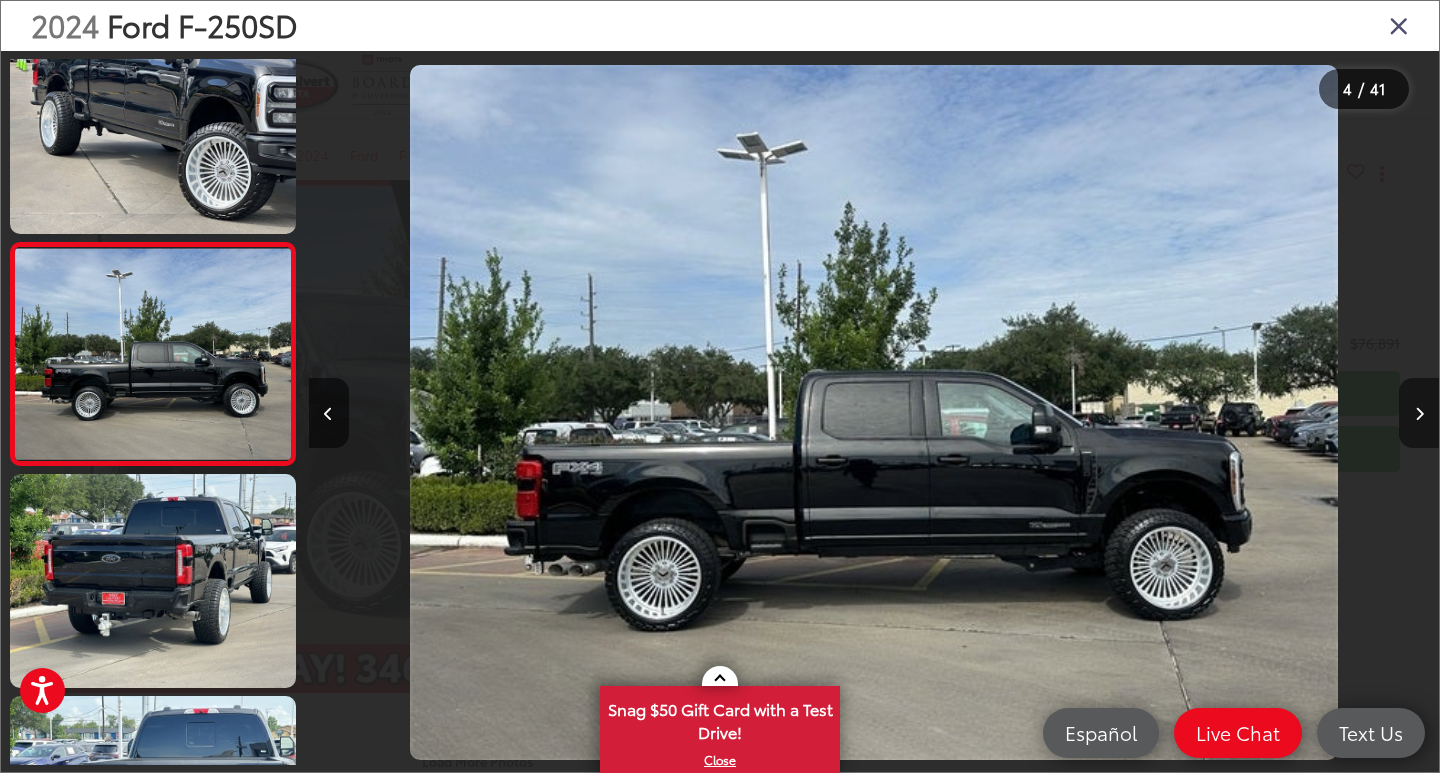 click at bounding box center [1419, 413] 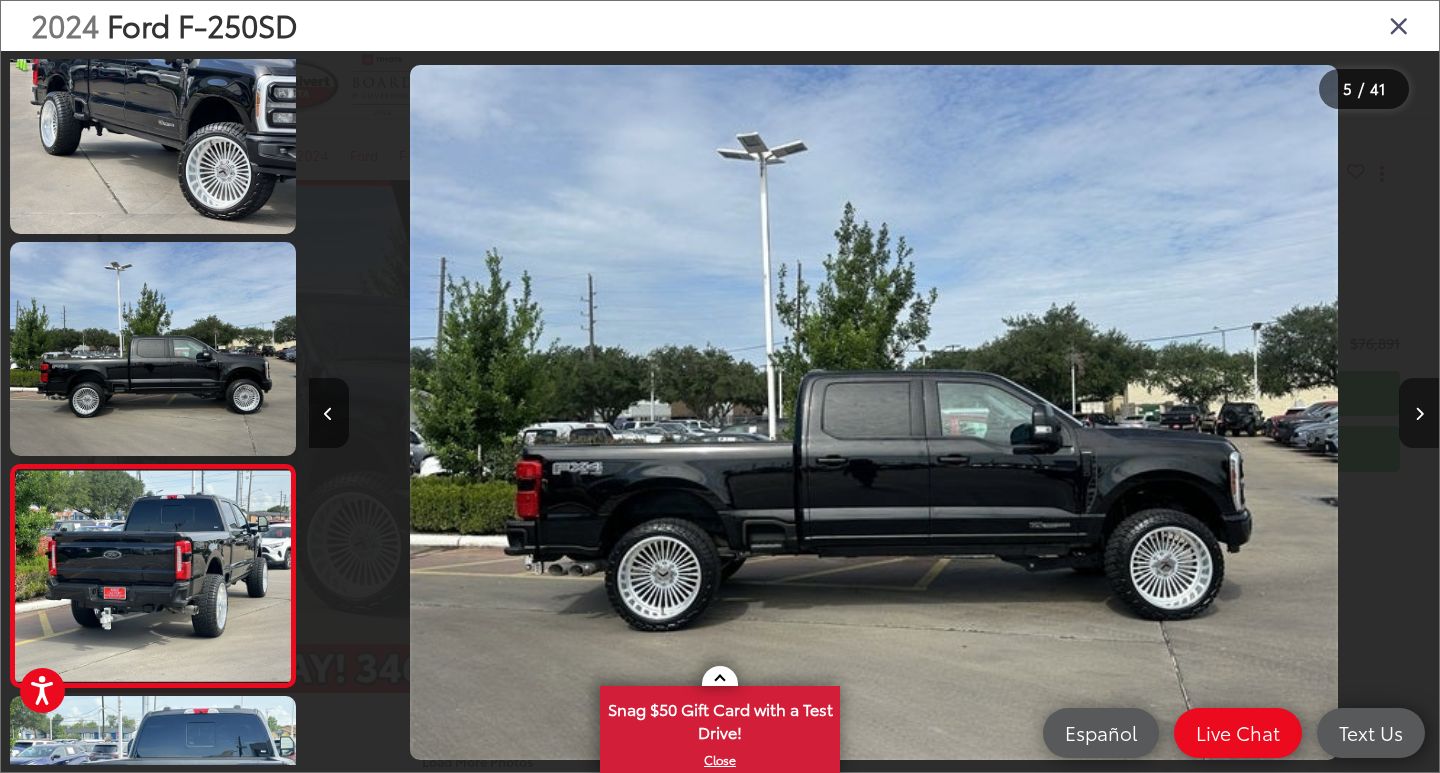 scroll, scrollTop: 0, scrollLeft: 3854, axis: horizontal 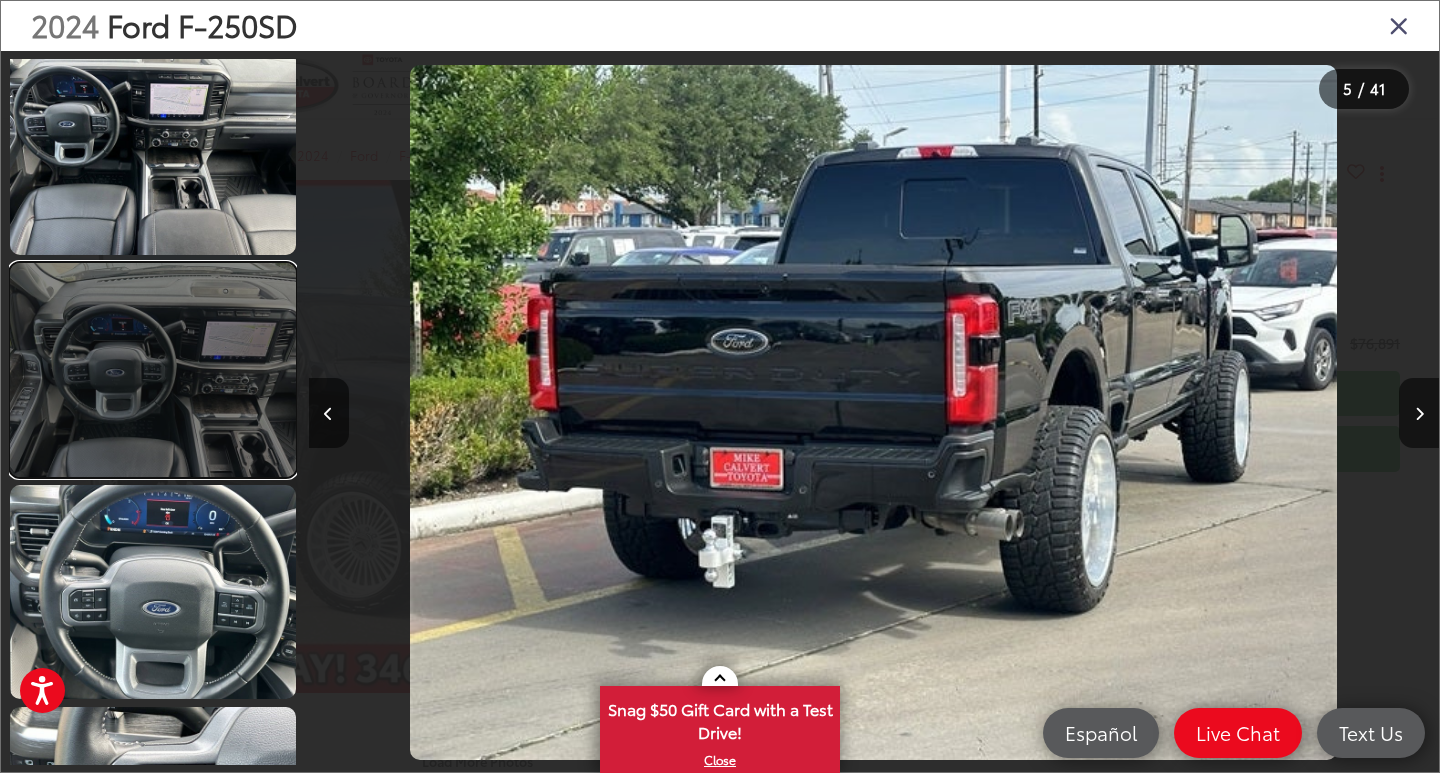 click at bounding box center [153, 370] 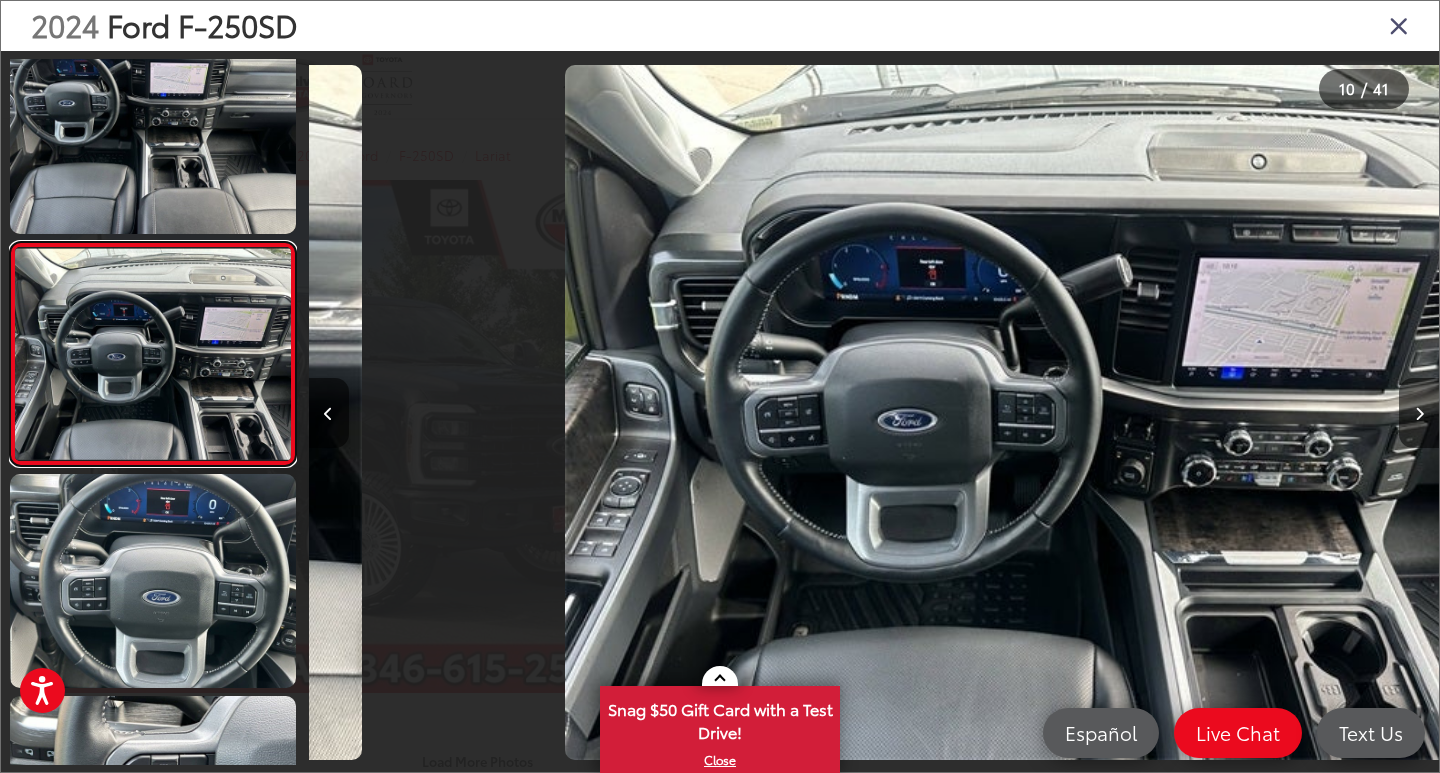 scroll, scrollTop: 0, scrollLeft: 10174, axis: horizontal 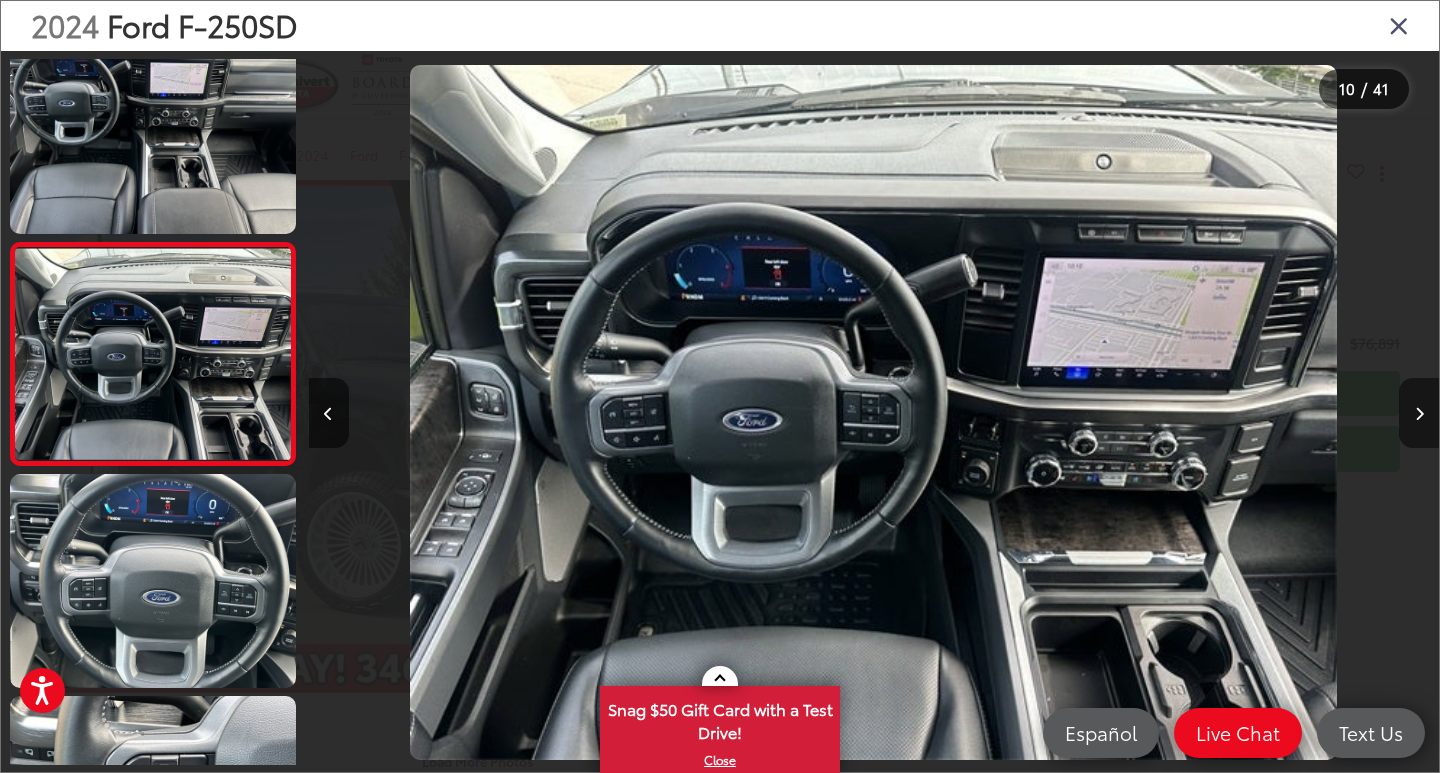 click at bounding box center [1419, 414] 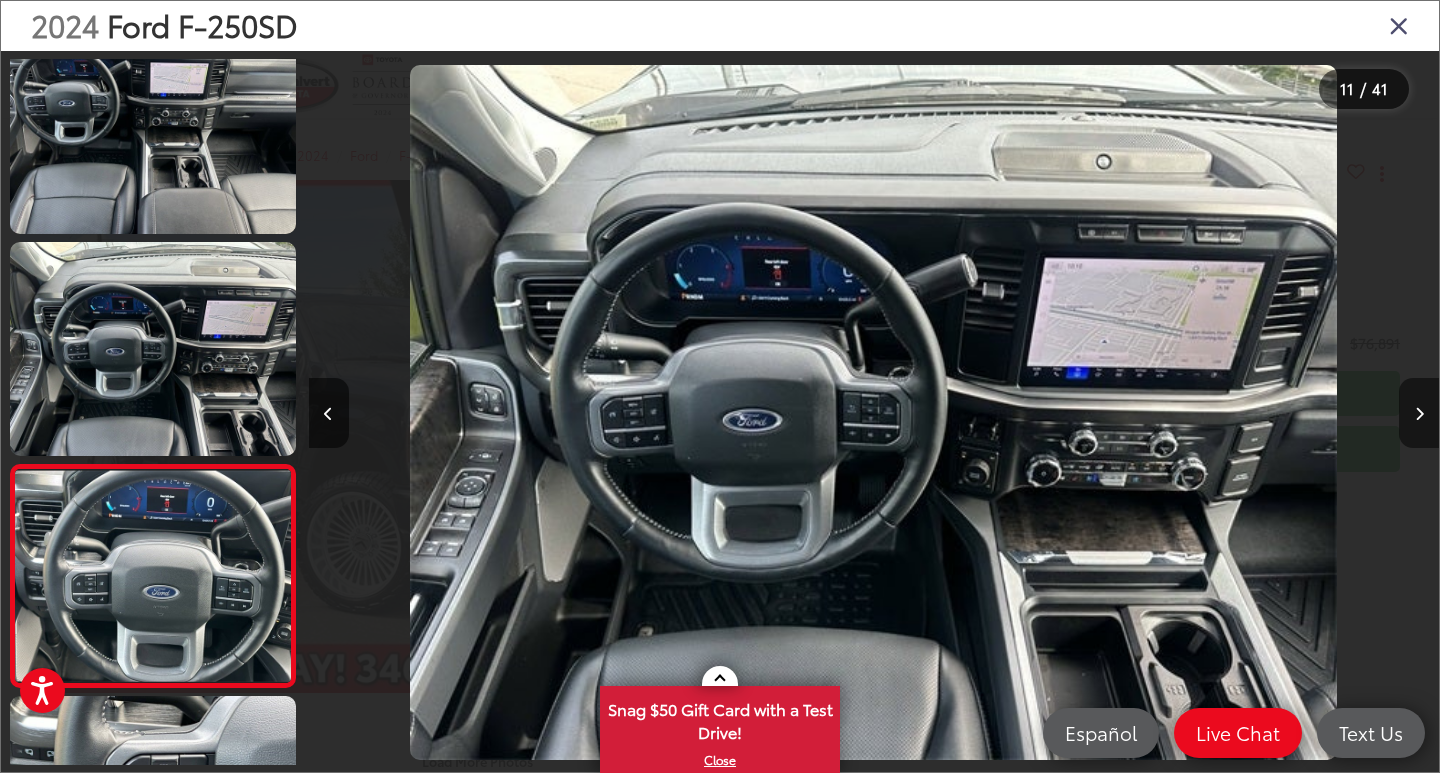 scroll, scrollTop: 0, scrollLeft: 10637, axis: horizontal 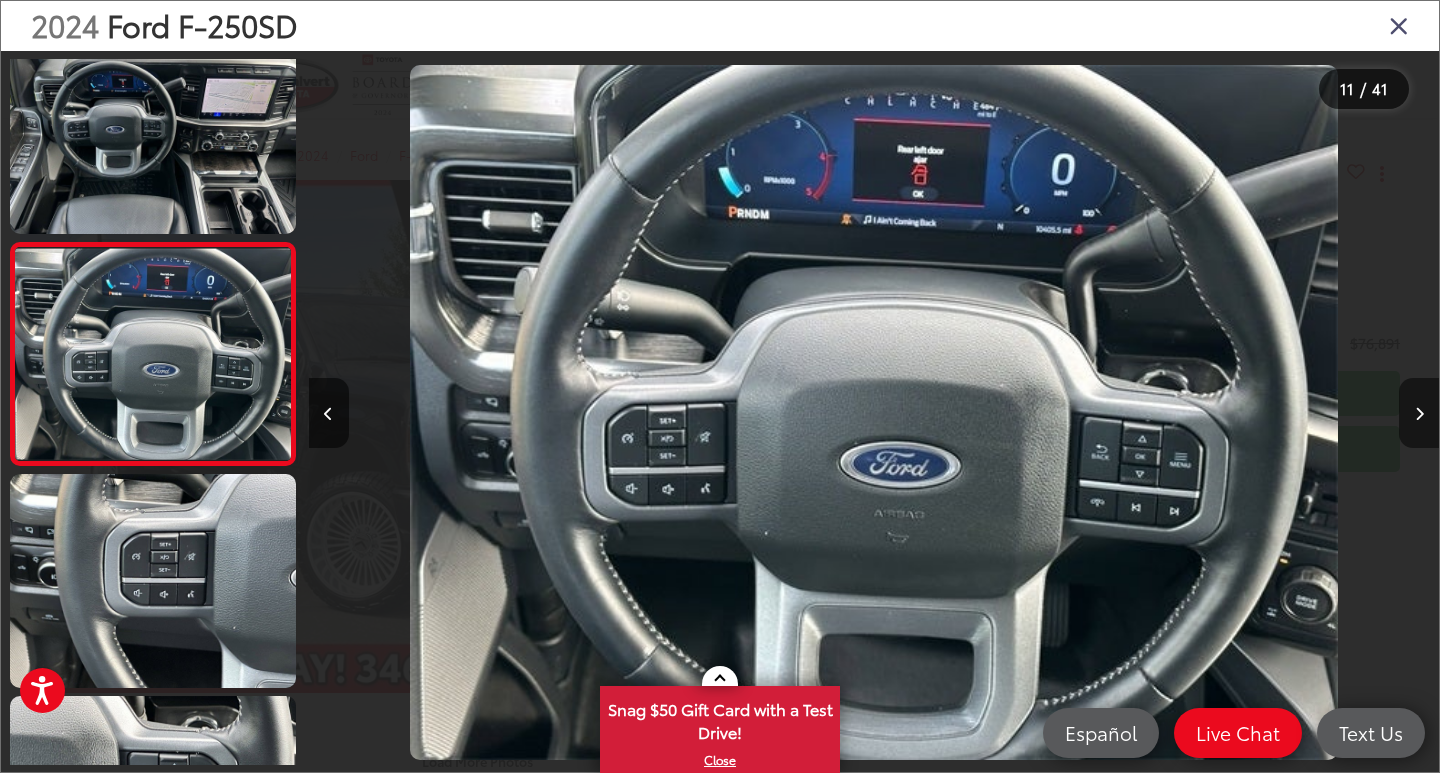 click at bounding box center [1419, 414] 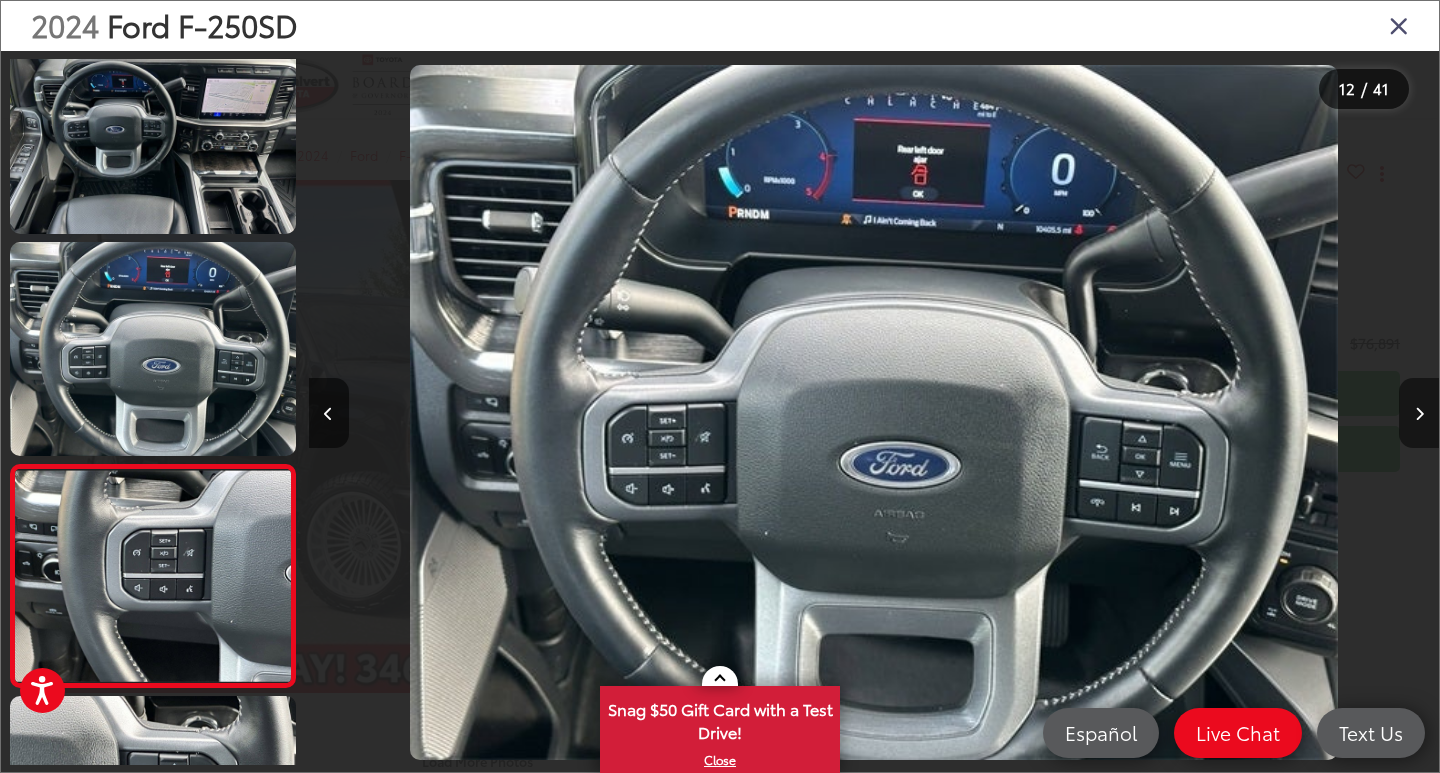 scroll, scrollTop: 0, scrollLeft: 11436, axis: horizontal 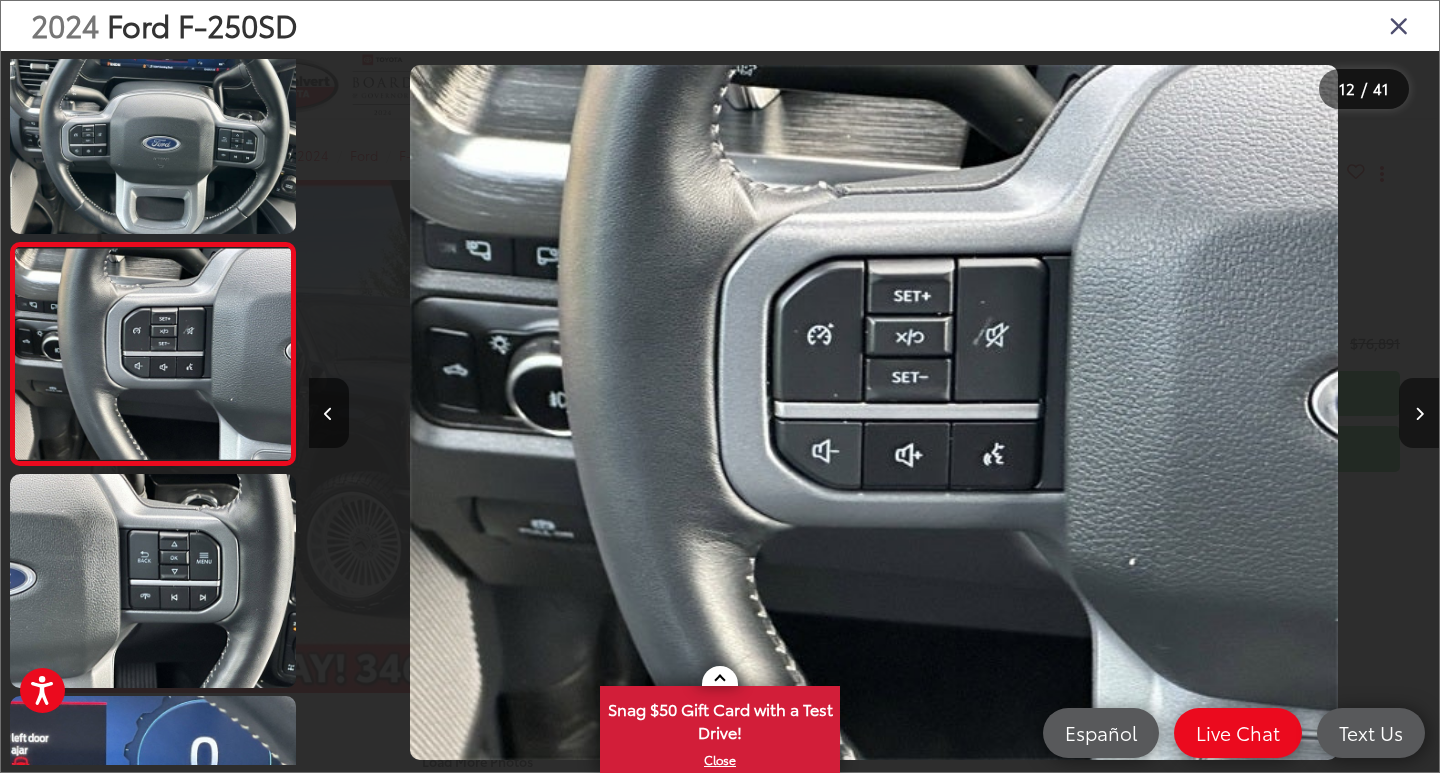 click at bounding box center (1419, 414) 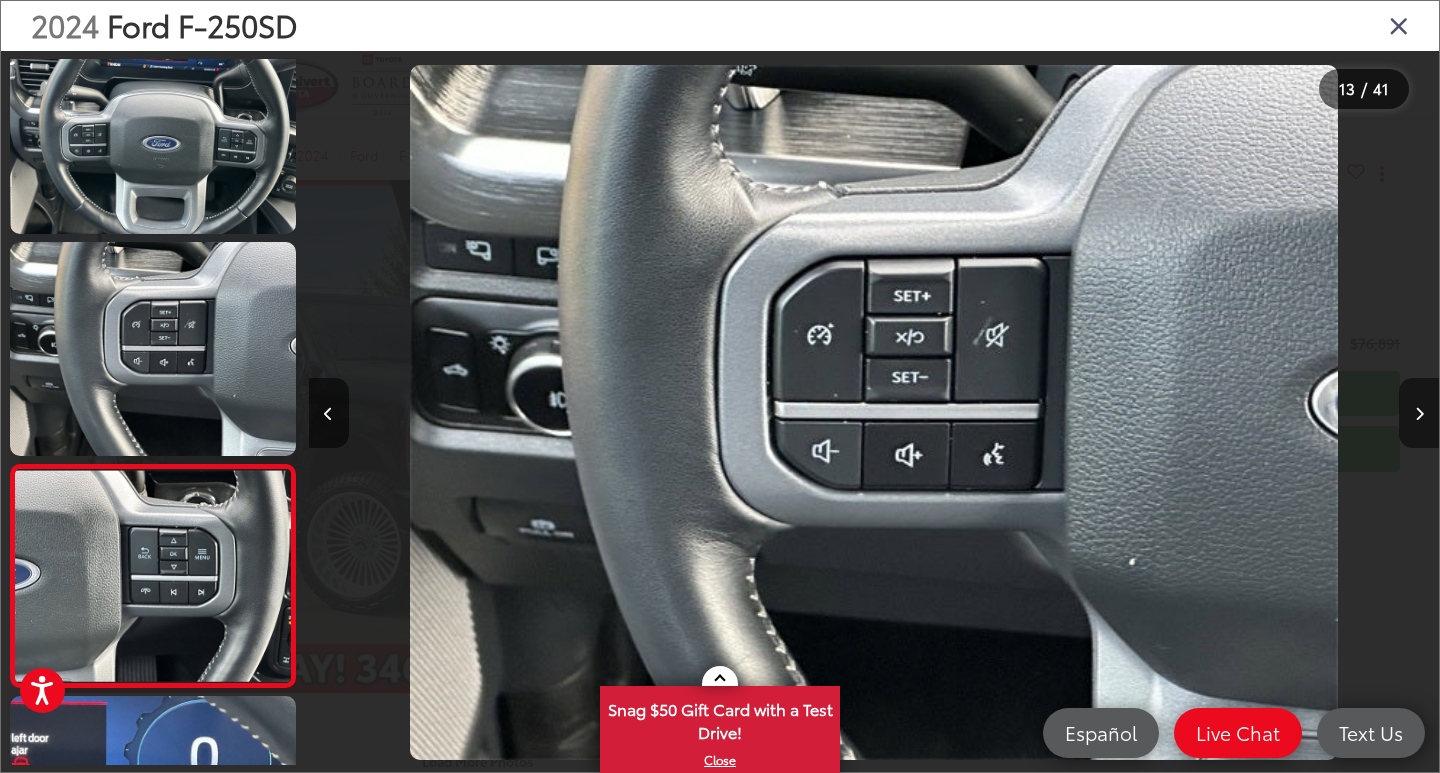 scroll, scrollTop: 0, scrollLeft: 12841, axis: horizontal 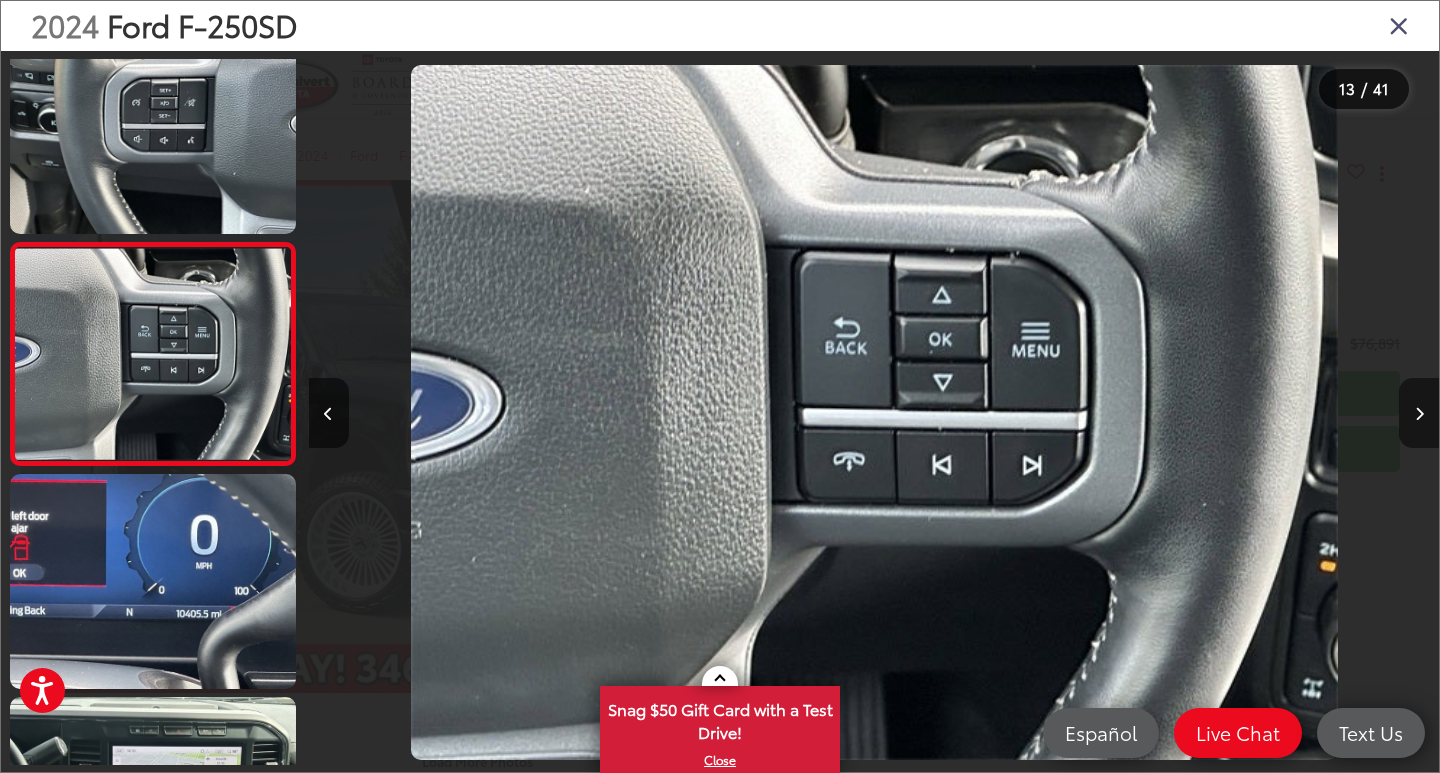 click at bounding box center (1419, 414) 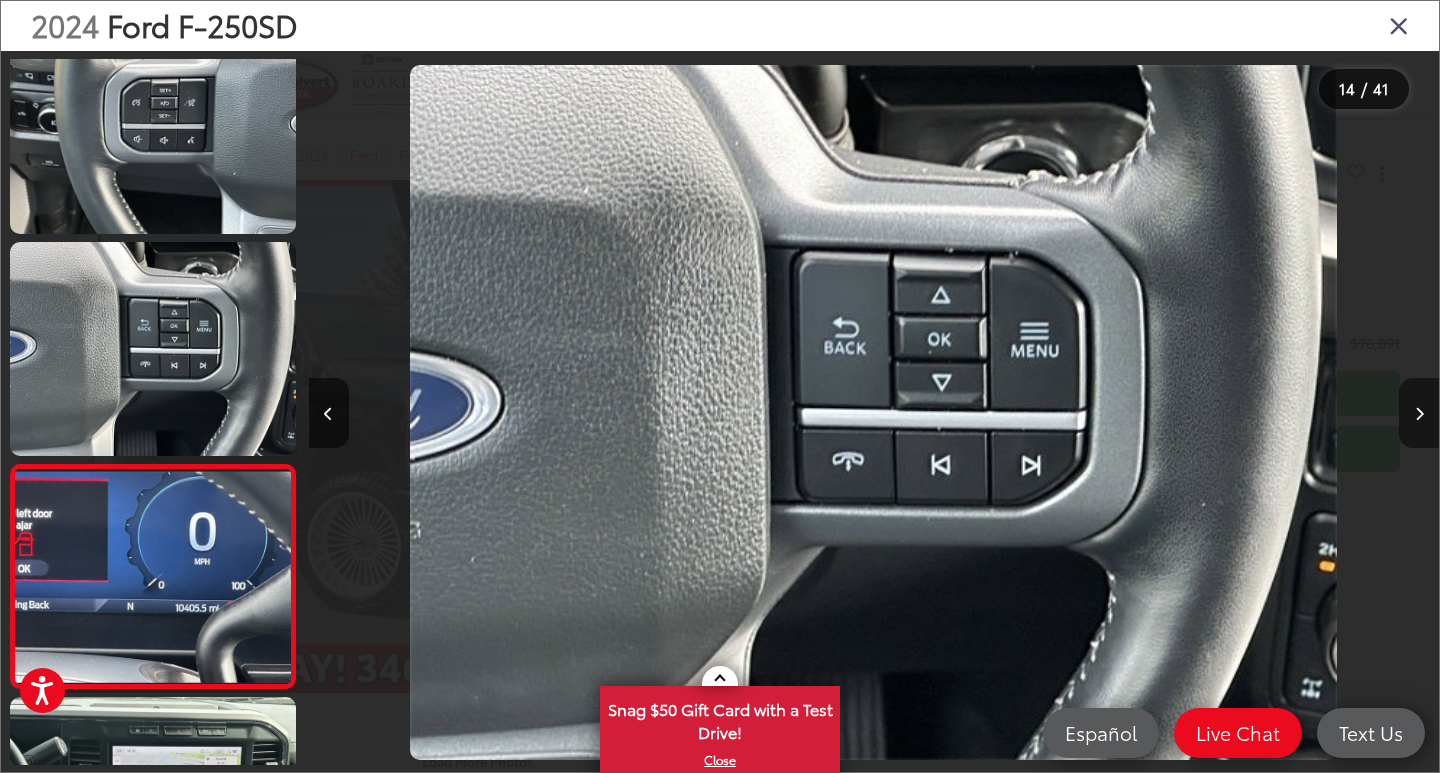 scroll, scrollTop: 0, scrollLeft: 13666, axis: horizontal 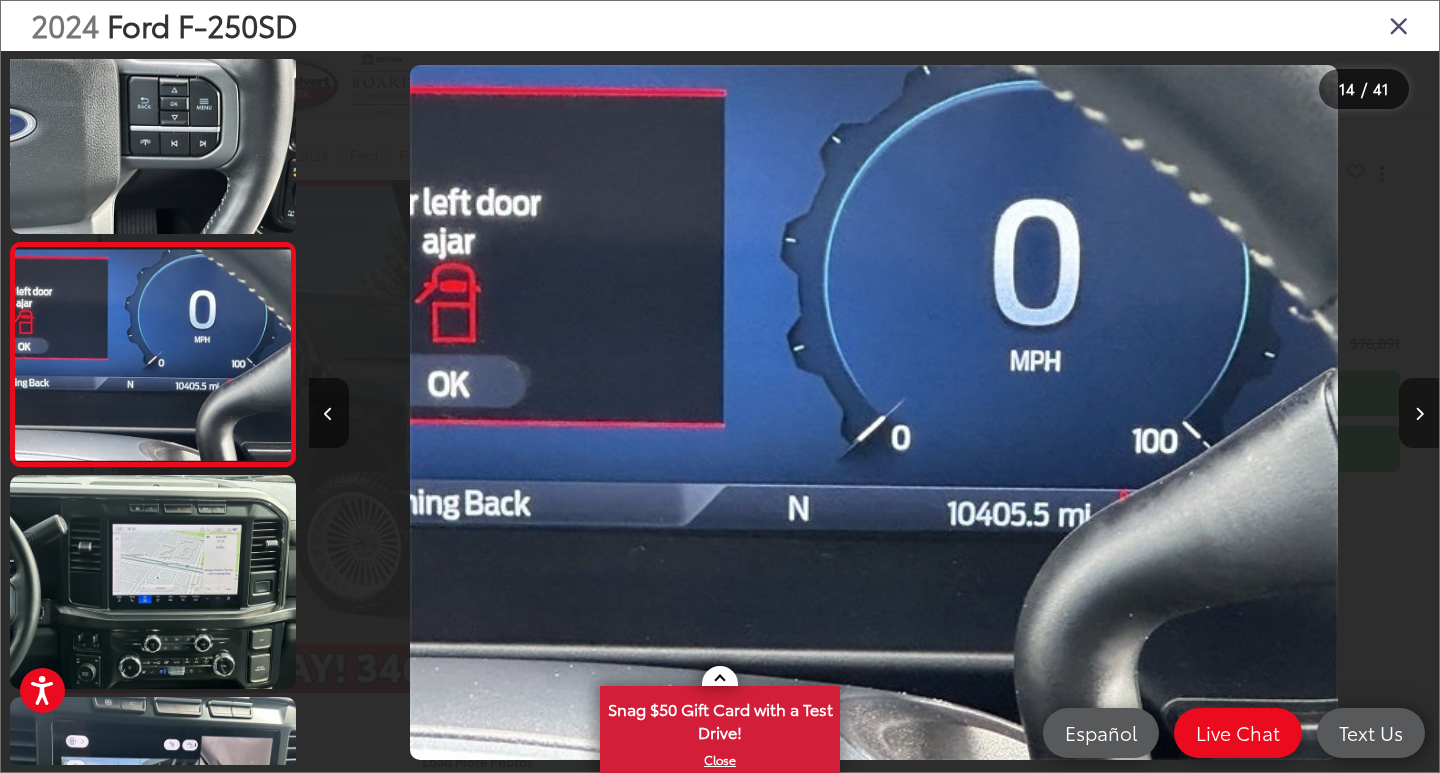 click at bounding box center (1419, 414) 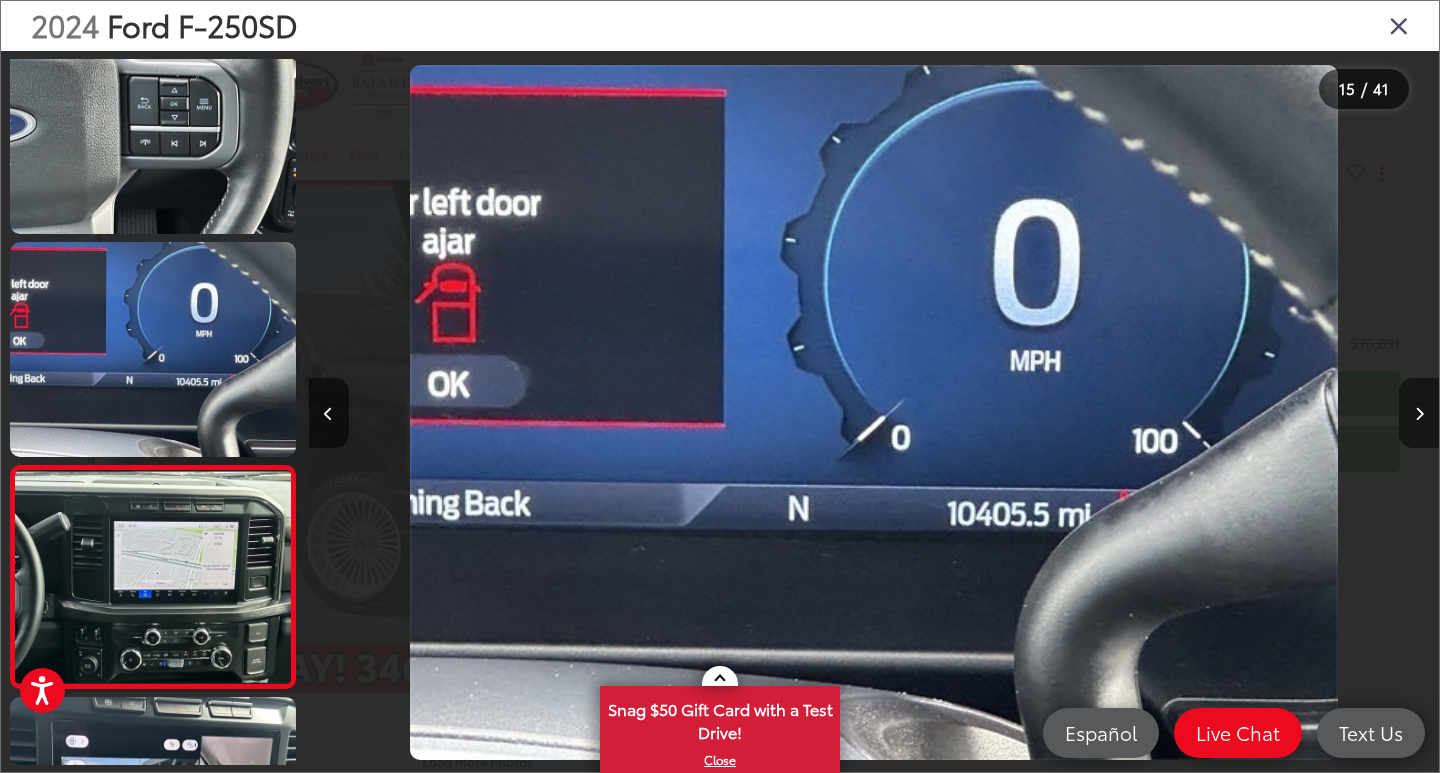 scroll, scrollTop: 0, scrollLeft: 15102, axis: horizontal 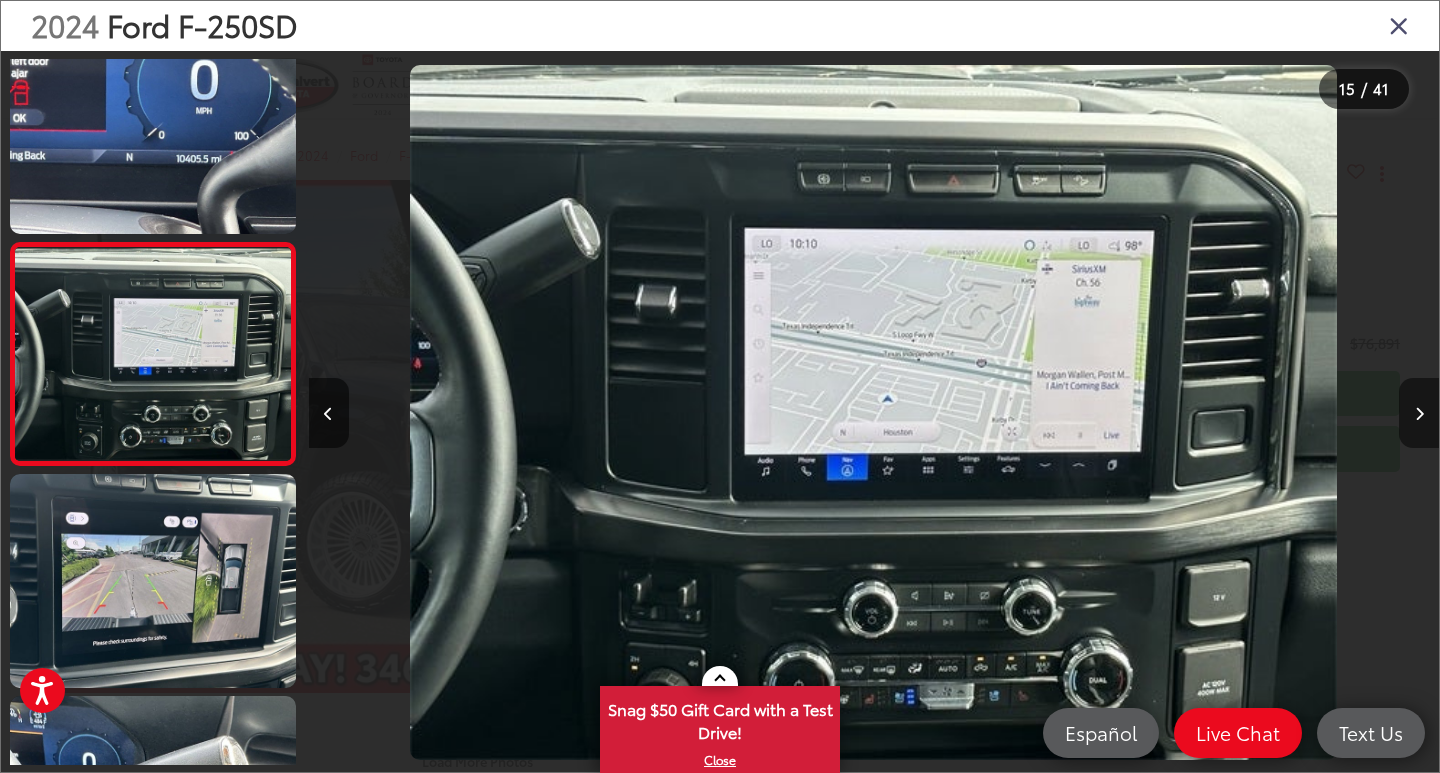 click at bounding box center (1419, 414) 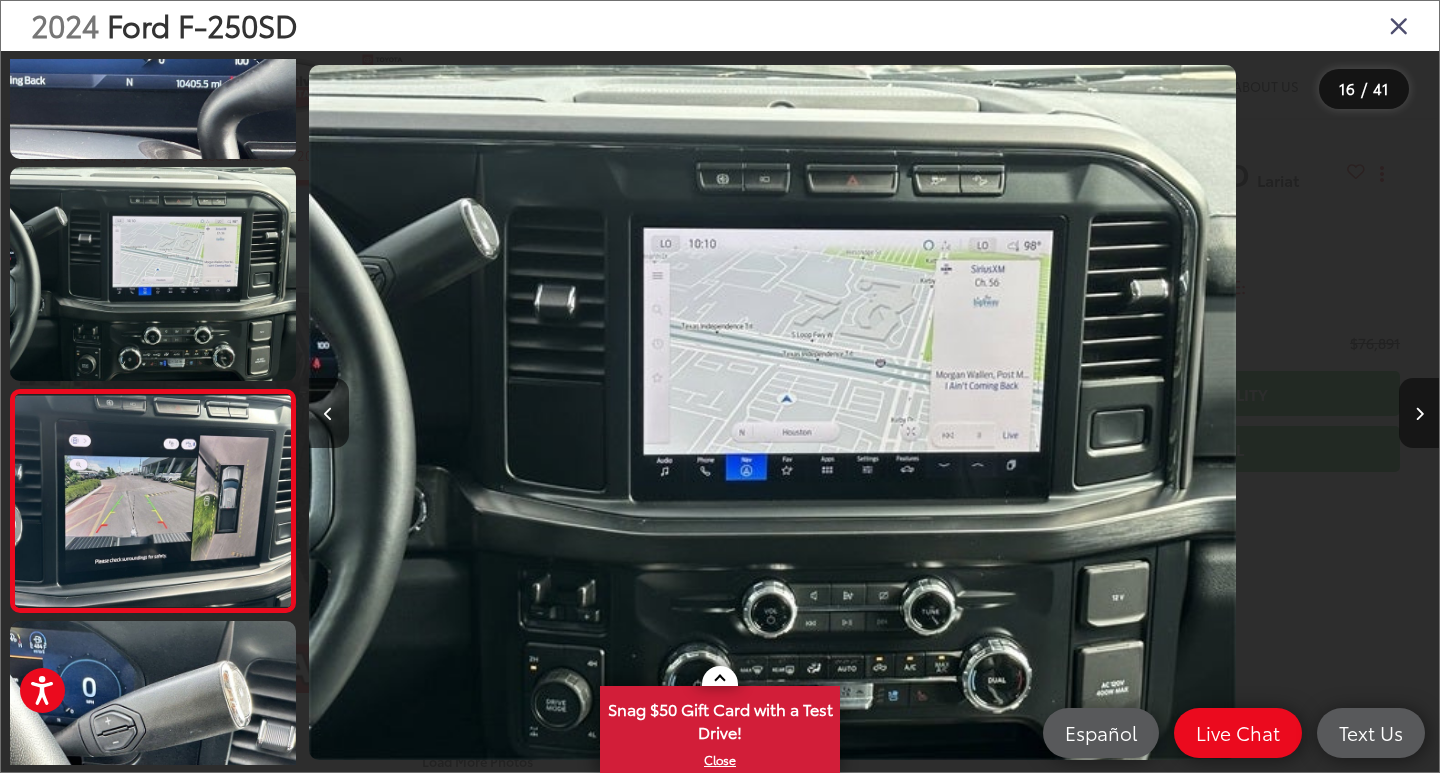 scroll, scrollTop: 3134, scrollLeft: 0, axis: vertical 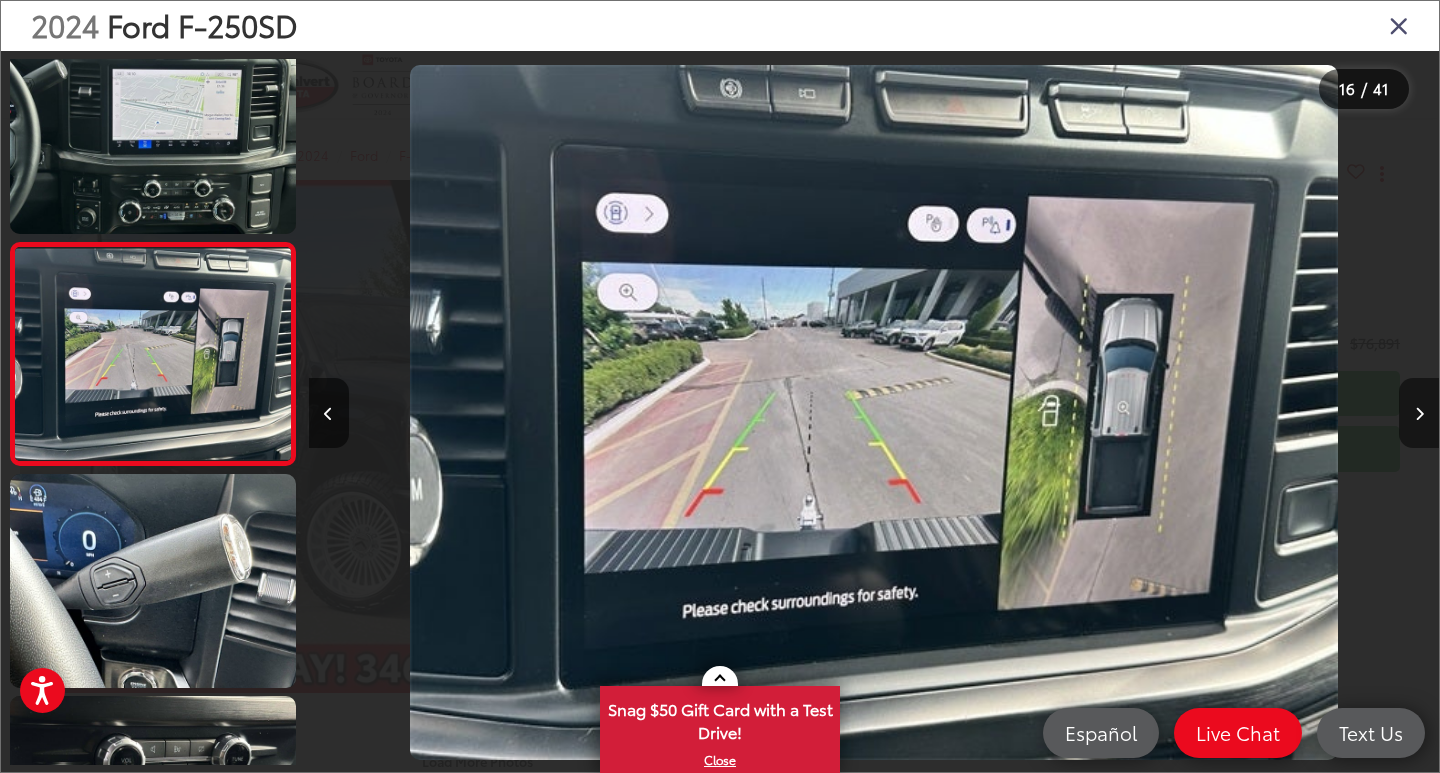 click at bounding box center (1419, 414) 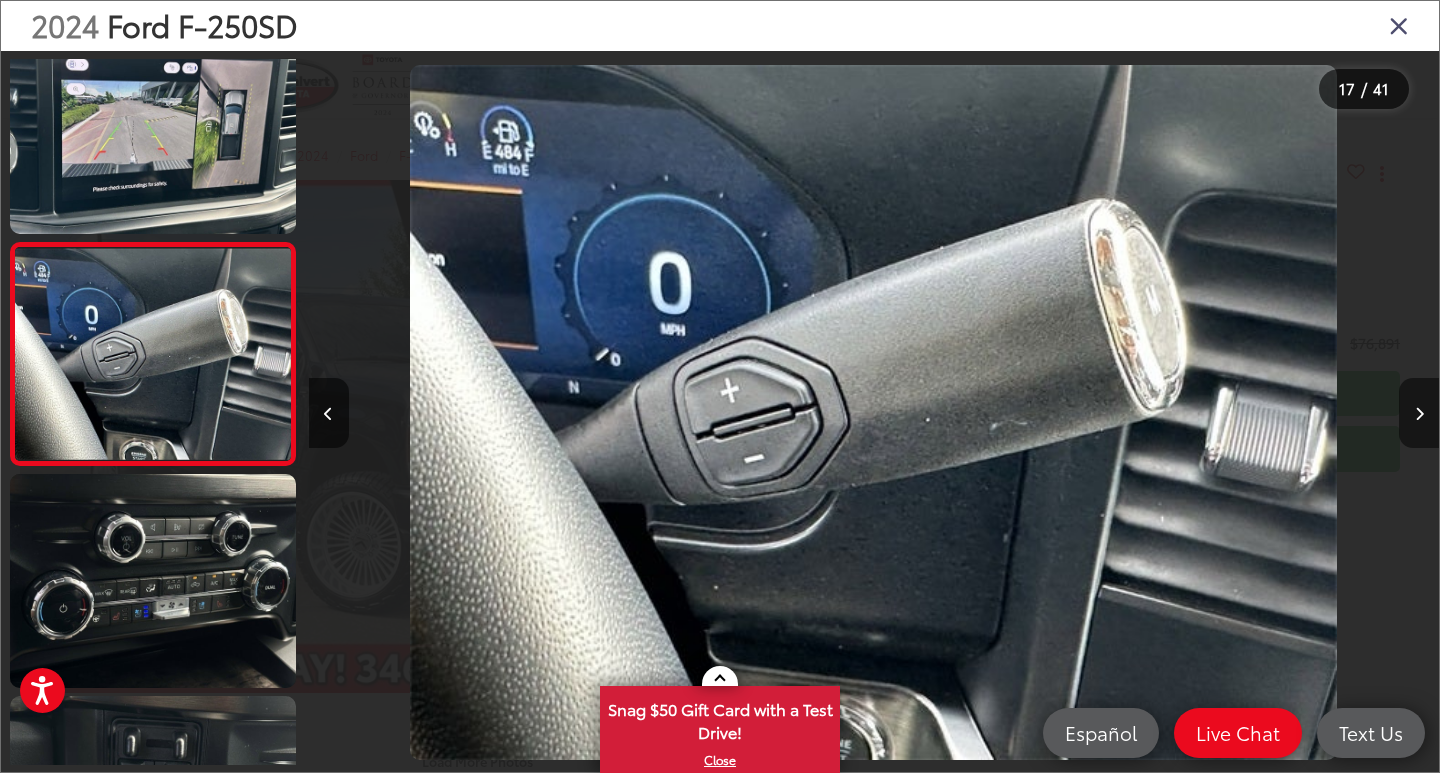 click at bounding box center (1419, 414) 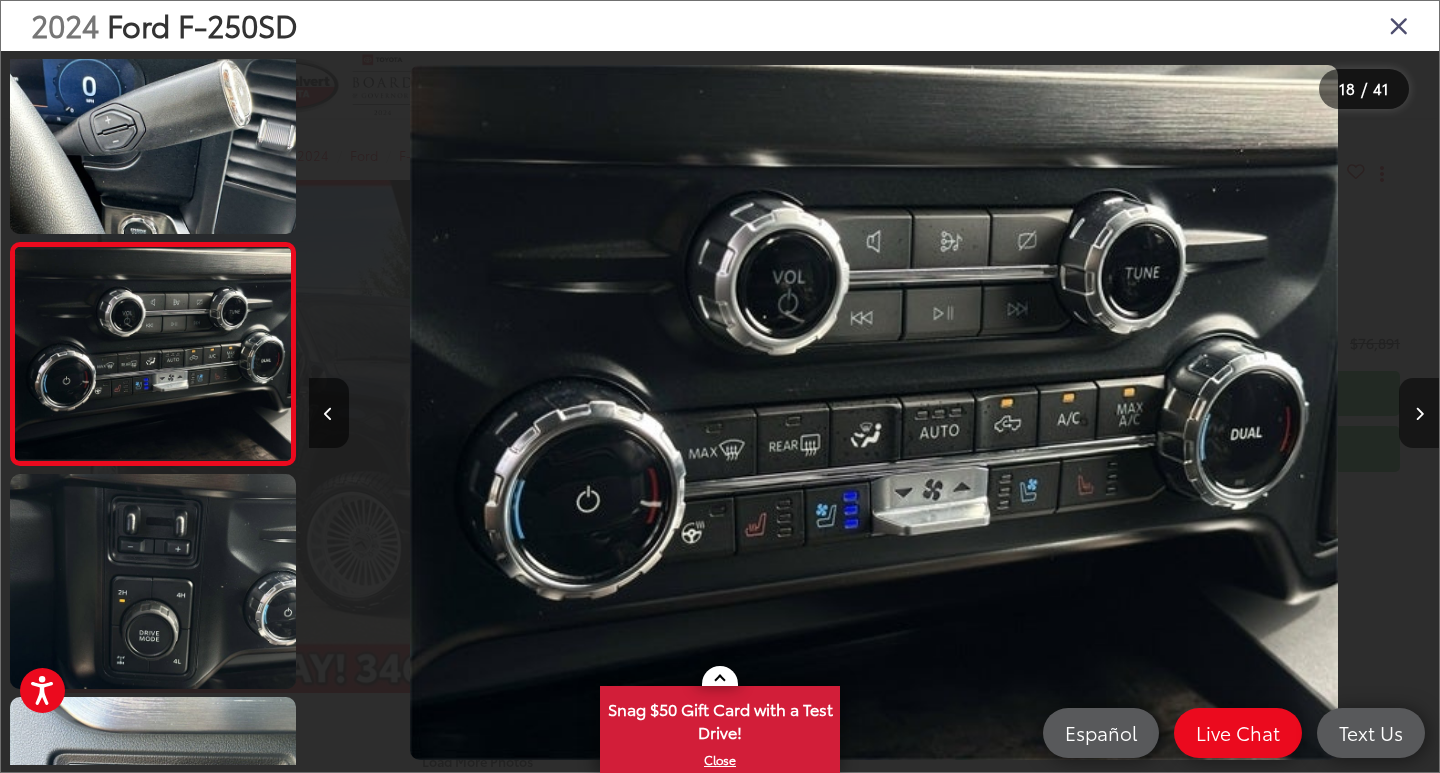 click at bounding box center [1419, 414] 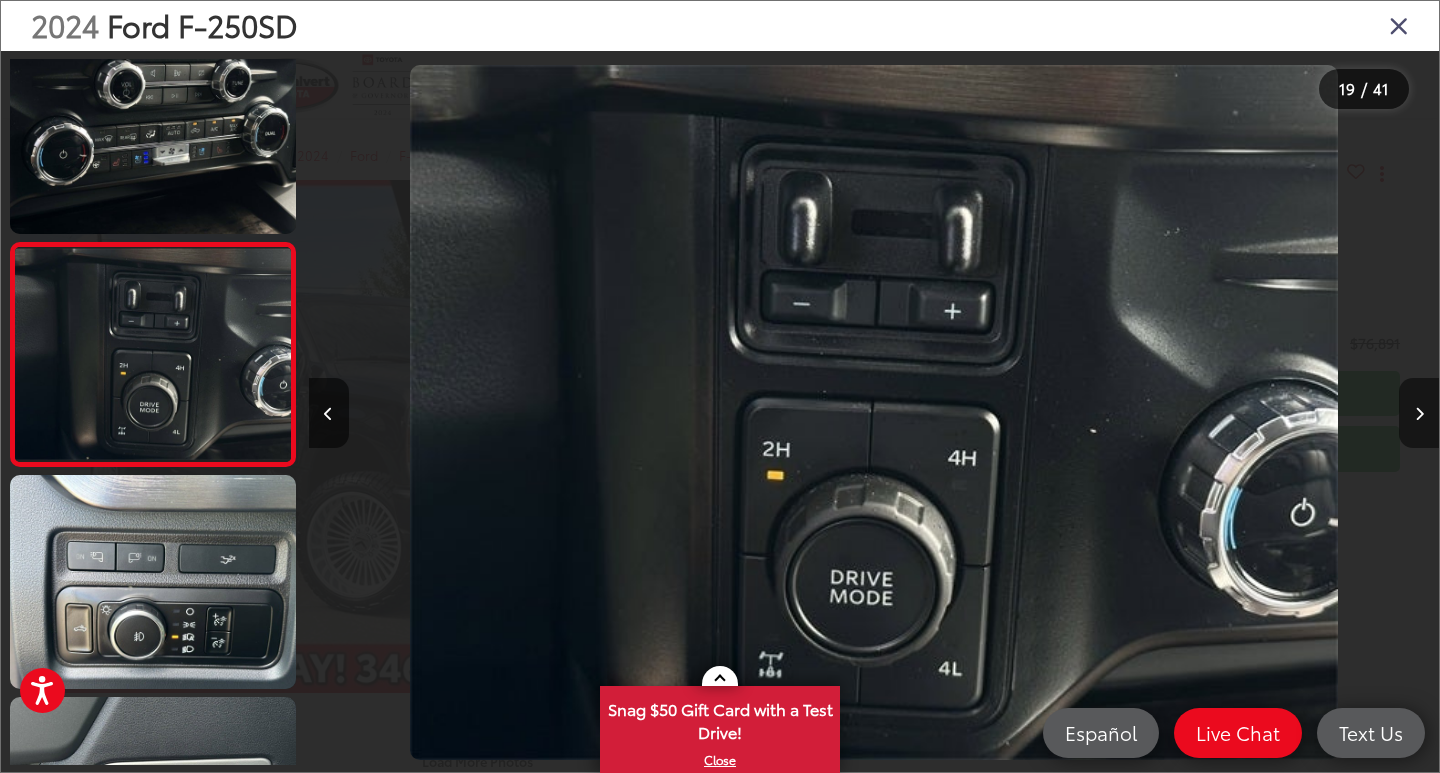 click at bounding box center [1419, 414] 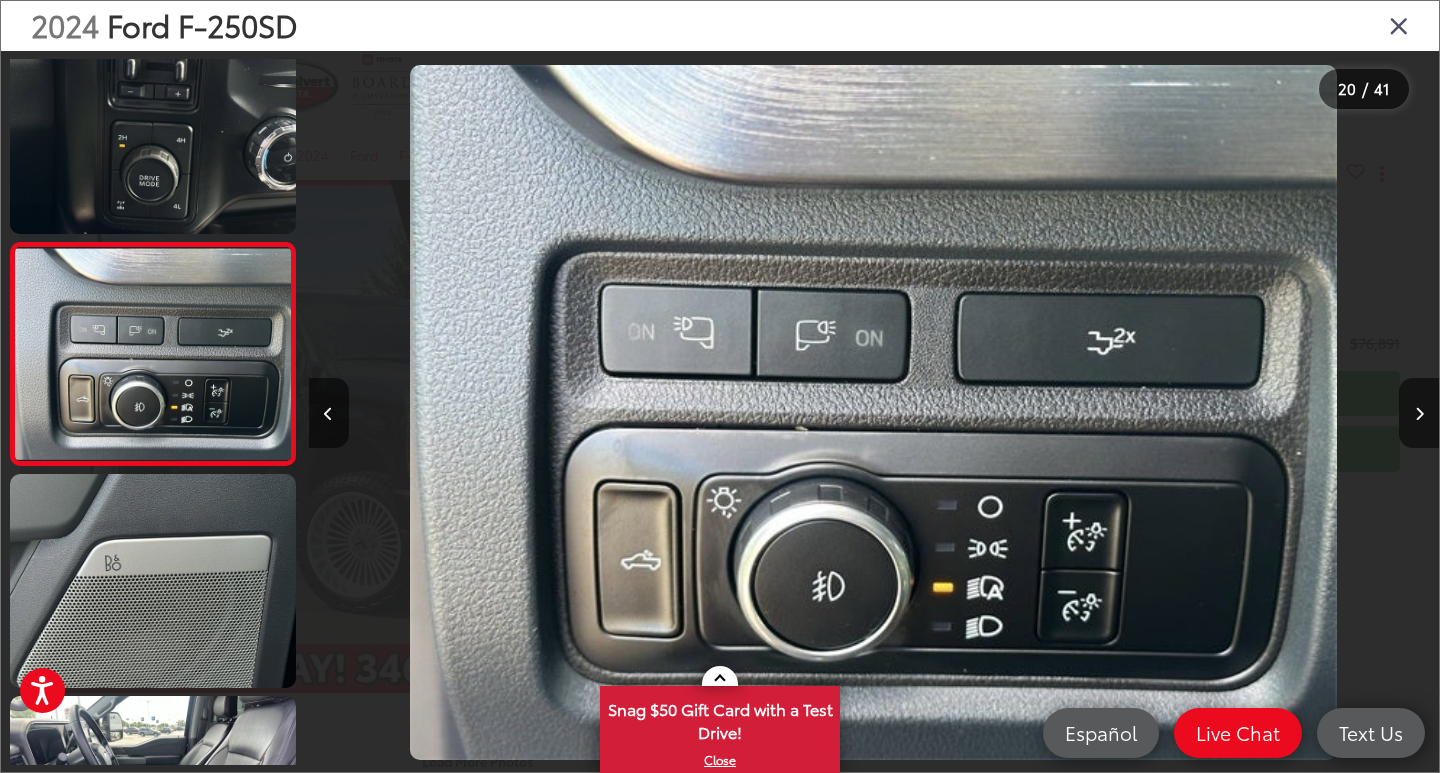 click at bounding box center [1399, 25] 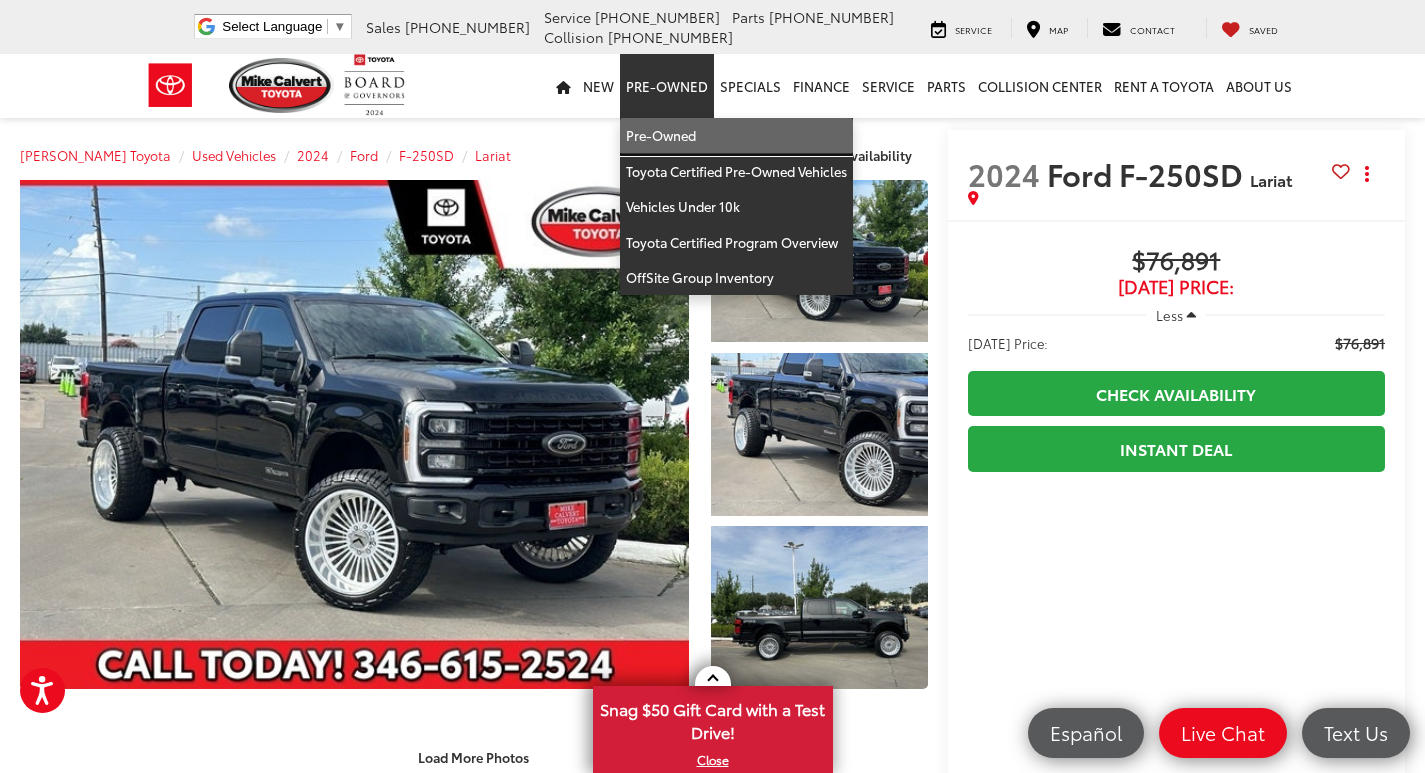 click on "Pre-Owned" at bounding box center (736, 136) 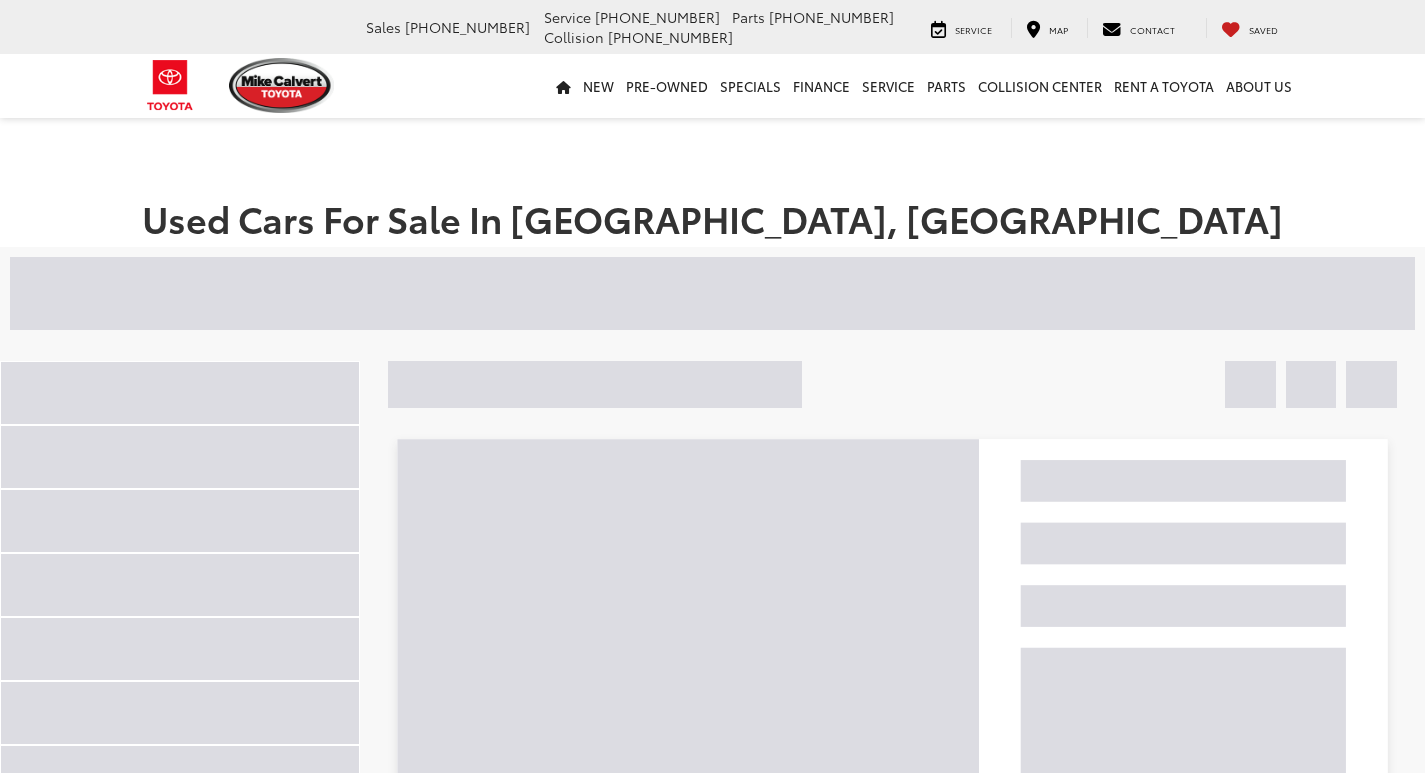 scroll, scrollTop: 0, scrollLeft: 0, axis: both 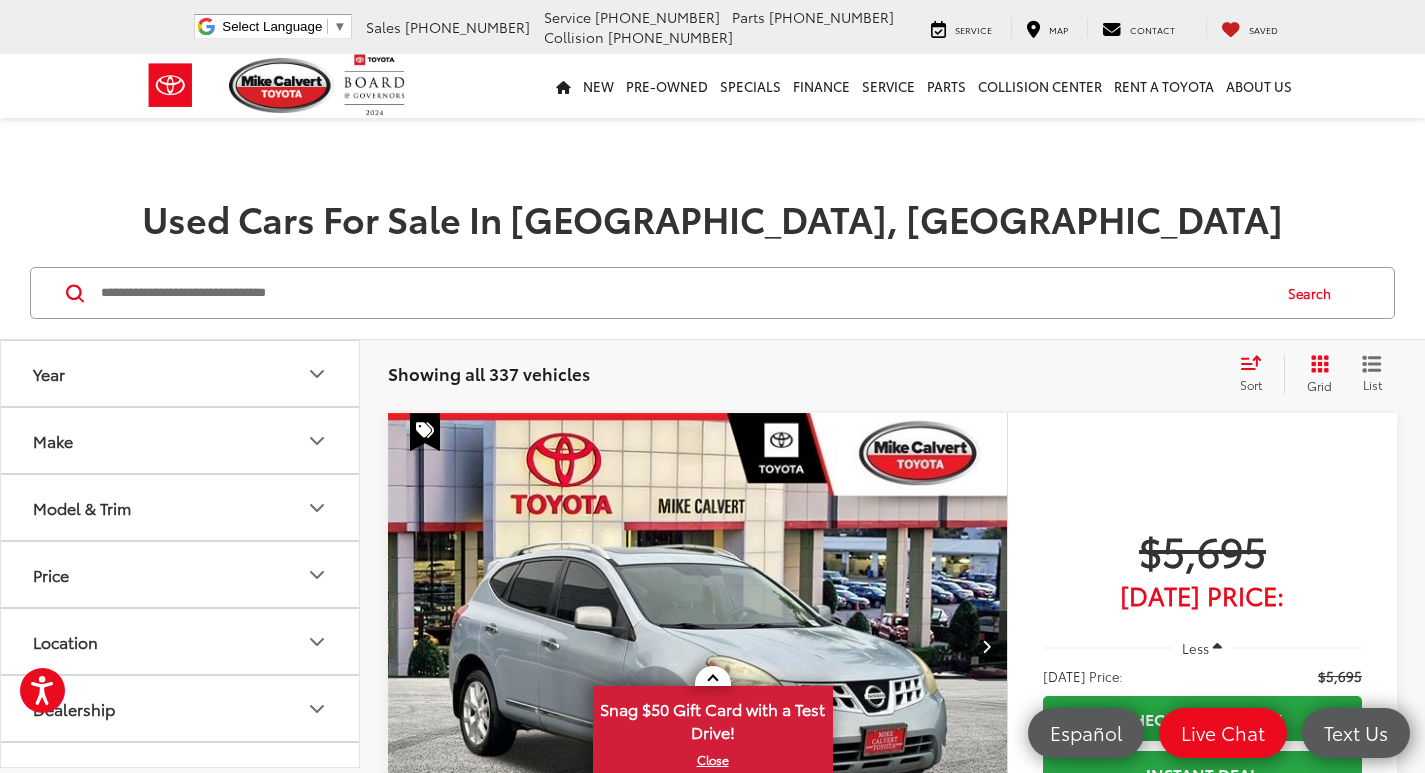 click at bounding box center [684, 293] 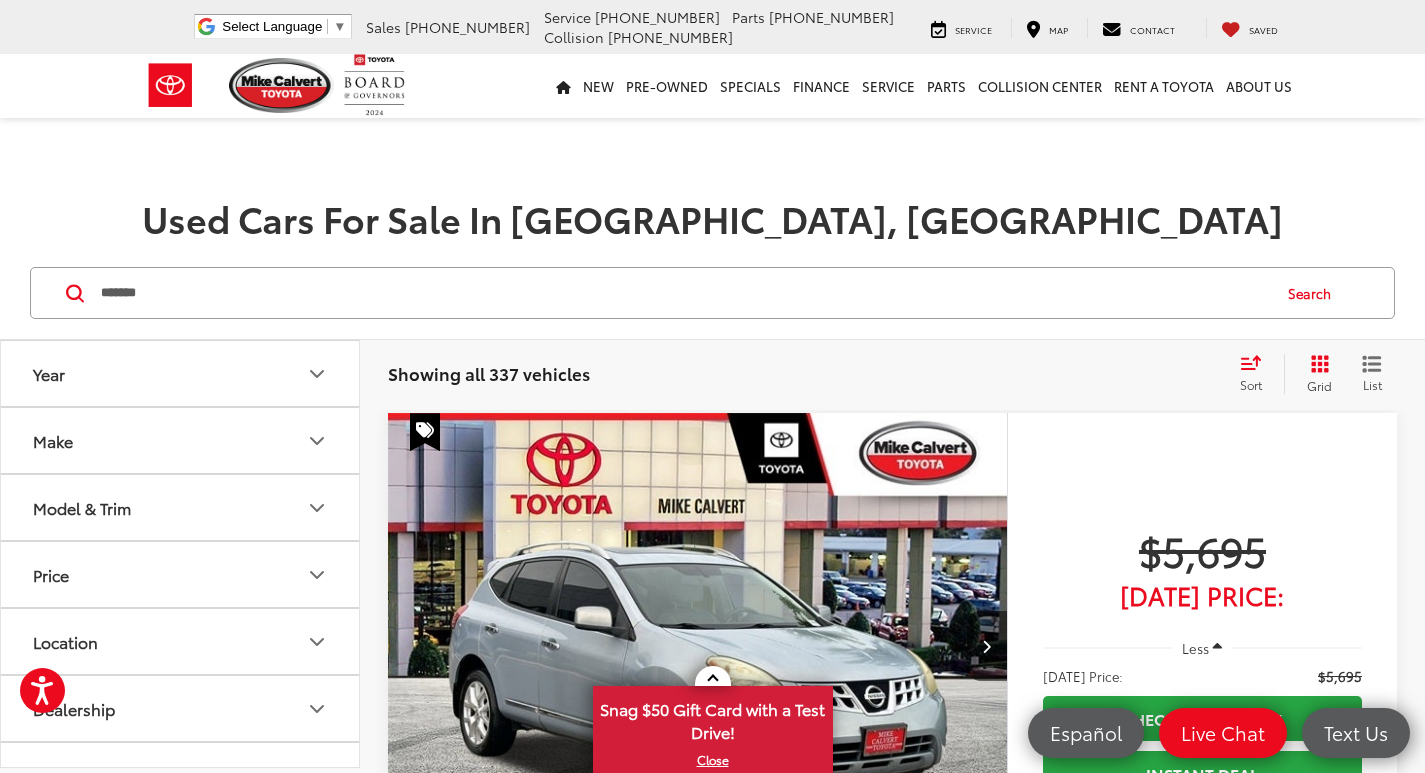 type on "*******" 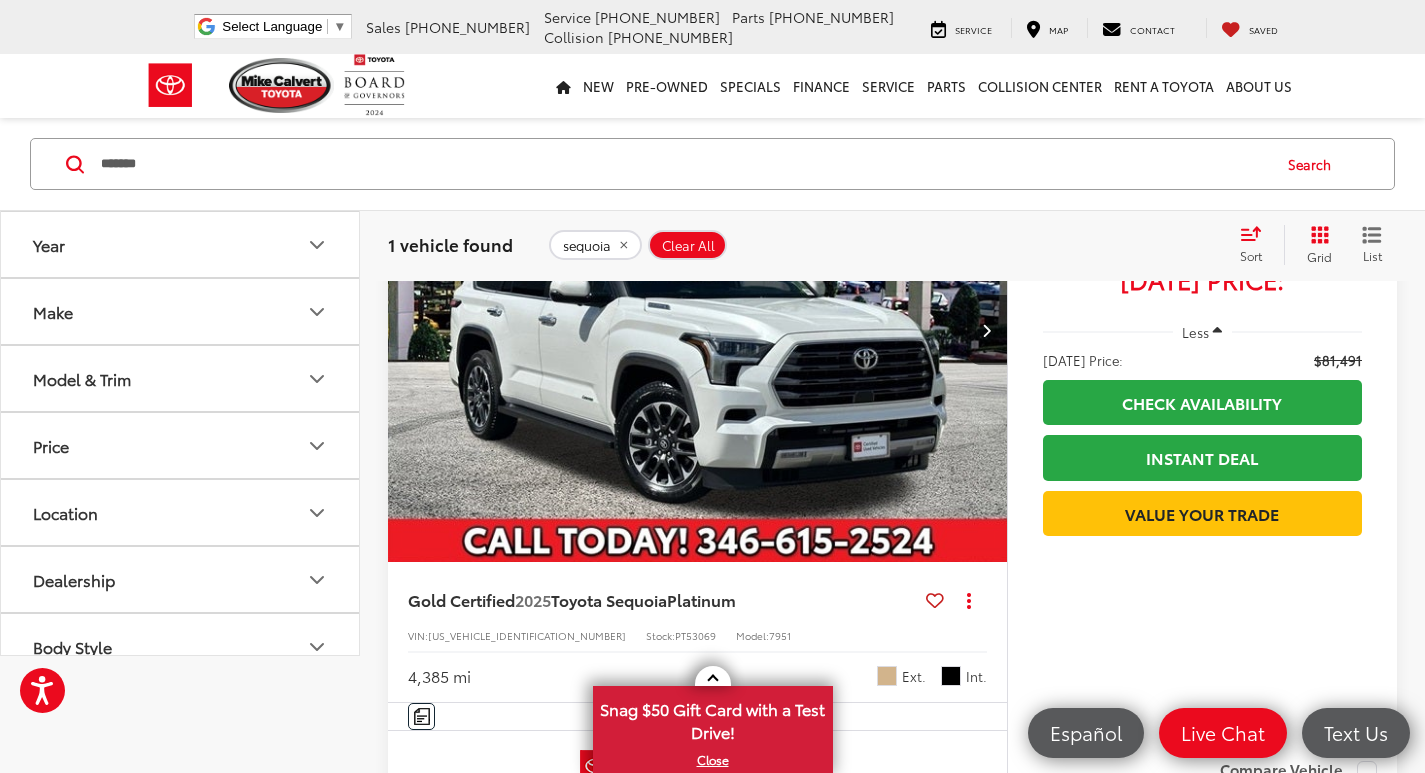 scroll, scrollTop: 0, scrollLeft: 0, axis: both 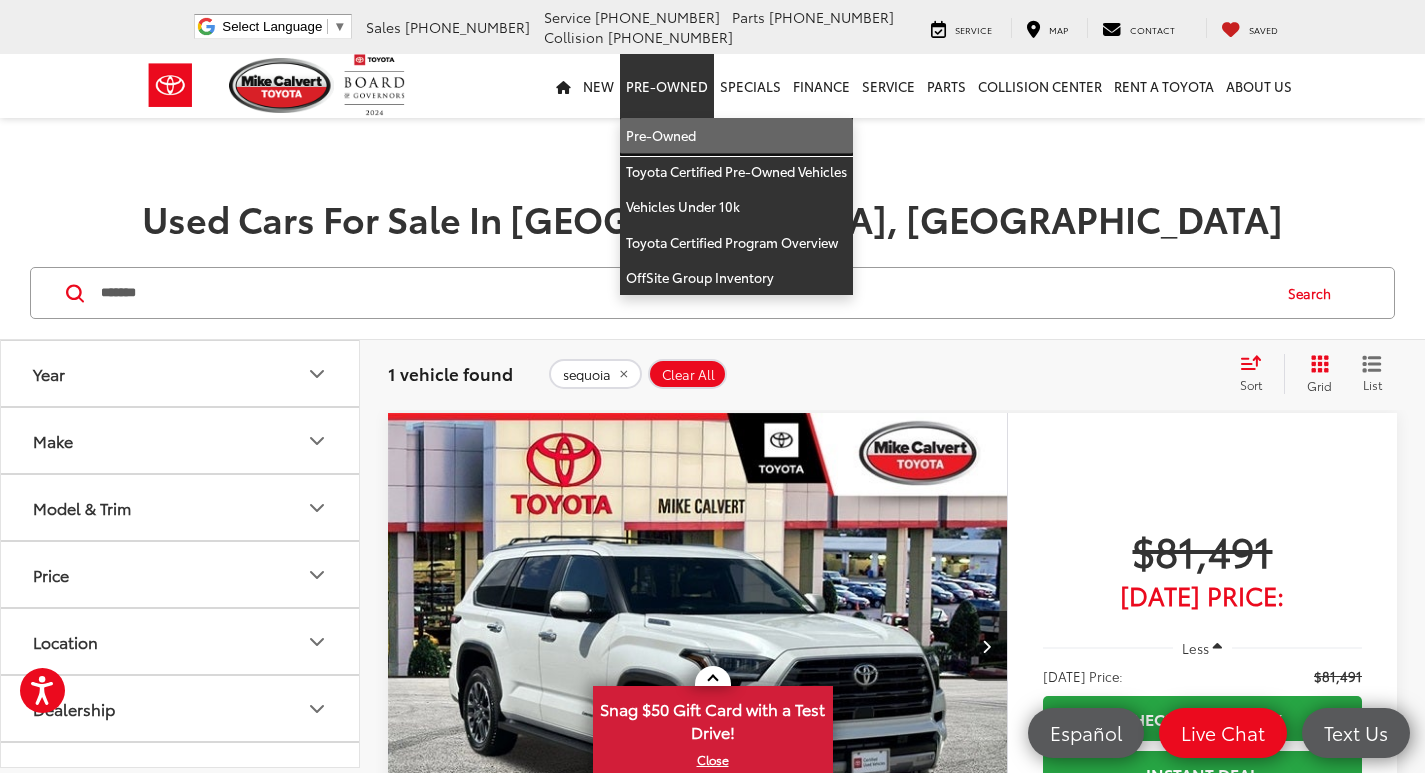 drag, startPoint x: 655, startPoint y: 122, endPoint x: 385, endPoint y: 242, distance: 295.46573 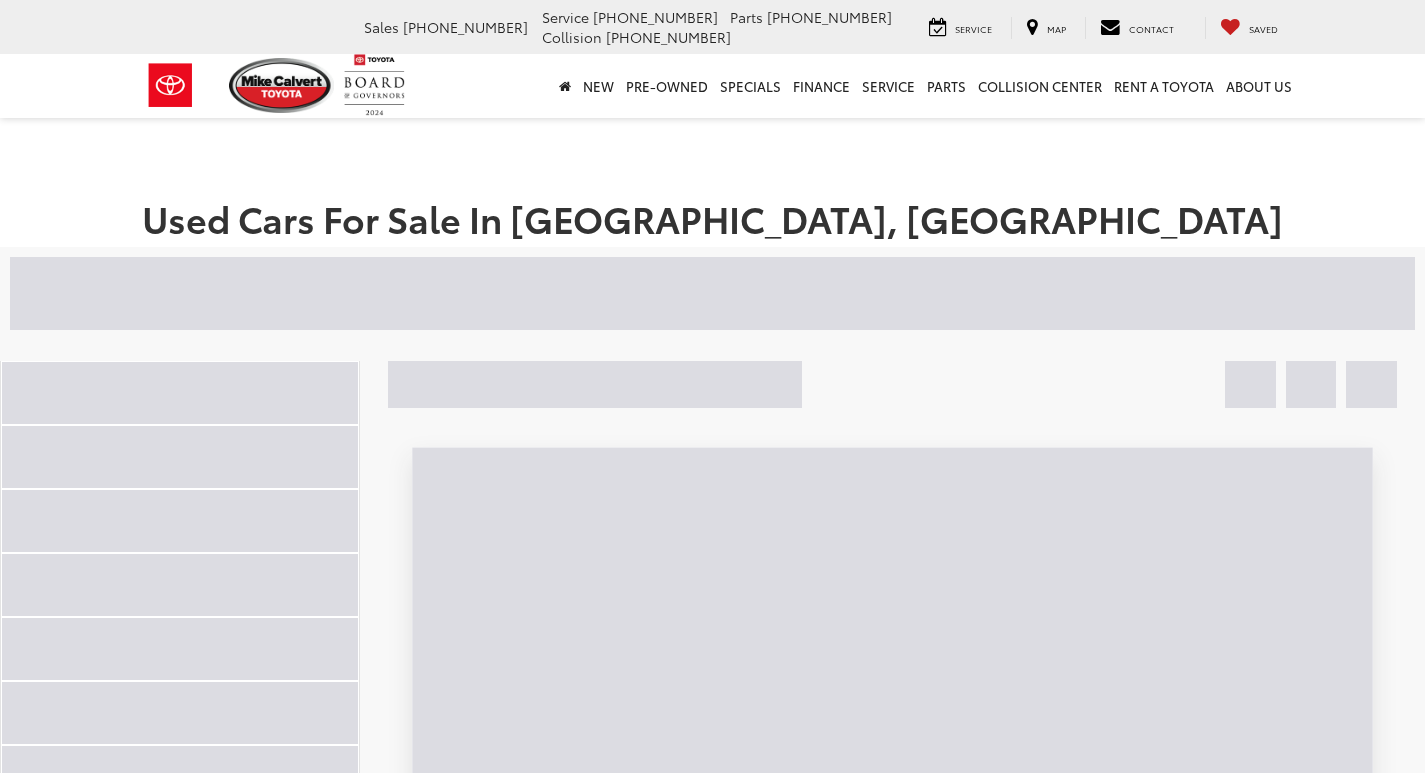 scroll, scrollTop: 0, scrollLeft: 0, axis: both 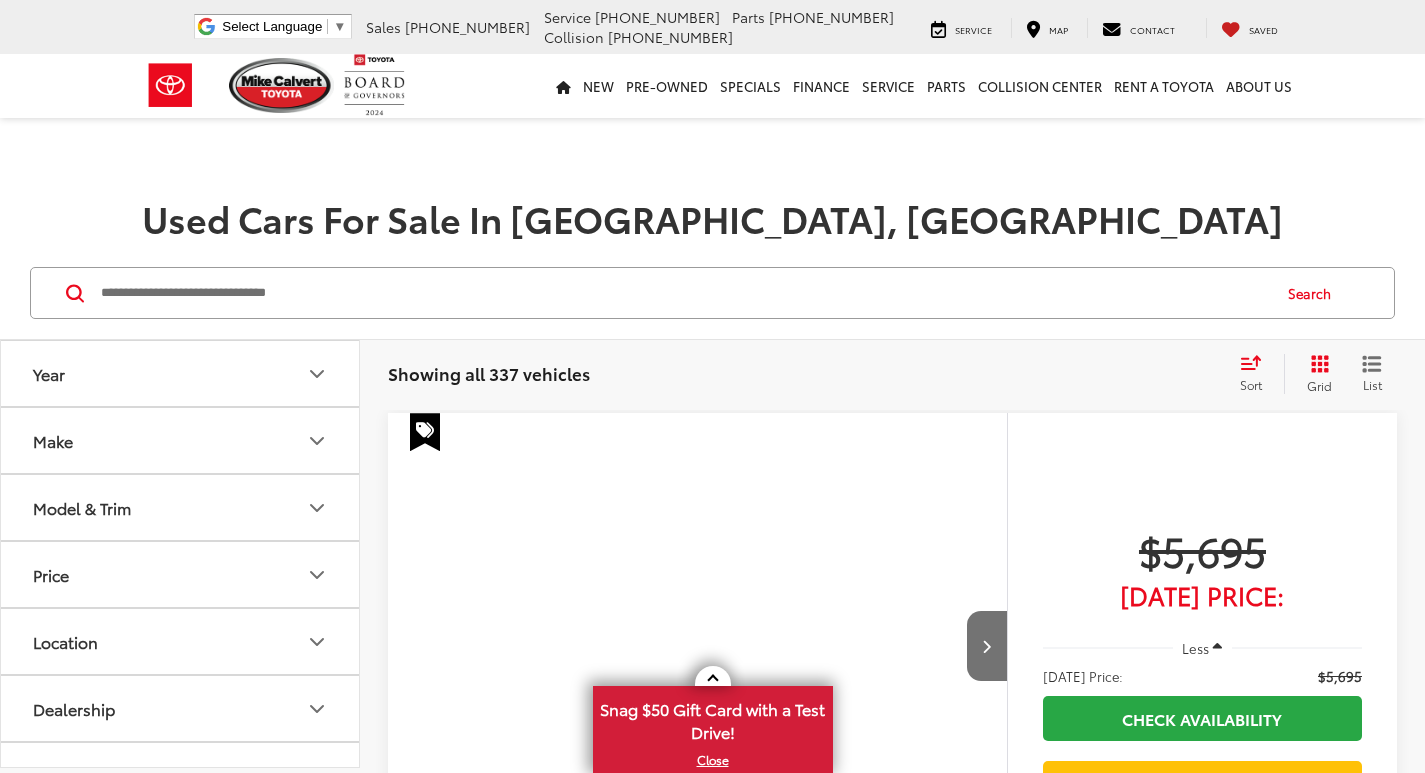 click at bounding box center [684, 293] 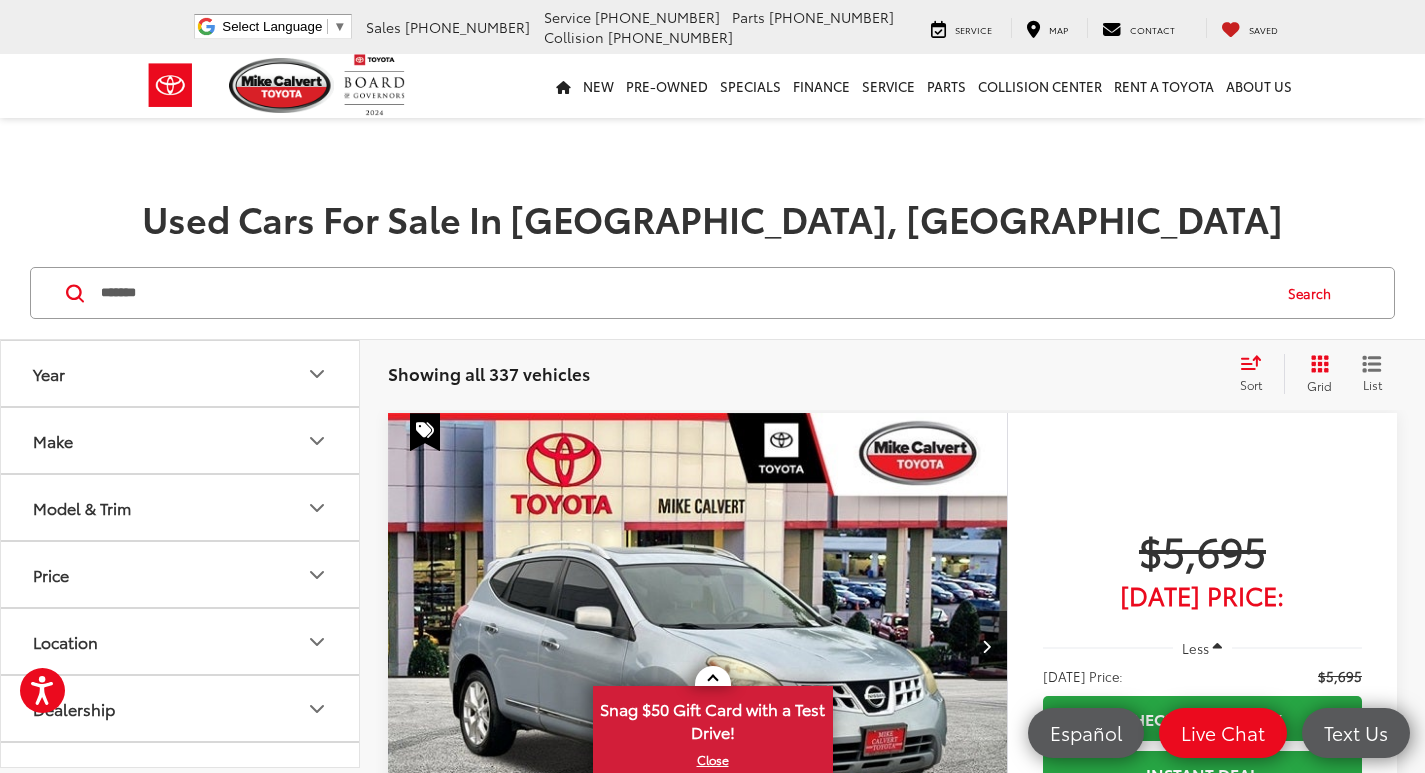type on "*******" 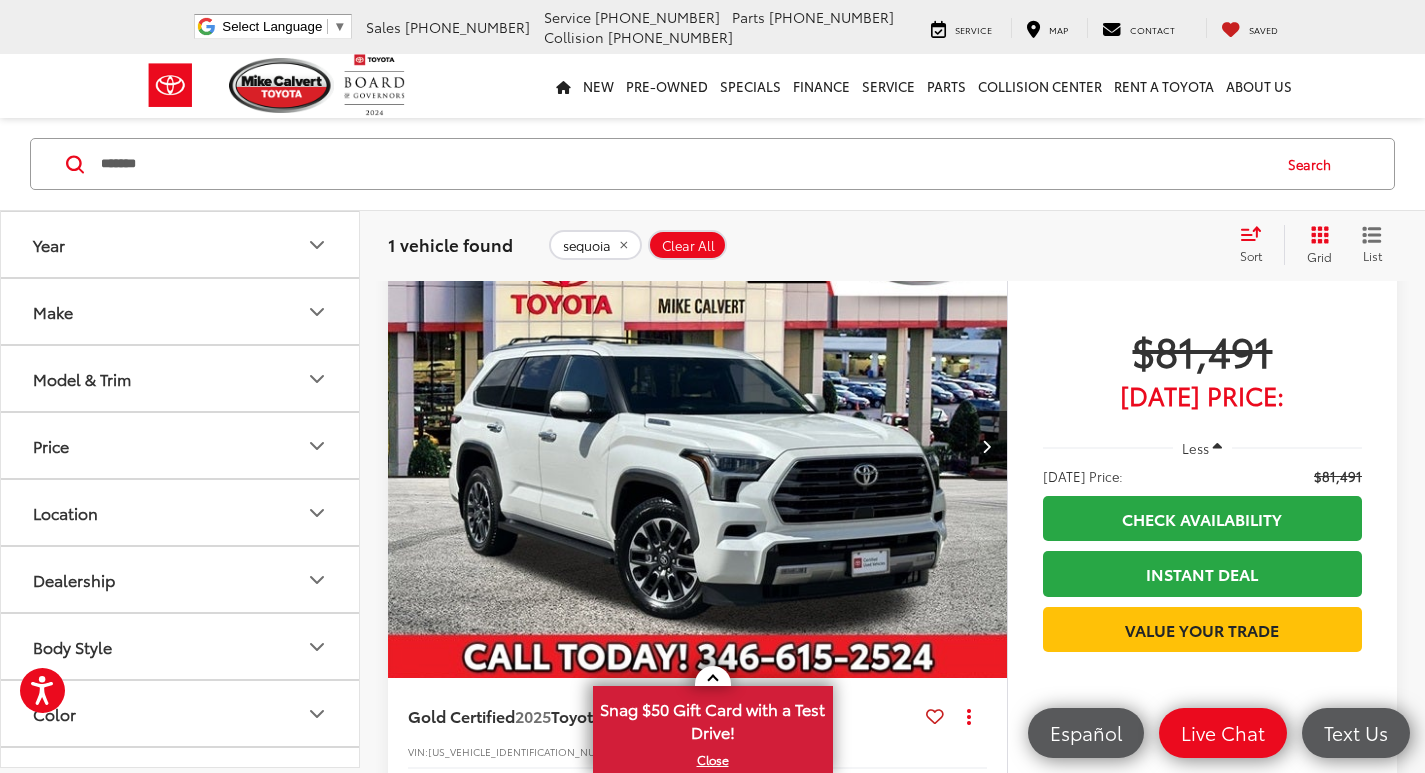 scroll, scrollTop: 0, scrollLeft: 0, axis: both 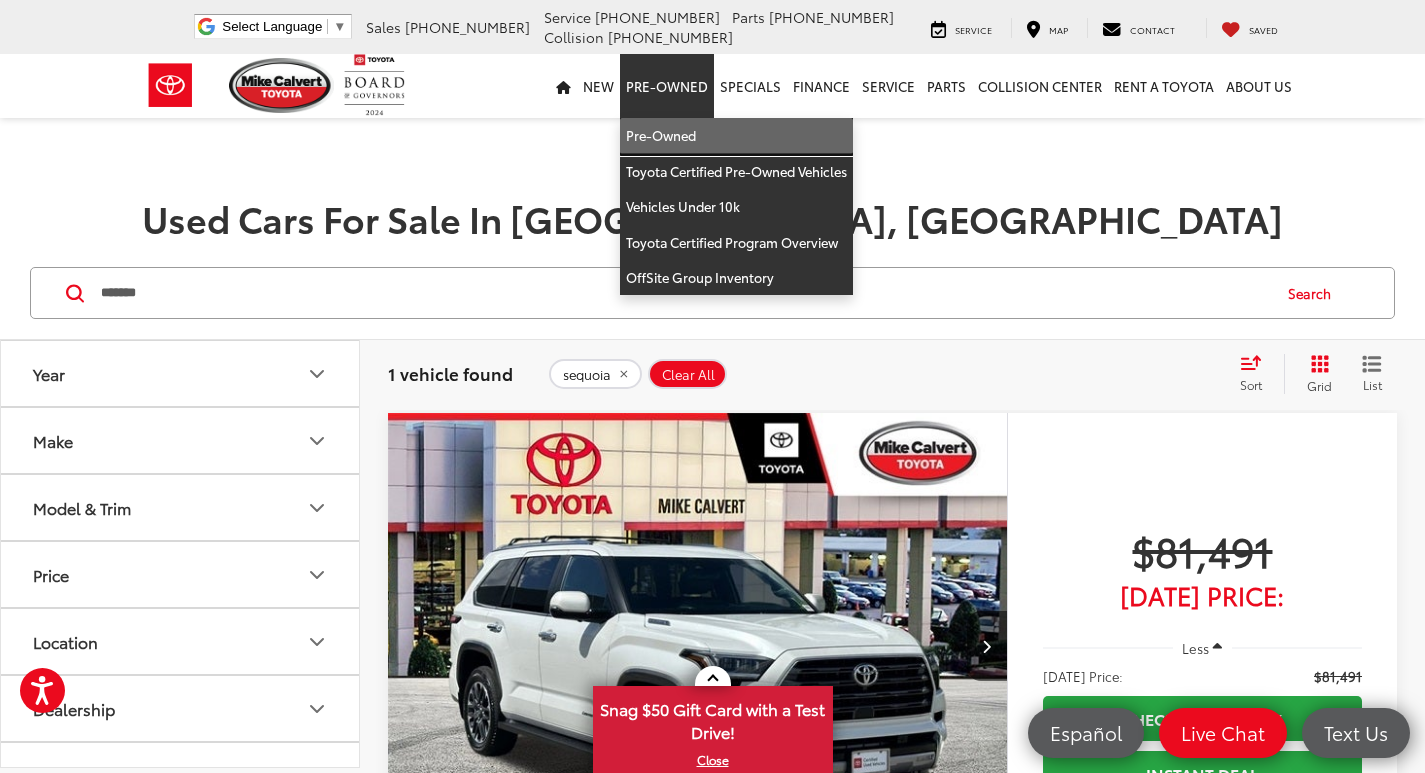 click on "Pre-Owned" at bounding box center [736, 136] 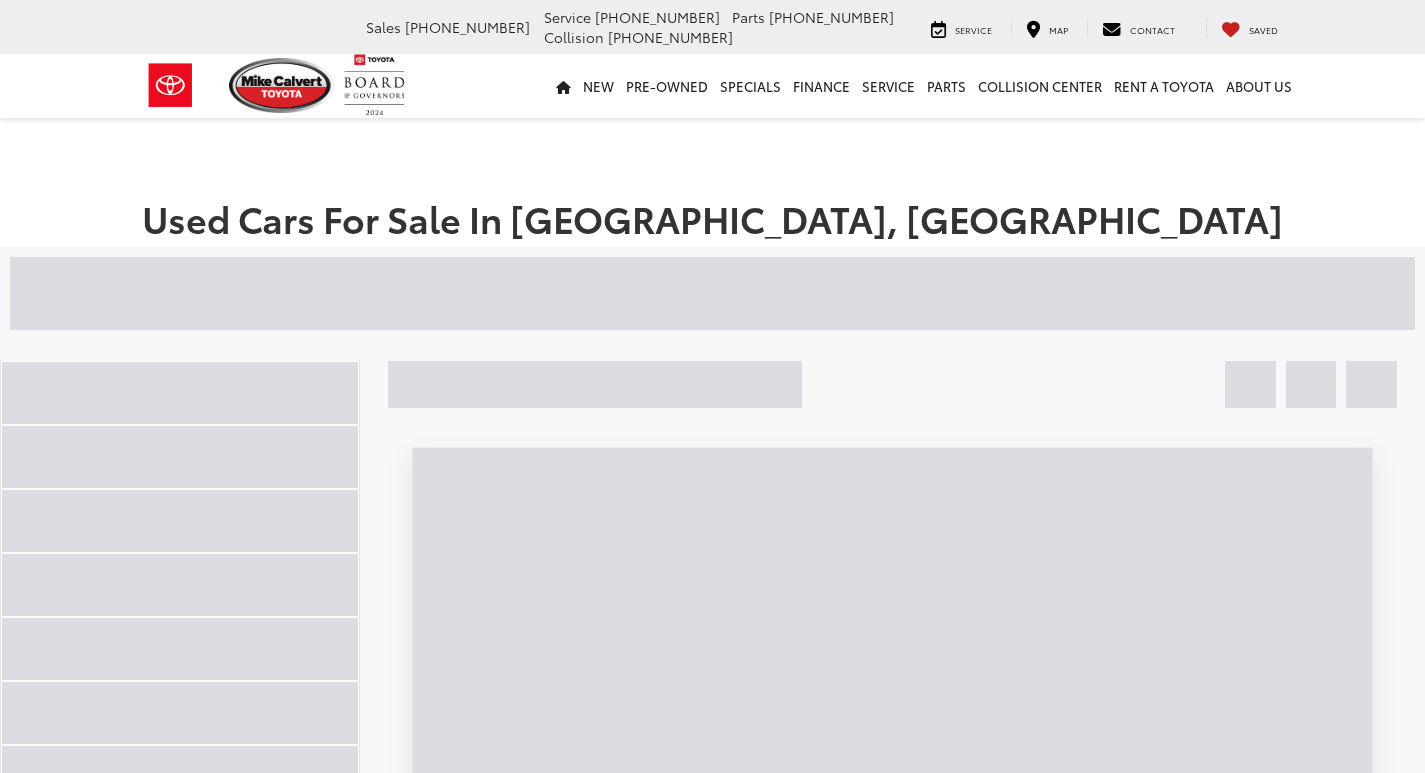 scroll, scrollTop: 0, scrollLeft: 0, axis: both 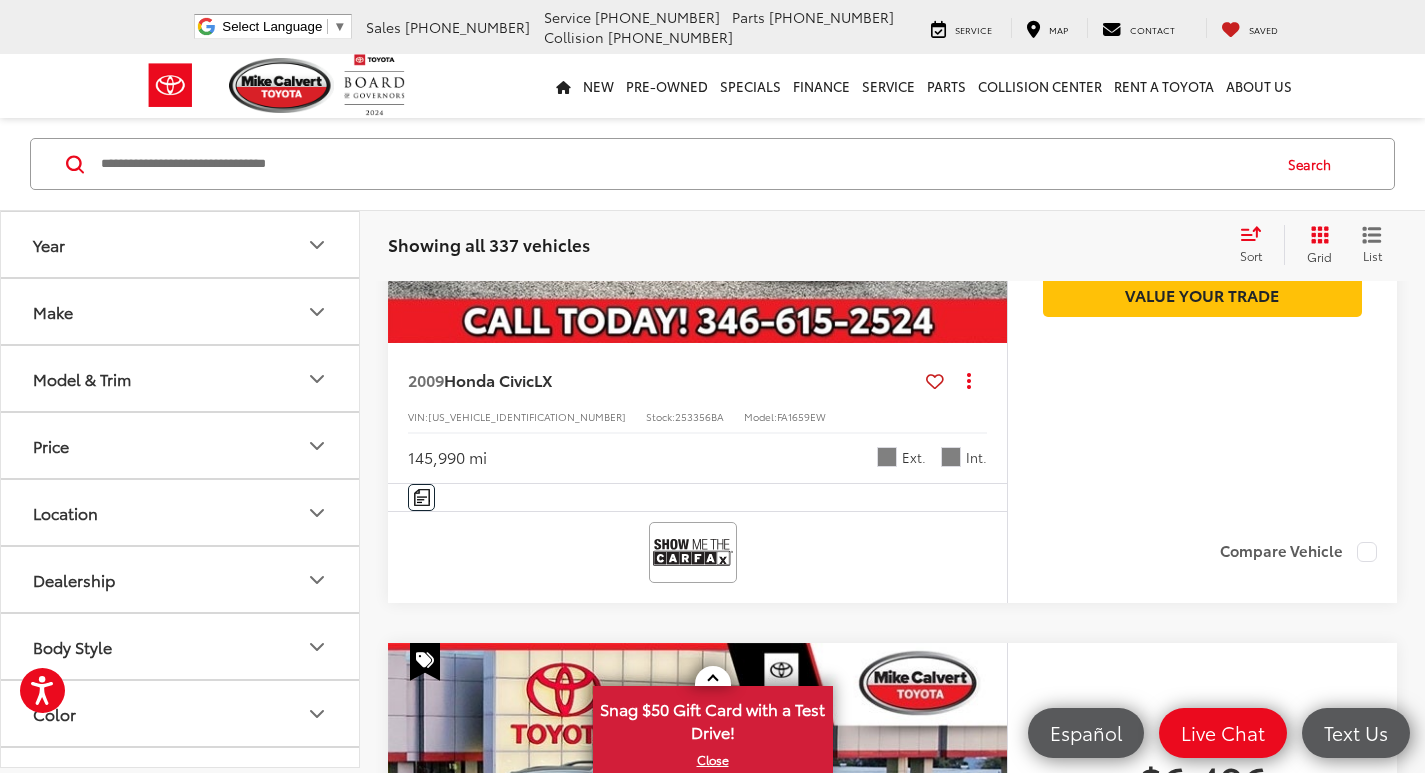 click at bounding box center (684, 164) 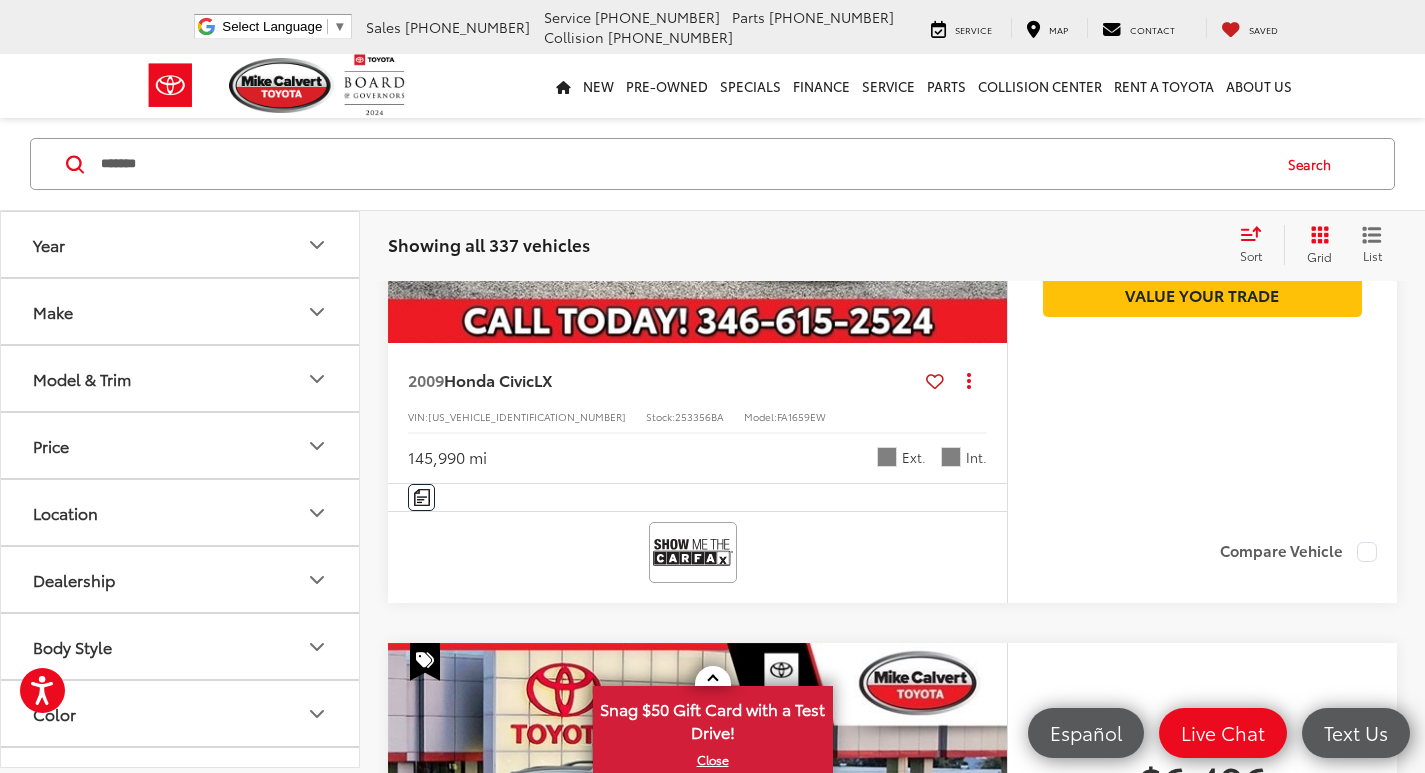 type on "*******" 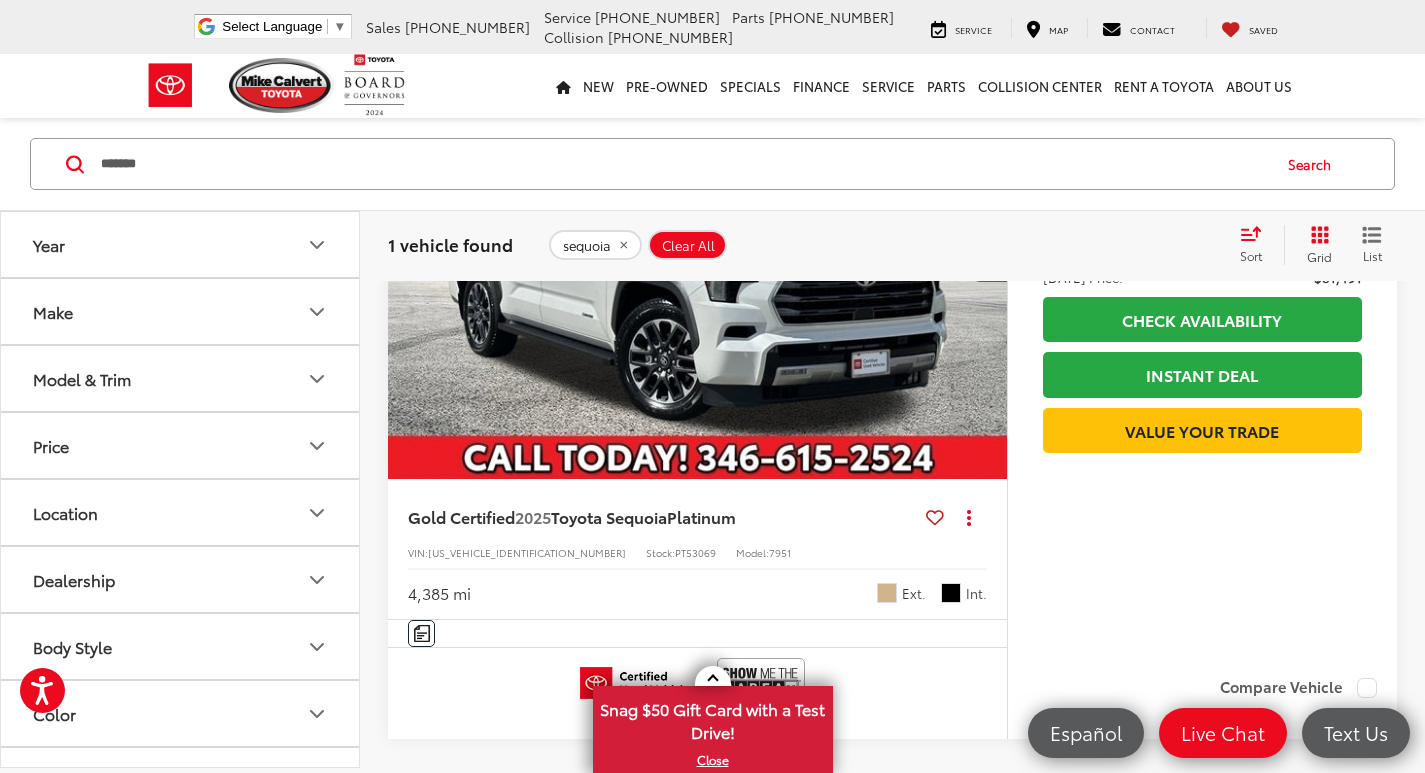 scroll, scrollTop: 400, scrollLeft: 0, axis: vertical 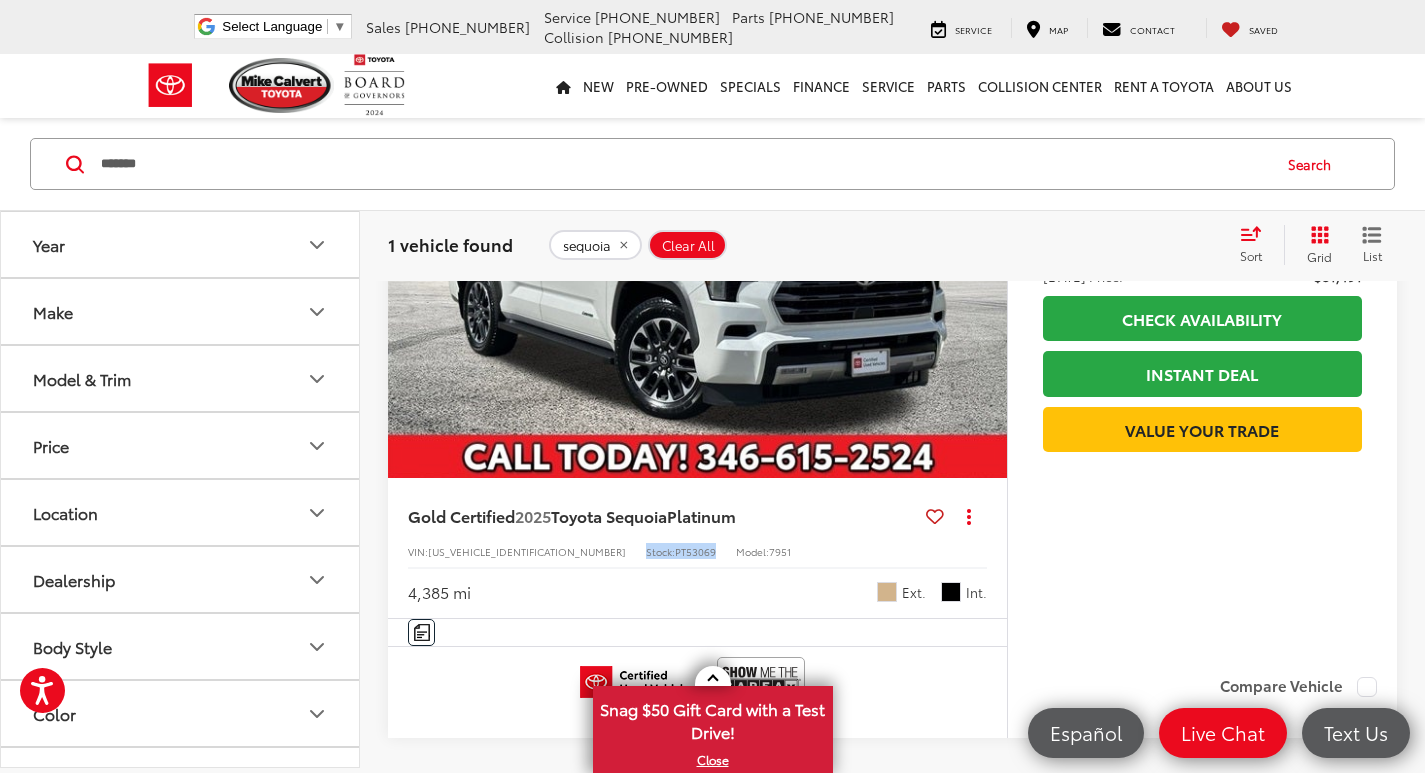 drag, startPoint x: 624, startPoint y: 555, endPoint x: 550, endPoint y: 559, distance: 74.10803 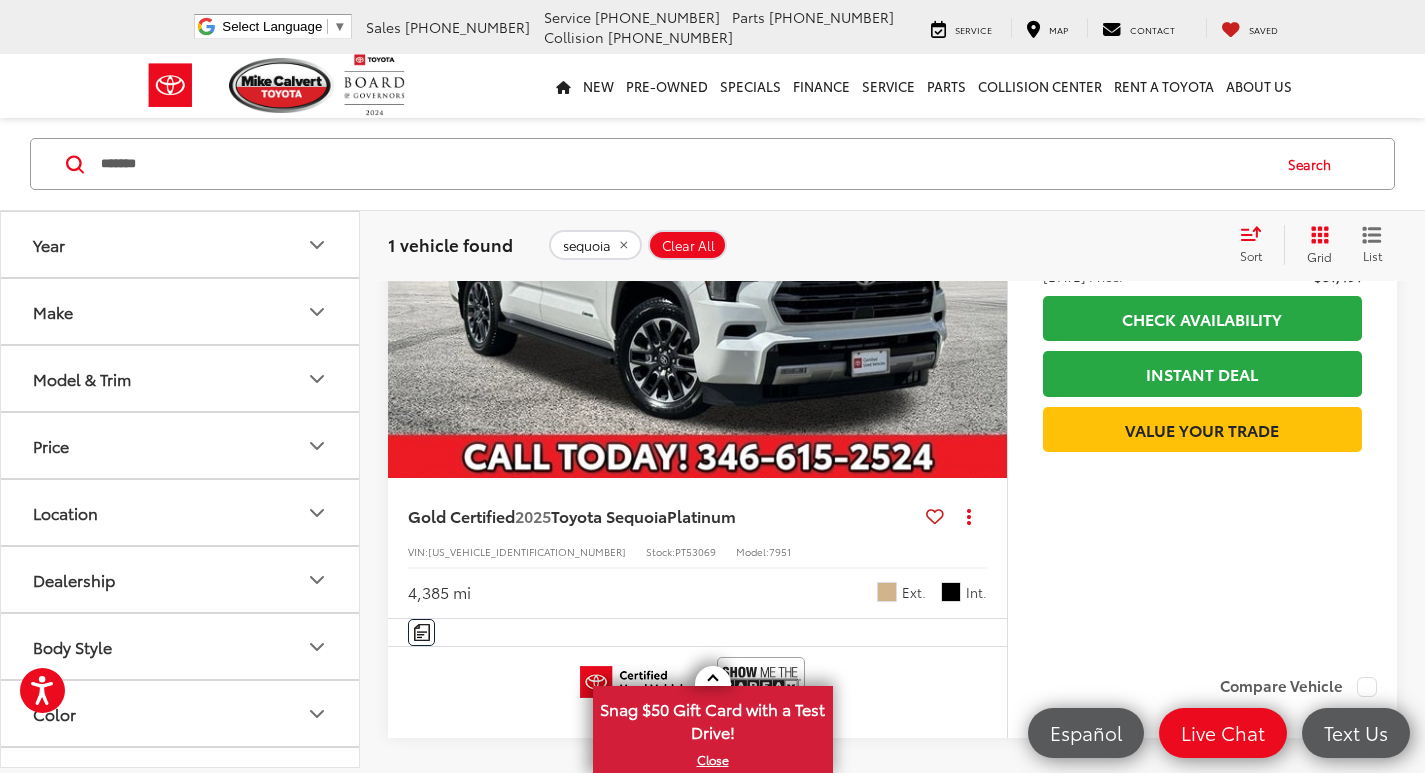 click on "Gold Certified 2025  Toyota Sequoia  Platinum
Copy Link Share Print View Details VIN:  7SVAAABA9SX055026 Stock:  PT53069 Model:  7951 4,385 mi Ext. Int." at bounding box center [697, 548] 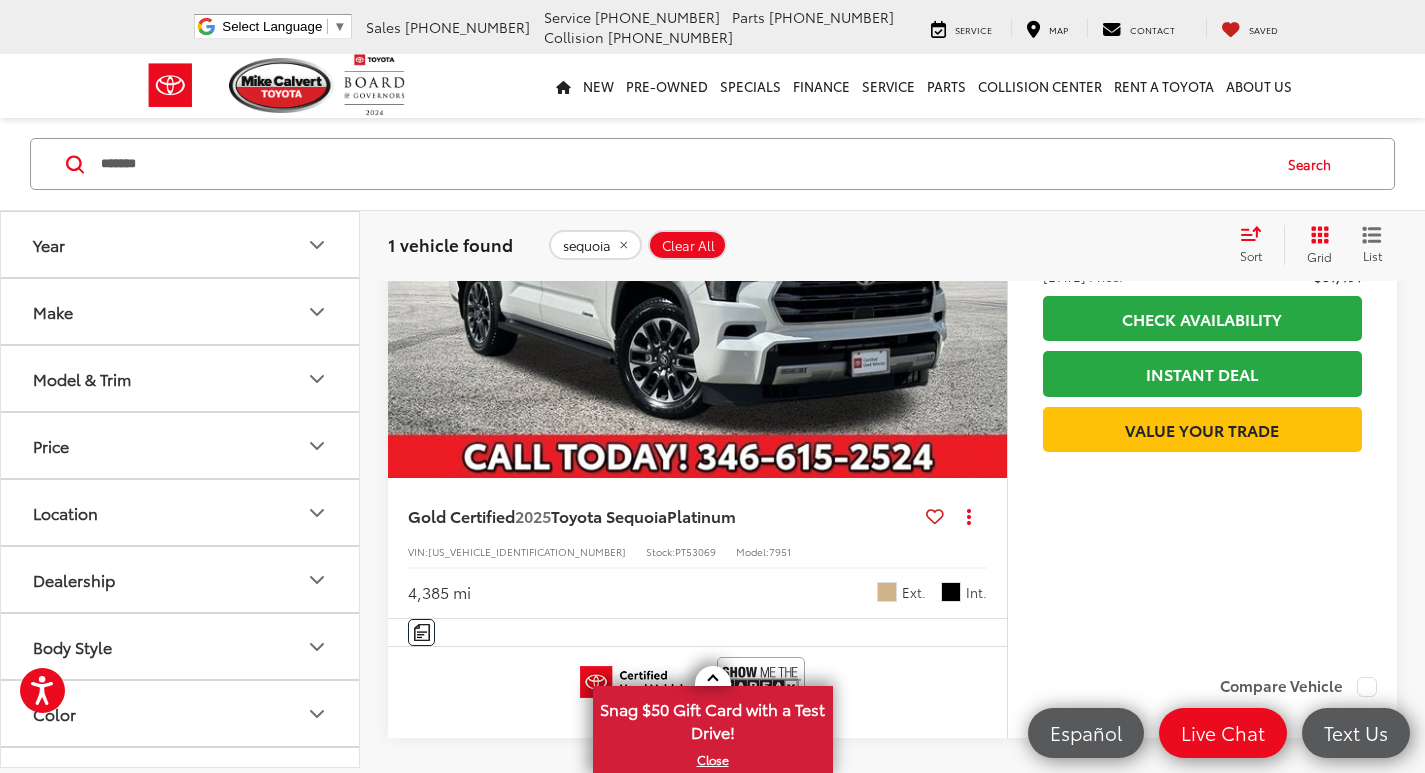 click on "New
New
New Tundra Inventory
Schedule Test Drive
Model Research
Toyota Reviews
Toyota Comparisons
Commercial Truck Center
New 4Runner i-FORCE MAX Inventory
Pre-Owned
Pre-Owned
Toyota Certified Pre-Owned Vehicles
Vehicles Under 10k
Toyota Certified Program Overview
OffSite Group Inventory
Specials
New Specials
Pre-owned Specials
Certified Pre-Owned Specials
Service & Parts Specials
Military Rebate
College Rebate
Manufacturer Specials
Finance
Finance Department
Get Pre-Approved
Get Pre-Qualified
Payment Calculator
Value Your Trade
Toyota Lease Deals
Special Auto Financing
Get pre-qualified with Capital One (no impact to your credit score)
Service
Service
Mobile Service
Service Scheduling Options" at bounding box center [713, 86] 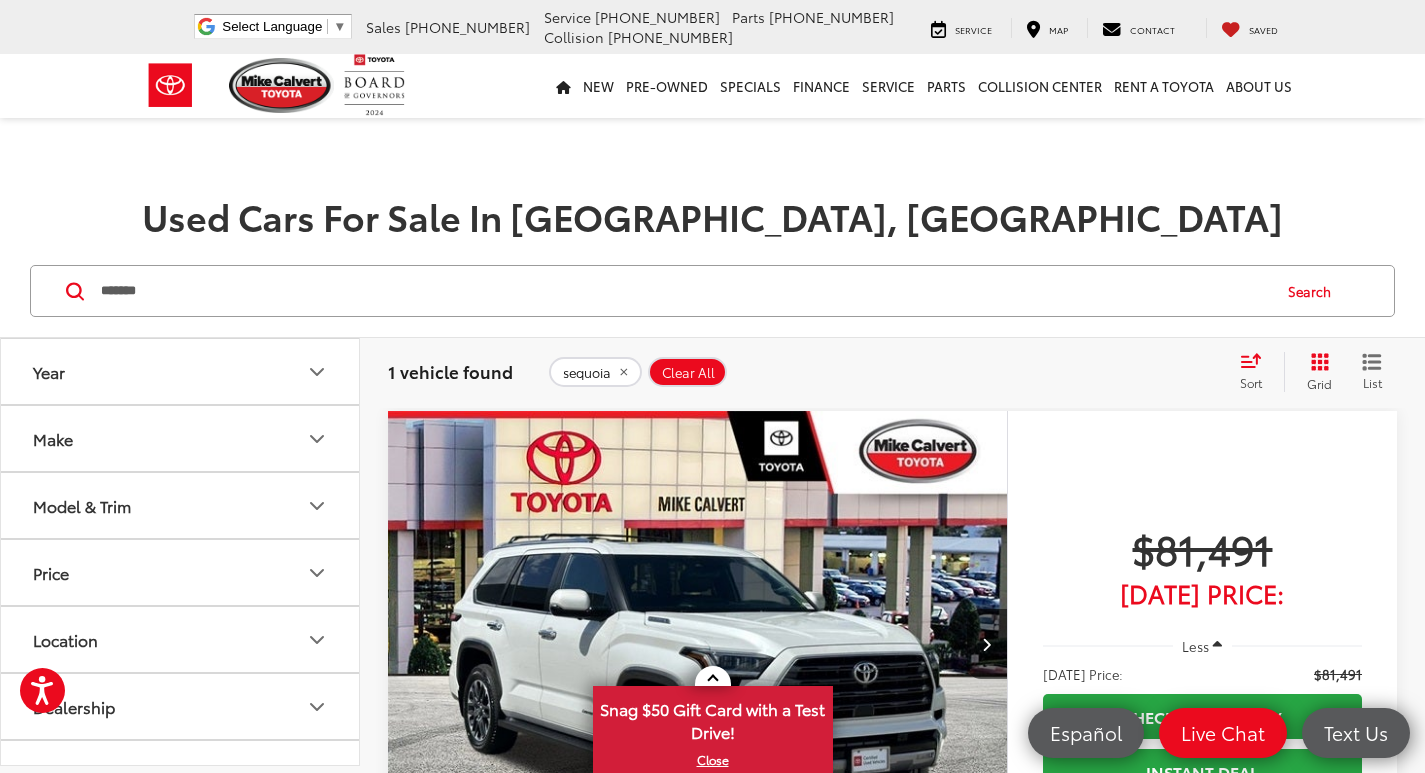 scroll, scrollTop: 0, scrollLeft: 0, axis: both 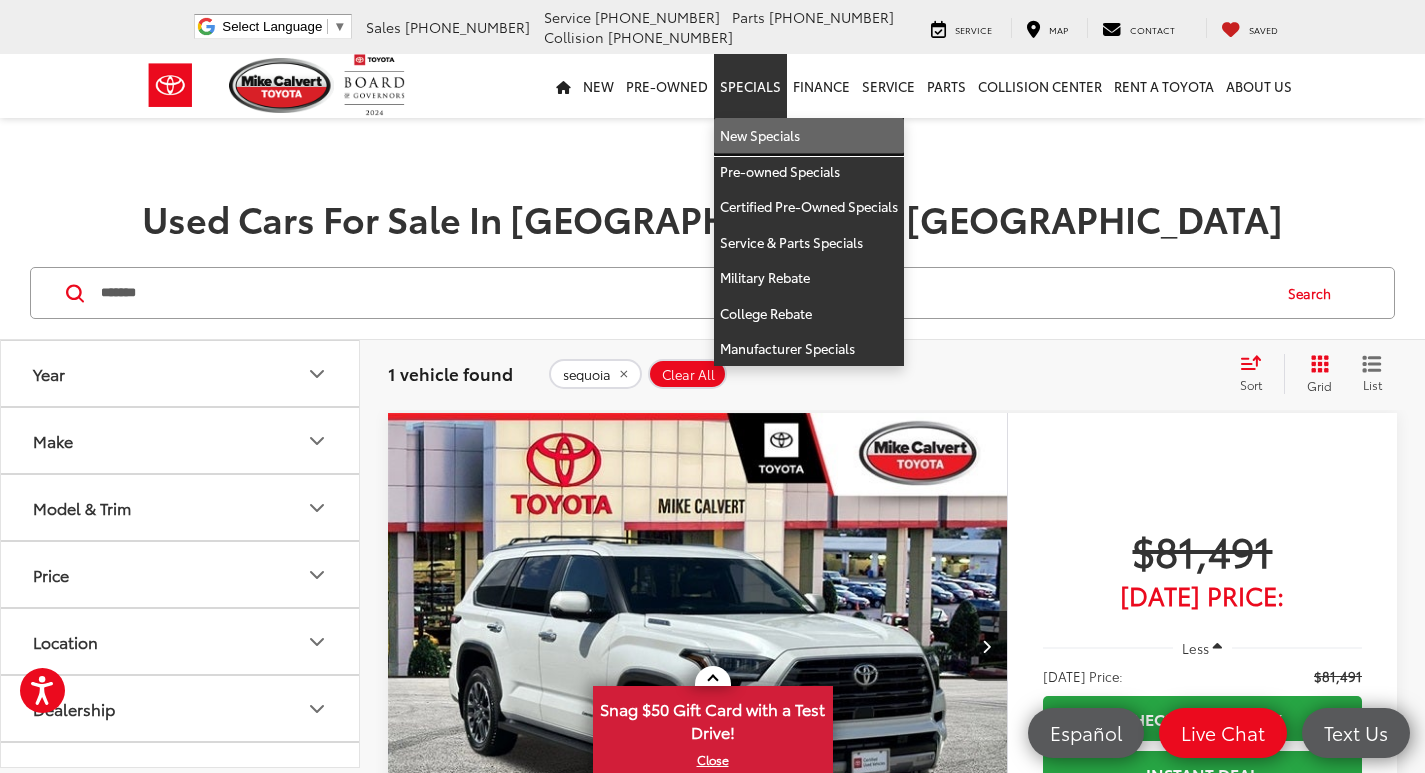 click on "New Specials" at bounding box center (809, 136) 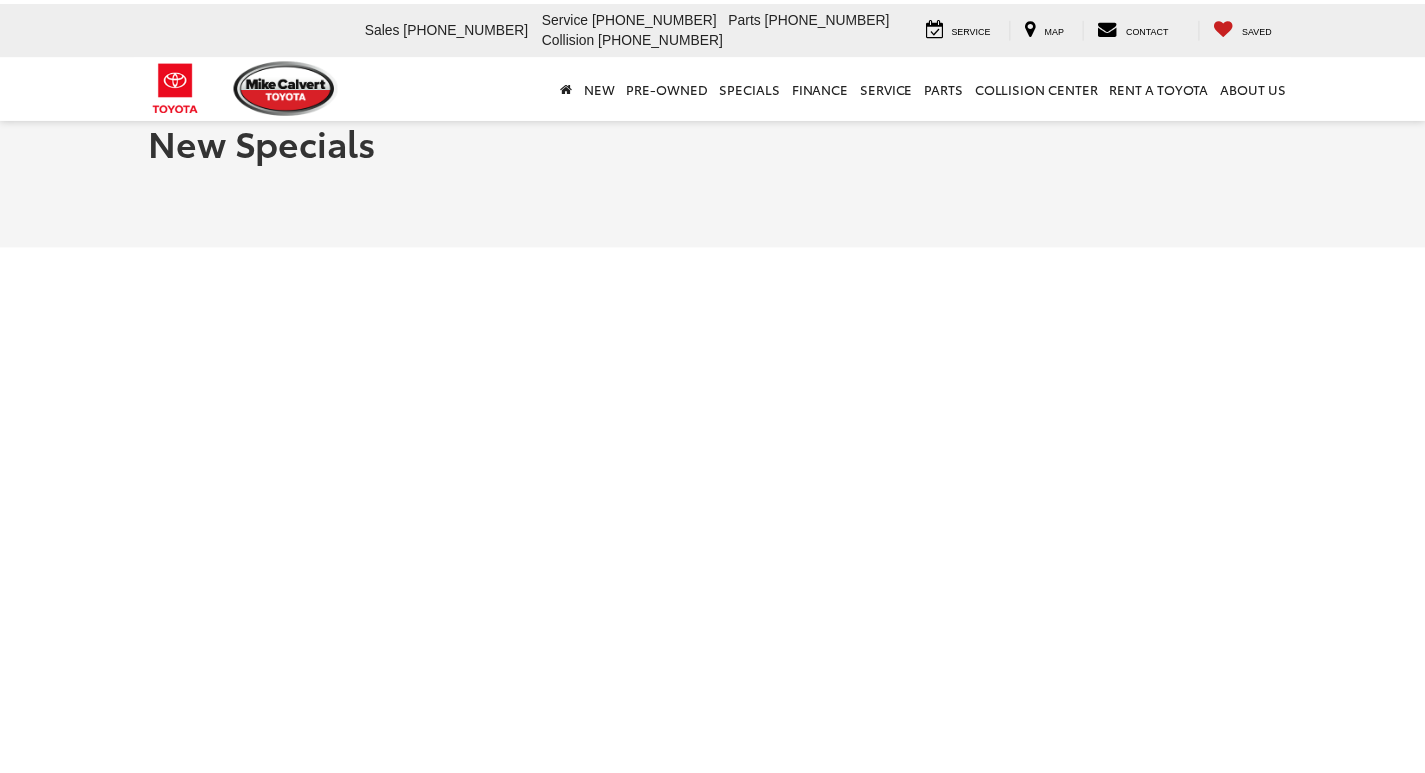 scroll, scrollTop: 0, scrollLeft: 0, axis: both 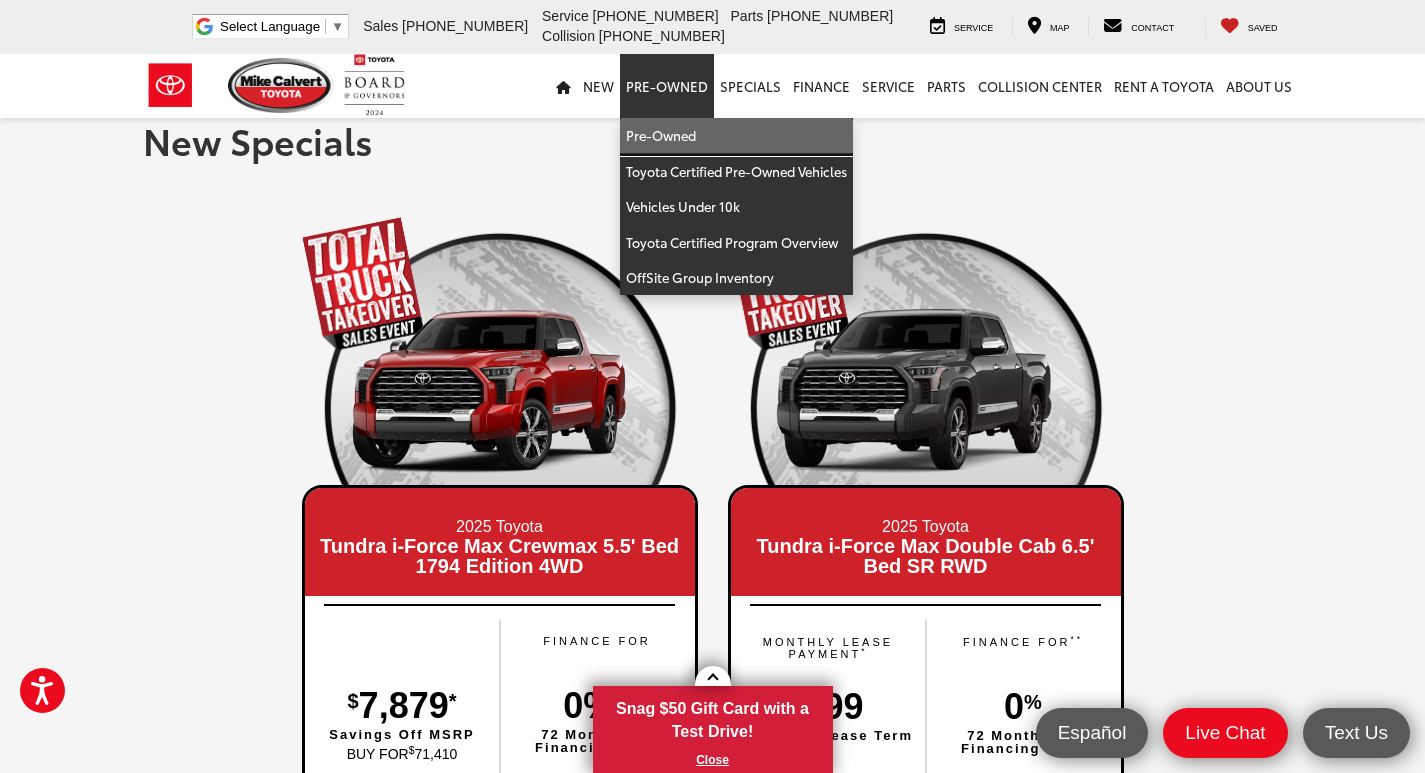 click on "Pre-Owned" at bounding box center [736, 136] 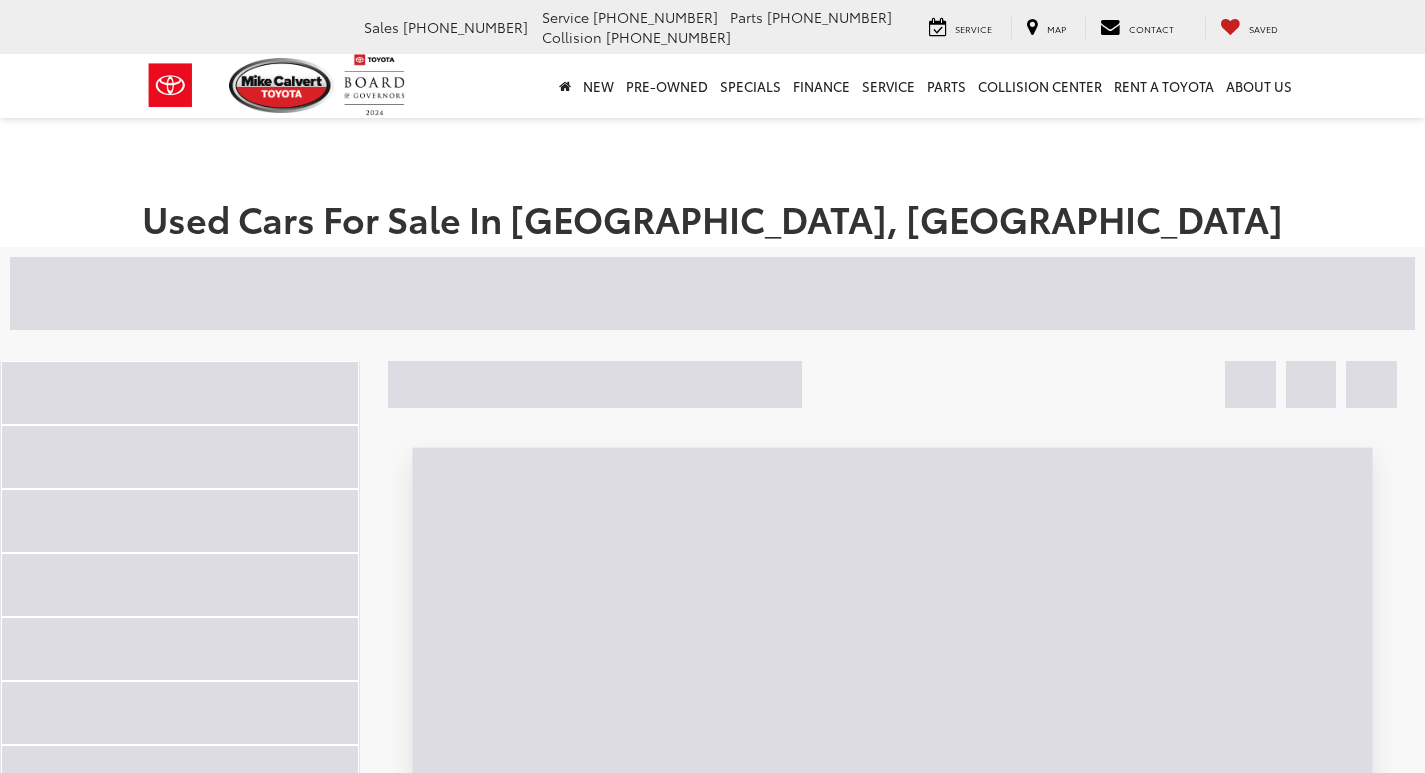 scroll, scrollTop: 0, scrollLeft: 0, axis: both 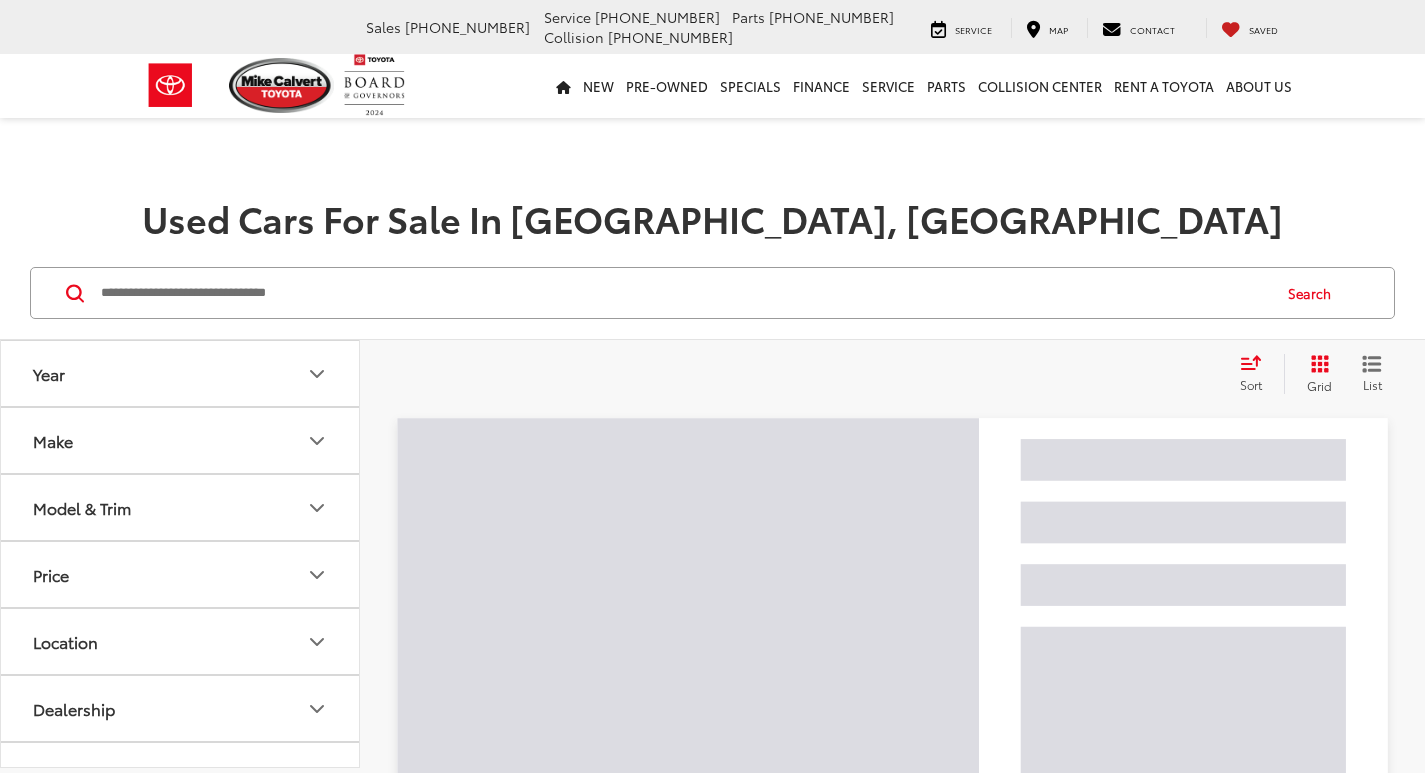 click at bounding box center [684, 293] 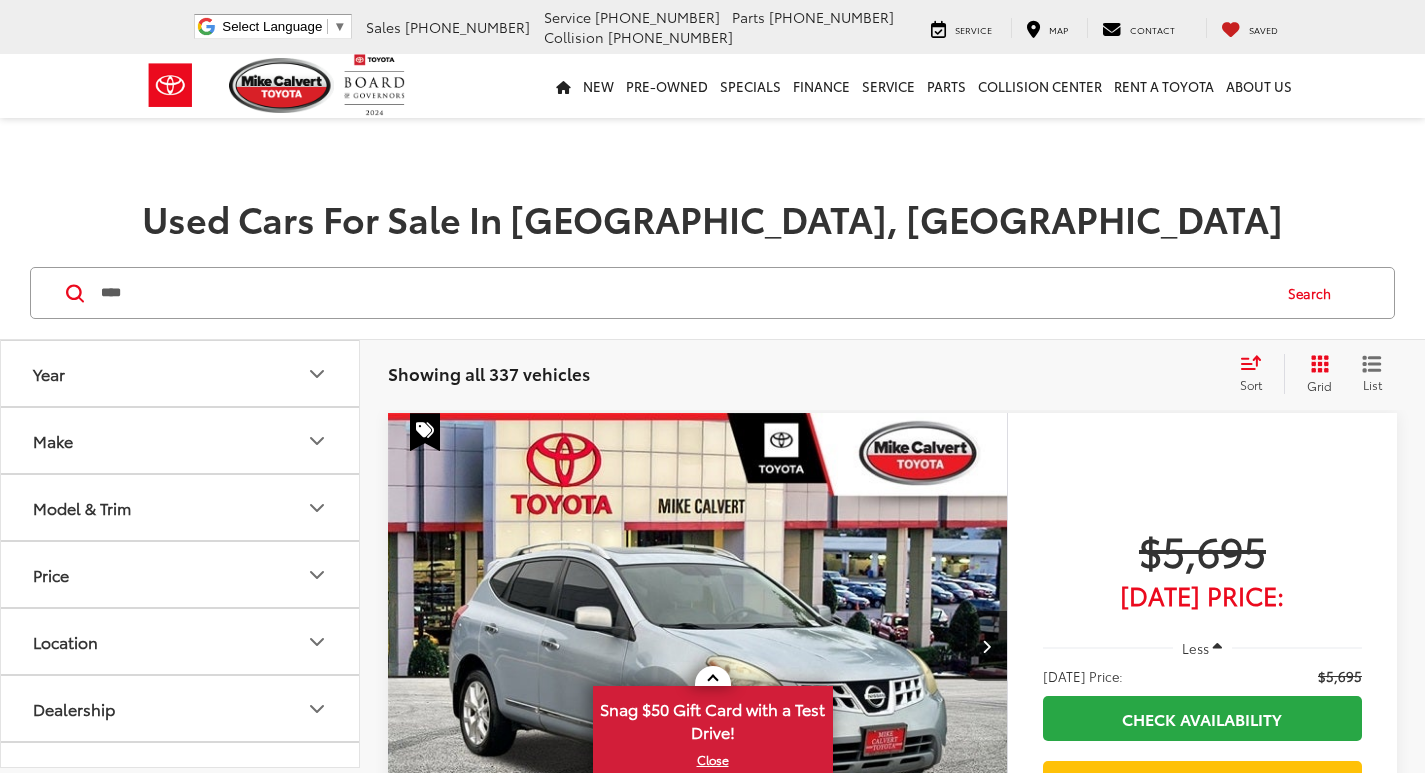 scroll, scrollTop: 0, scrollLeft: 0, axis: both 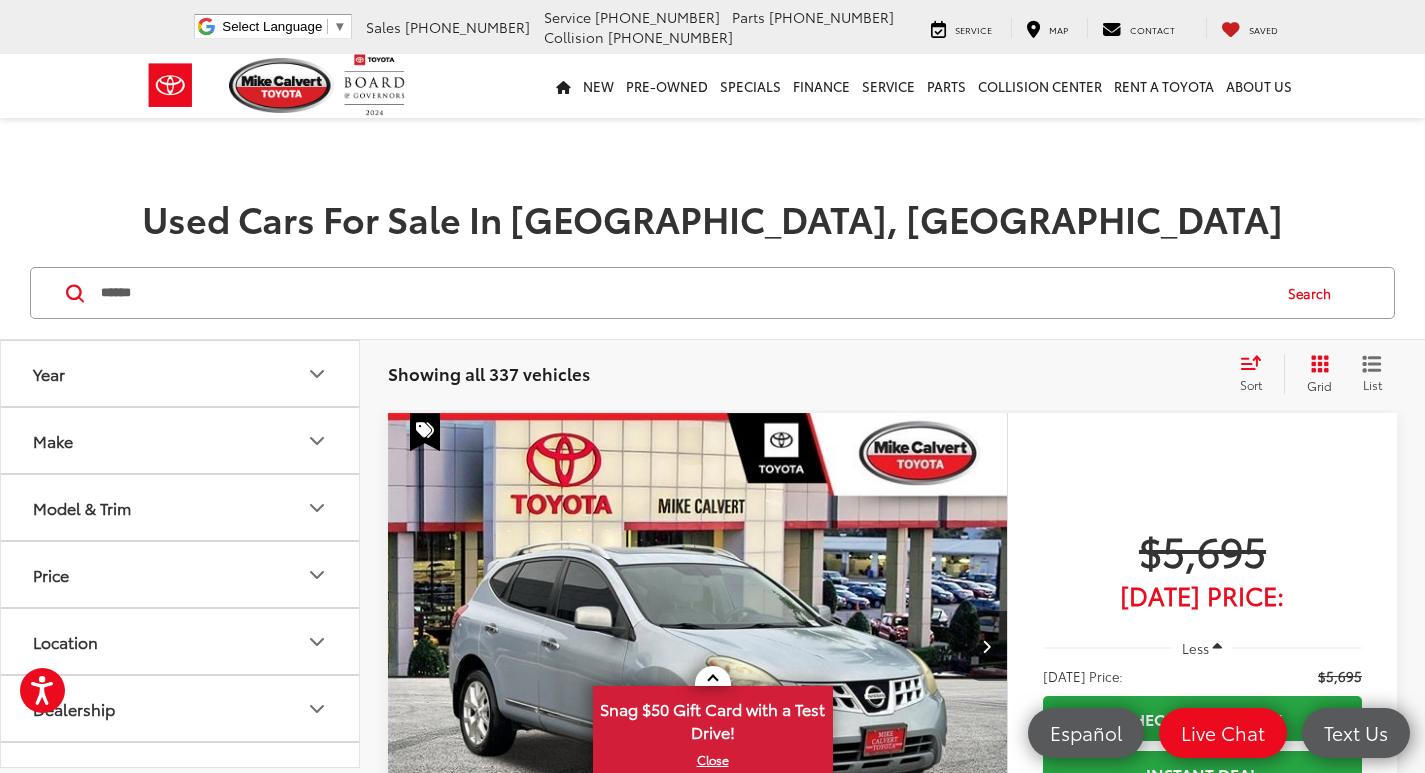 type on "******" 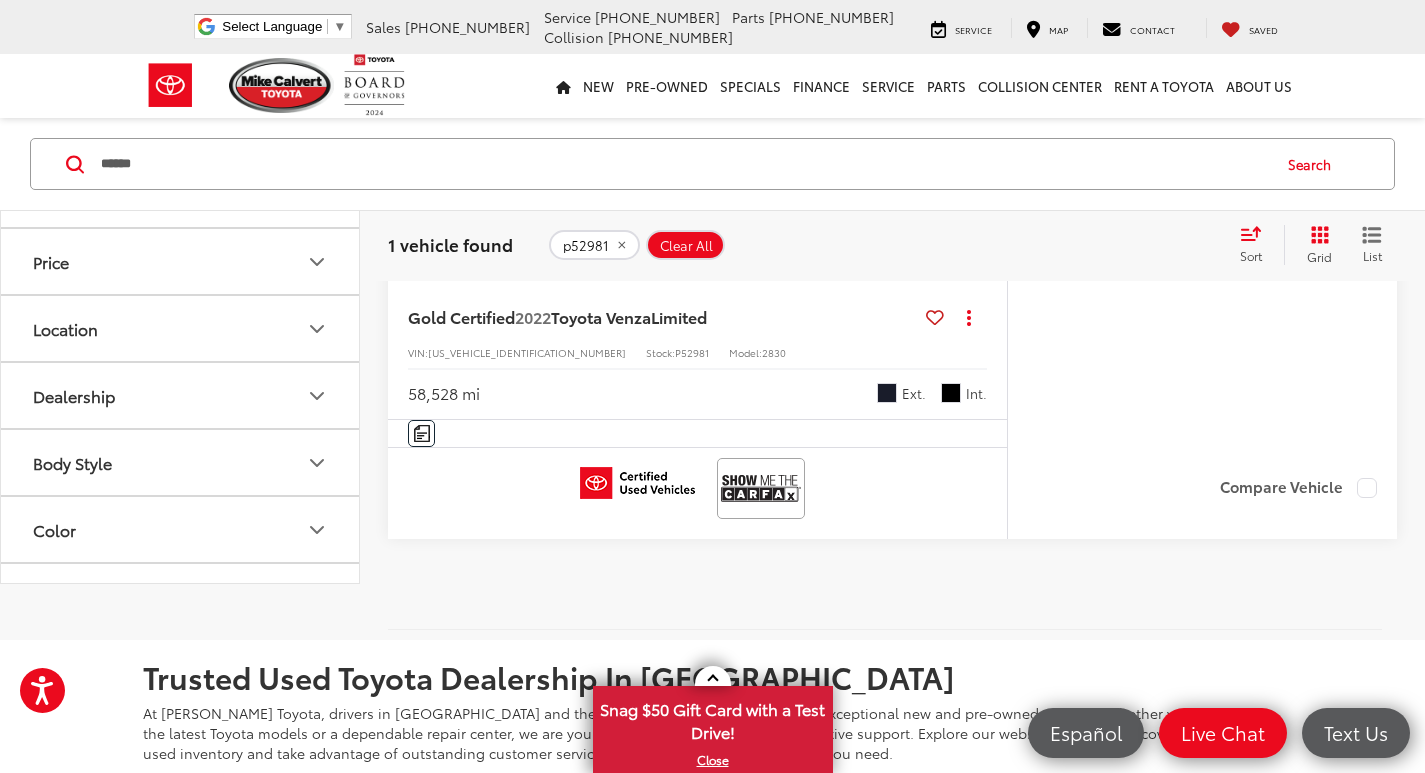 scroll, scrollTop: 600, scrollLeft: 0, axis: vertical 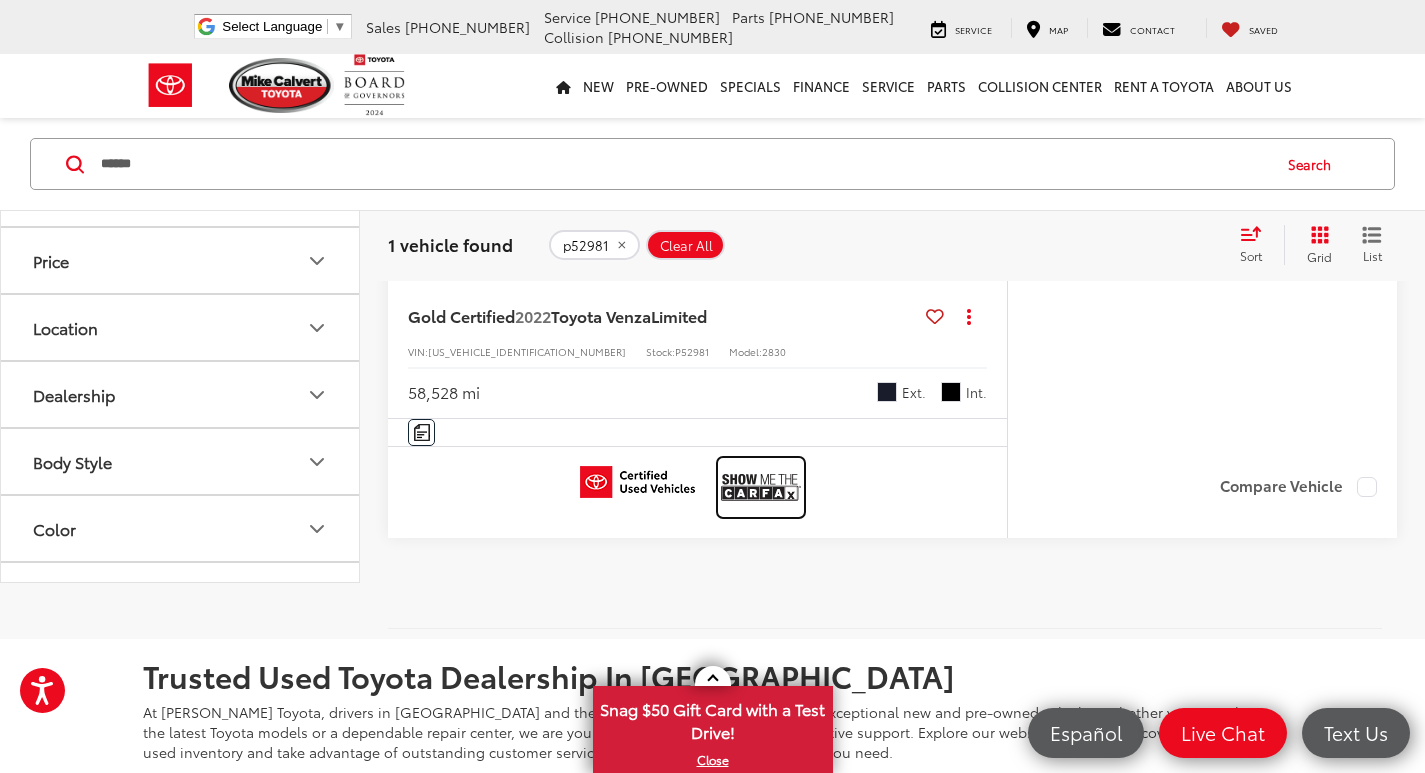 click at bounding box center [761, 487] 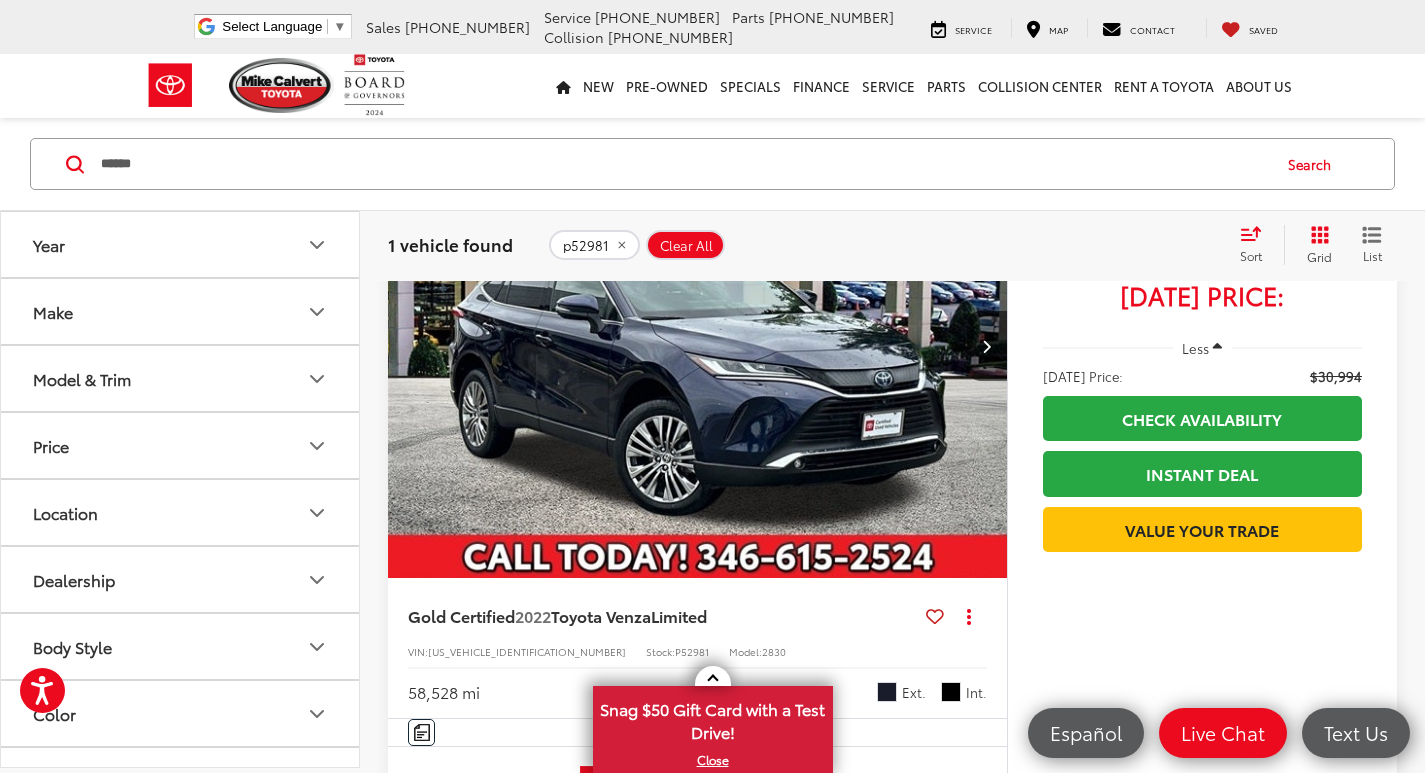 scroll, scrollTop: 400, scrollLeft: 0, axis: vertical 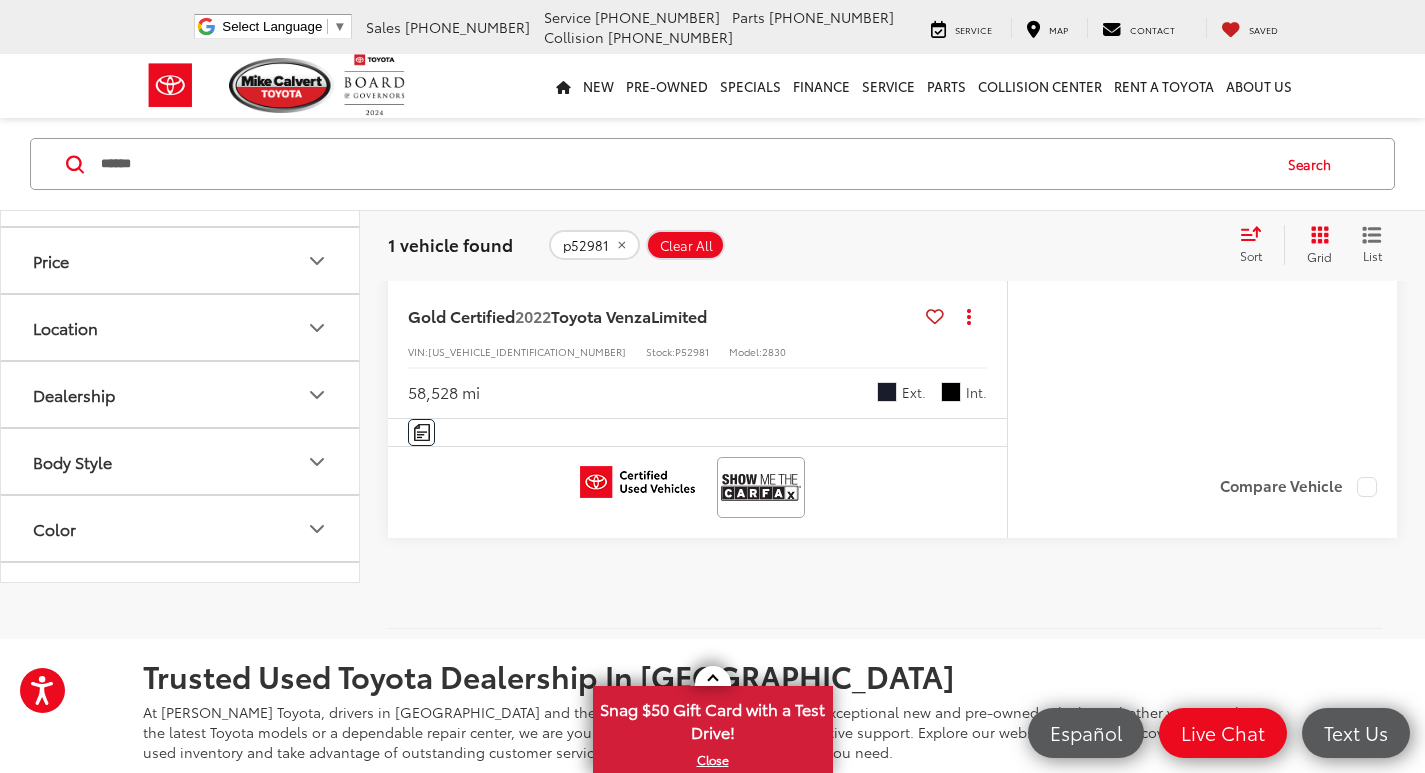 drag, startPoint x: 603, startPoint y: 671, endPoint x: 474, endPoint y: 550, distance: 176.86719 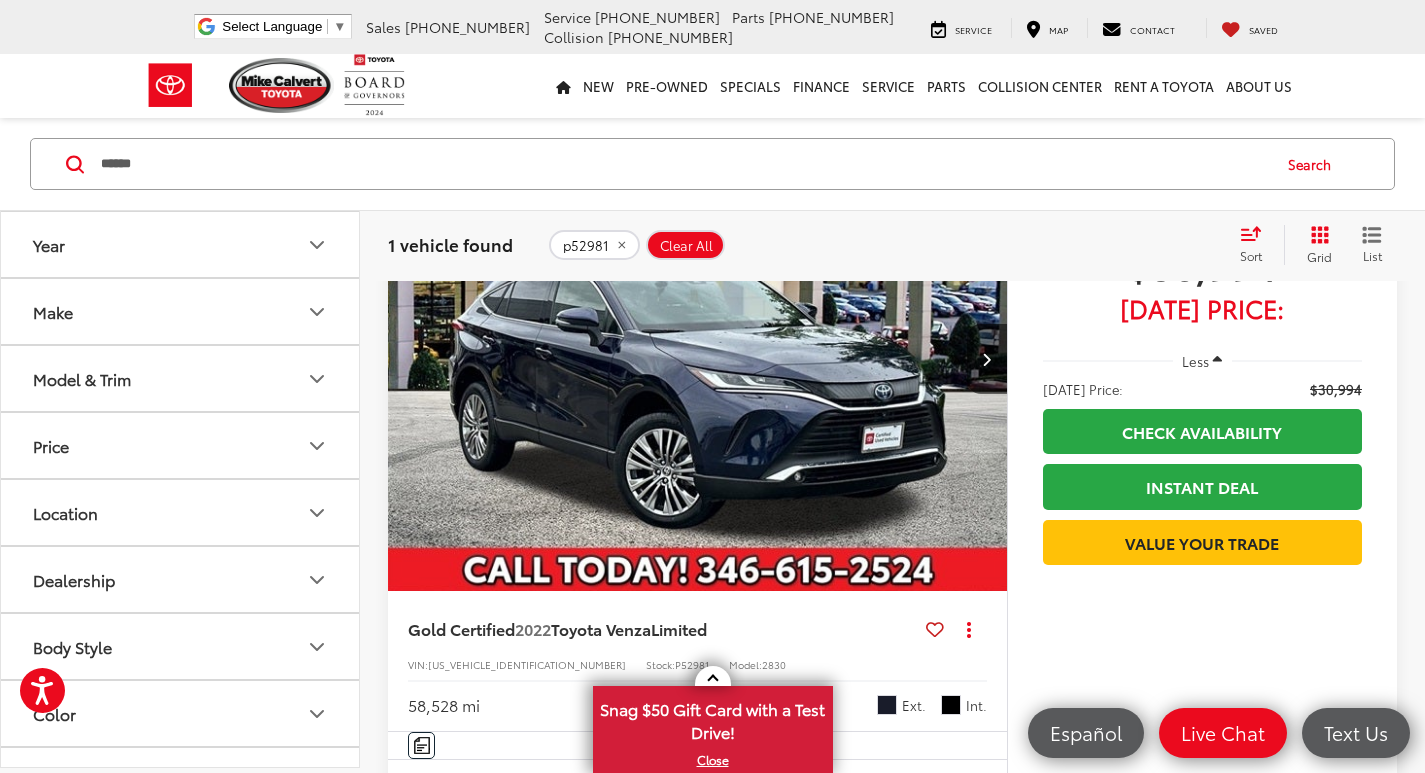 scroll, scrollTop: 400, scrollLeft: 0, axis: vertical 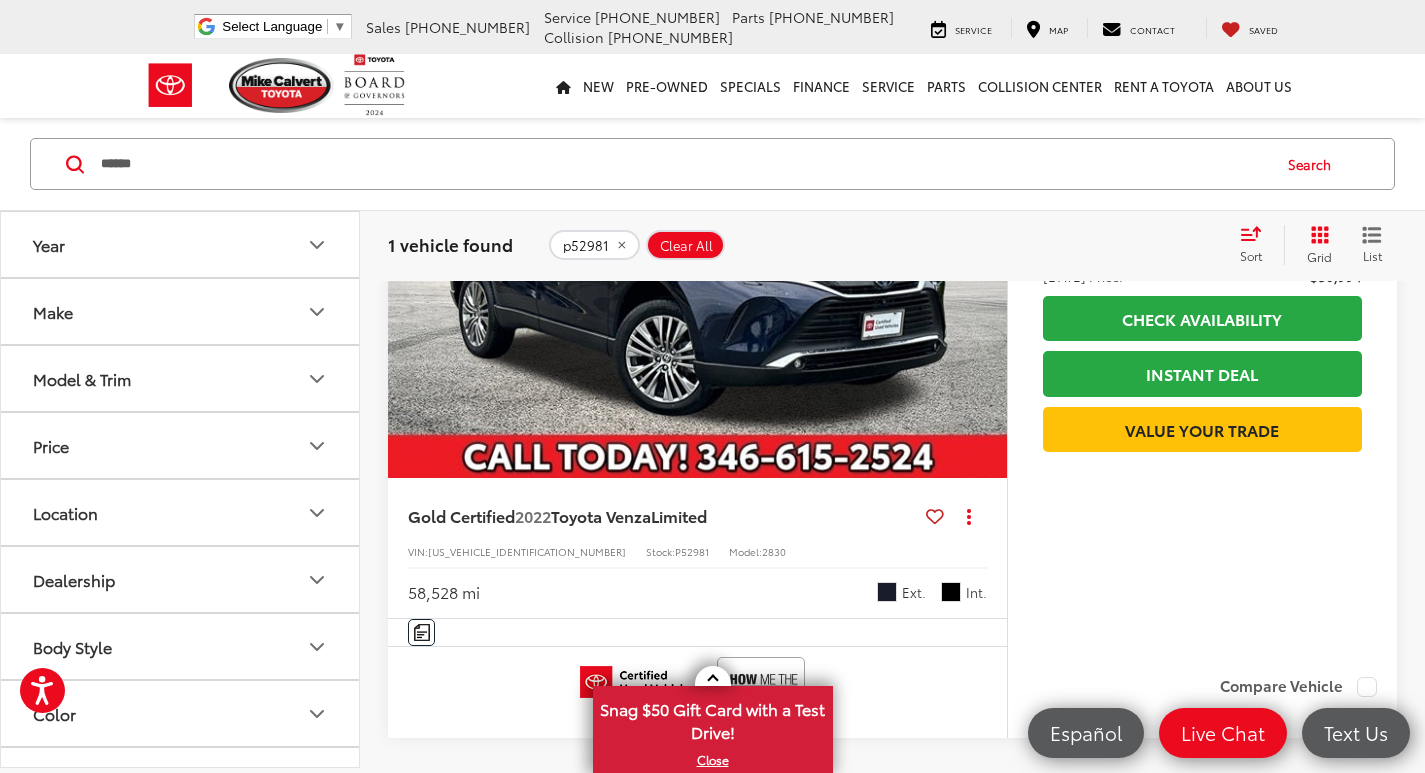 click at bounding box center [698, 246] 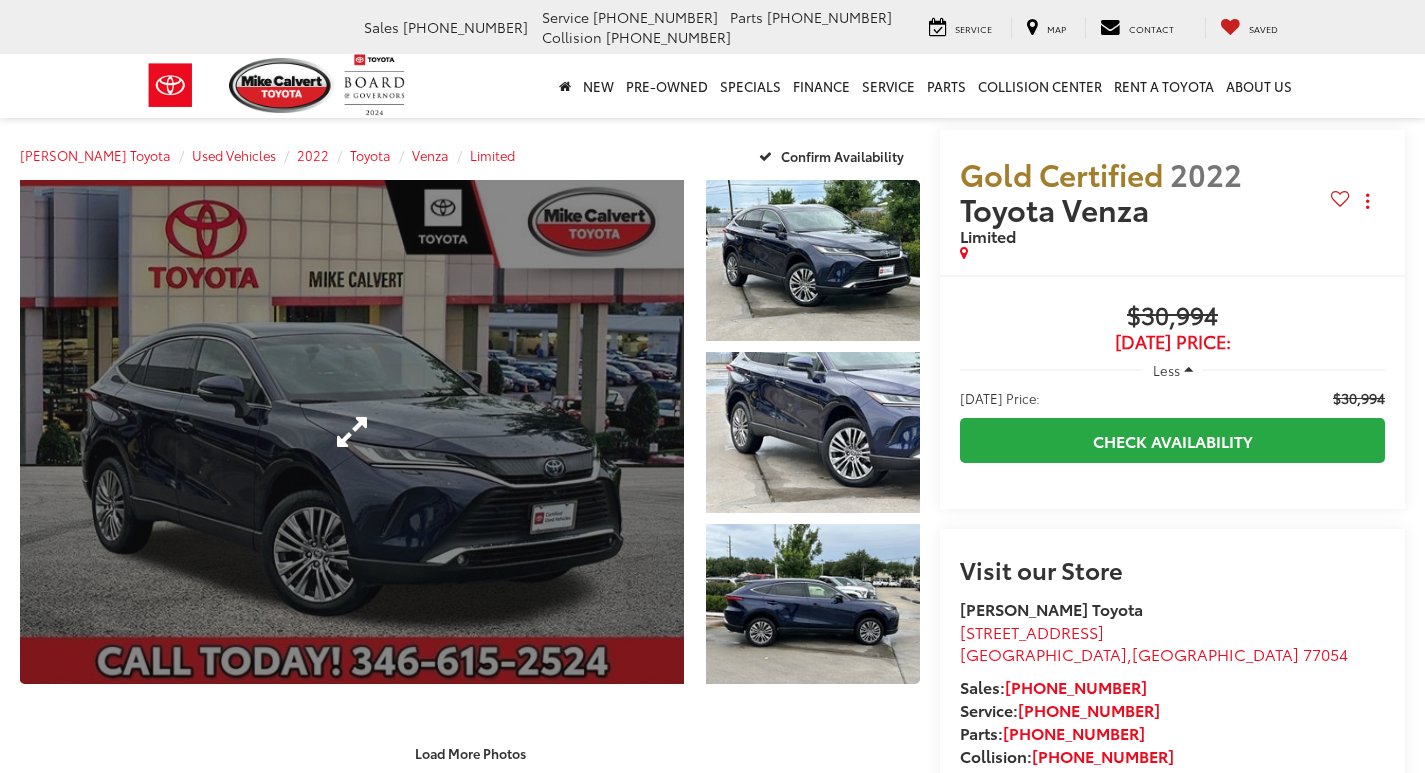 scroll, scrollTop: 0, scrollLeft: 0, axis: both 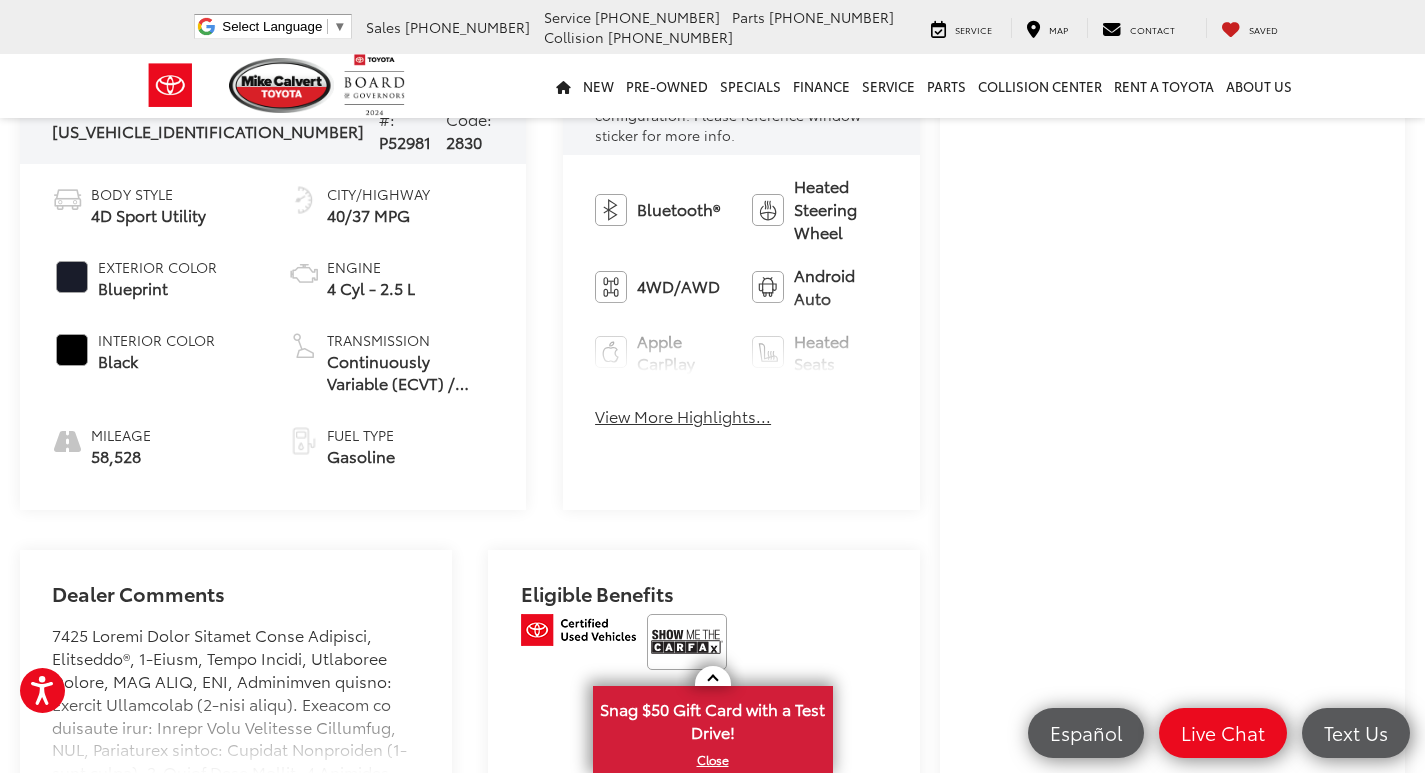 click on "Highlighted Features
Feature availability subject to final vehicle configuration. Please reference window sticker for more info.
Bluetooth®
Heated Steering Wheel
4WD/AWD
Android Auto
Apple CarPlay
Heated Seats
Keyless Entry
Keyless Ignition System
Power Tailgate/[GEOGRAPHIC_DATA]
Wi-Fi Hotspot
Automatic High Beams
Emergency Brake Assist
Lane Departure Warning
Lane Keep Assist
Blind Spot Monitor
Navigation System
Rear View Camera
Rain Sensing Wipers
Alloy Wheels
Cruise Control
View More Highlights...
Hide Highlights" at bounding box center [741, 255] 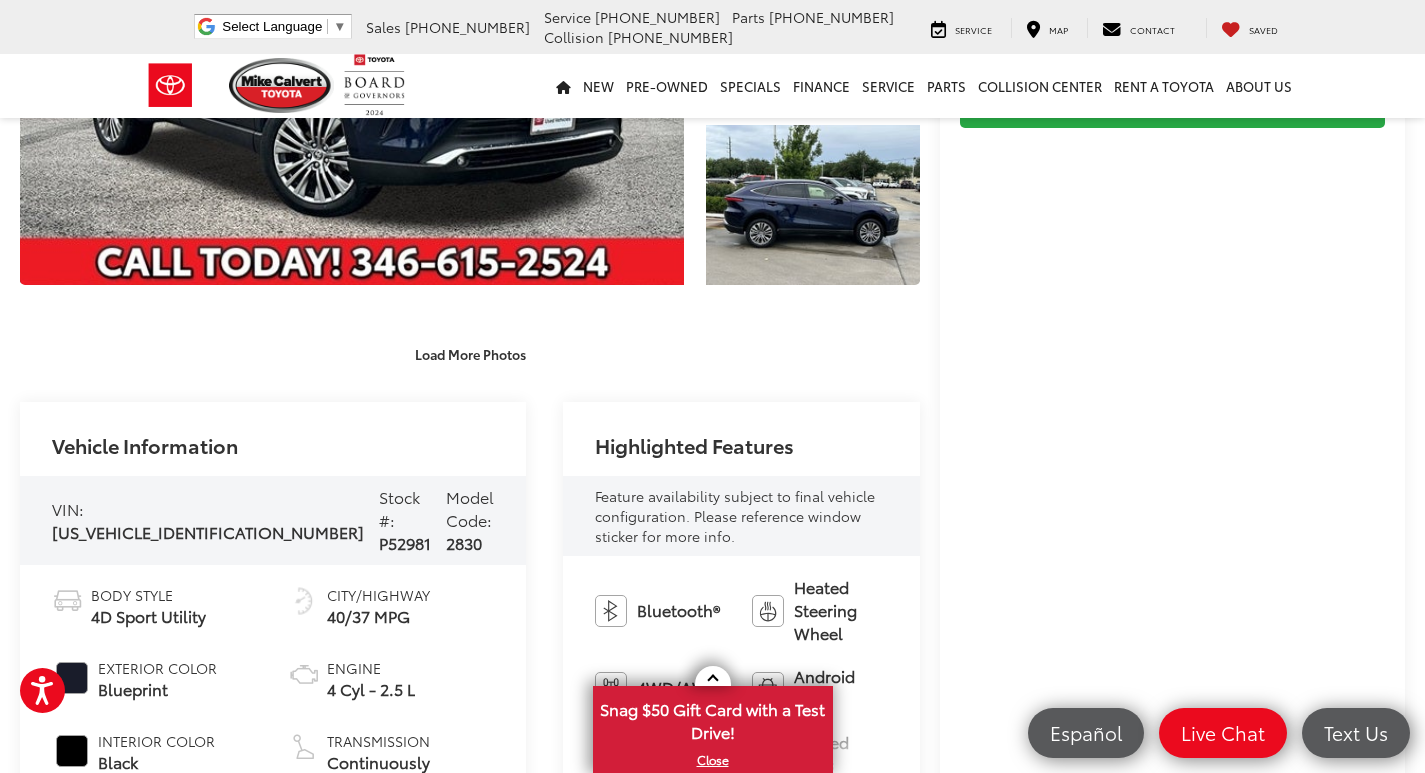 scroll, scrollTop: 400, scrollLeft: 0, axis: vertical 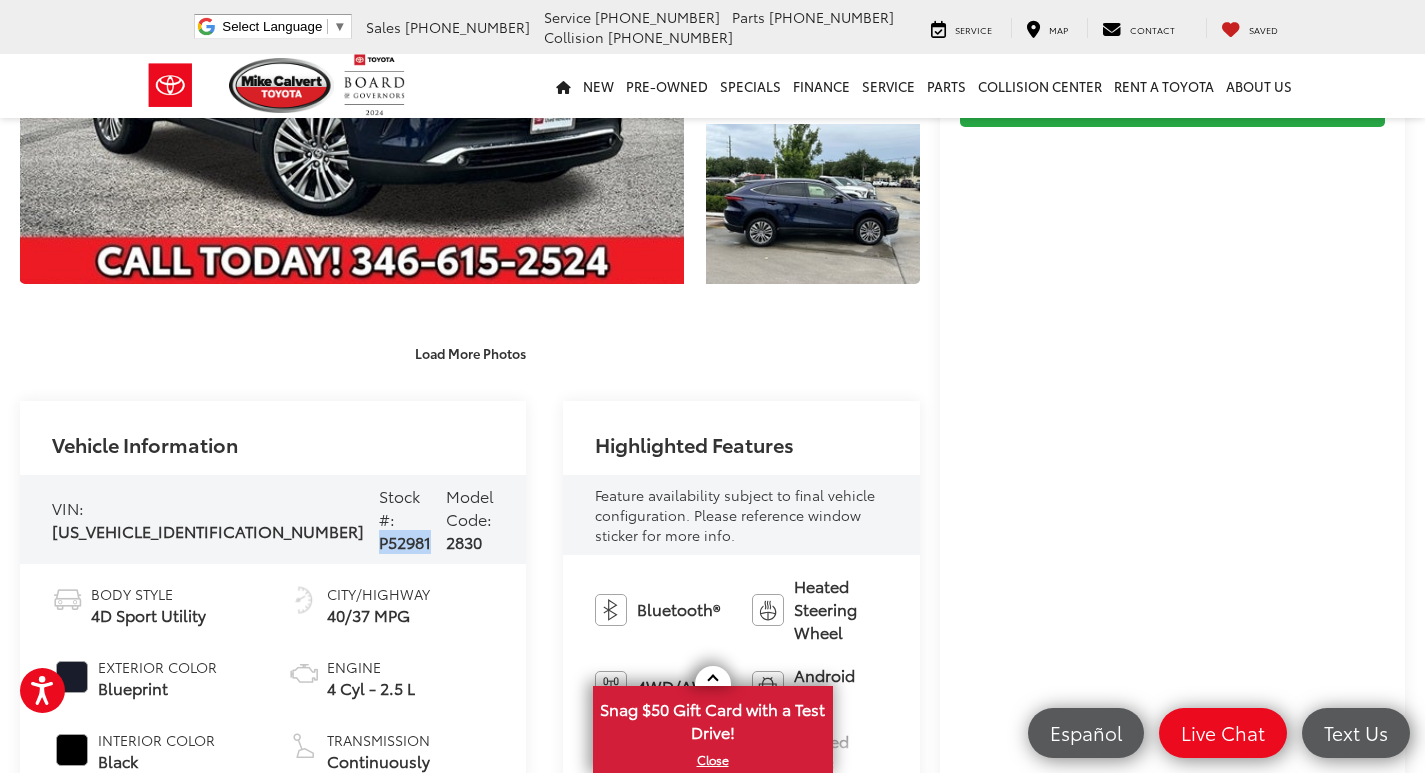 drag, startPoint x: 297, startPoint y: 524, endPoint x: 225, endPoint y: 531, distance: 72.33948 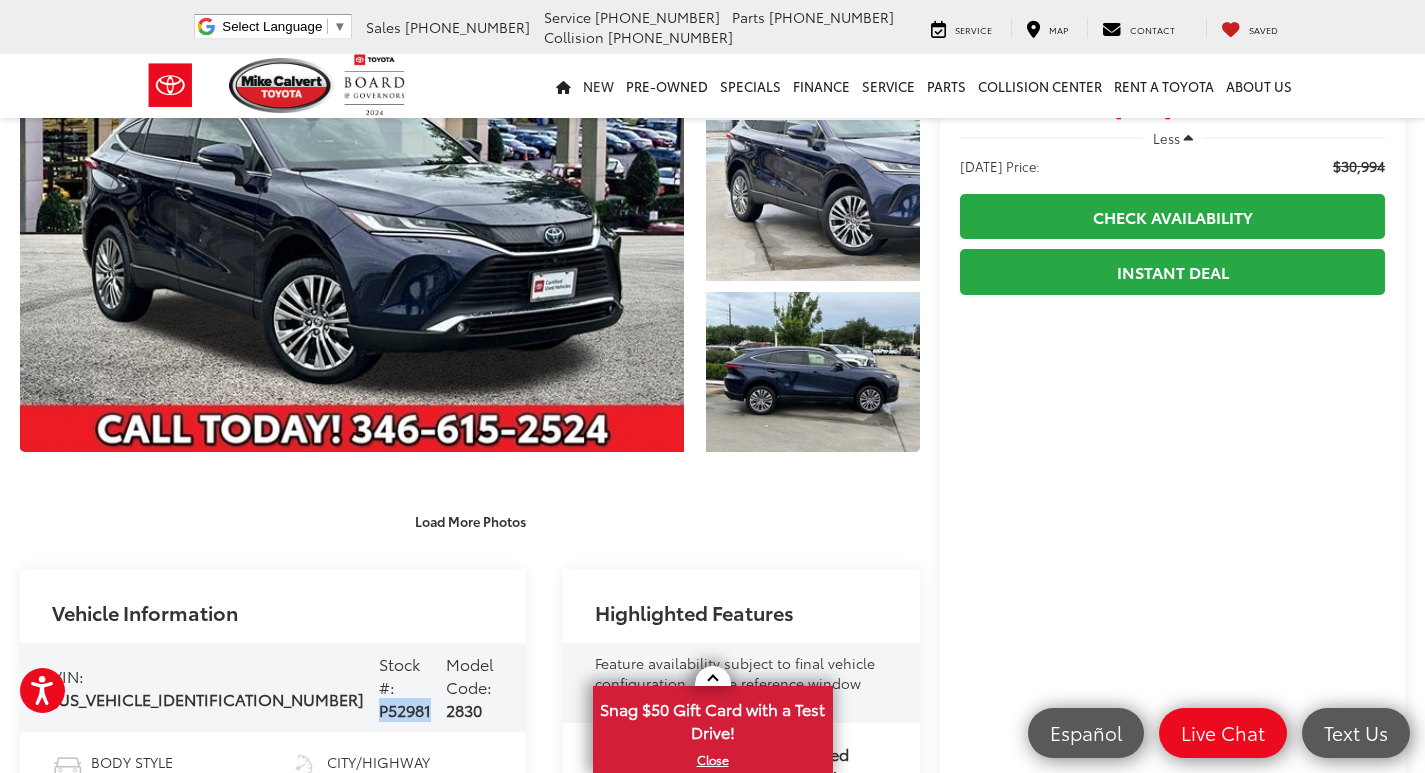 scroll, scrollTop: 0, scrollLeft: 0, axis: both 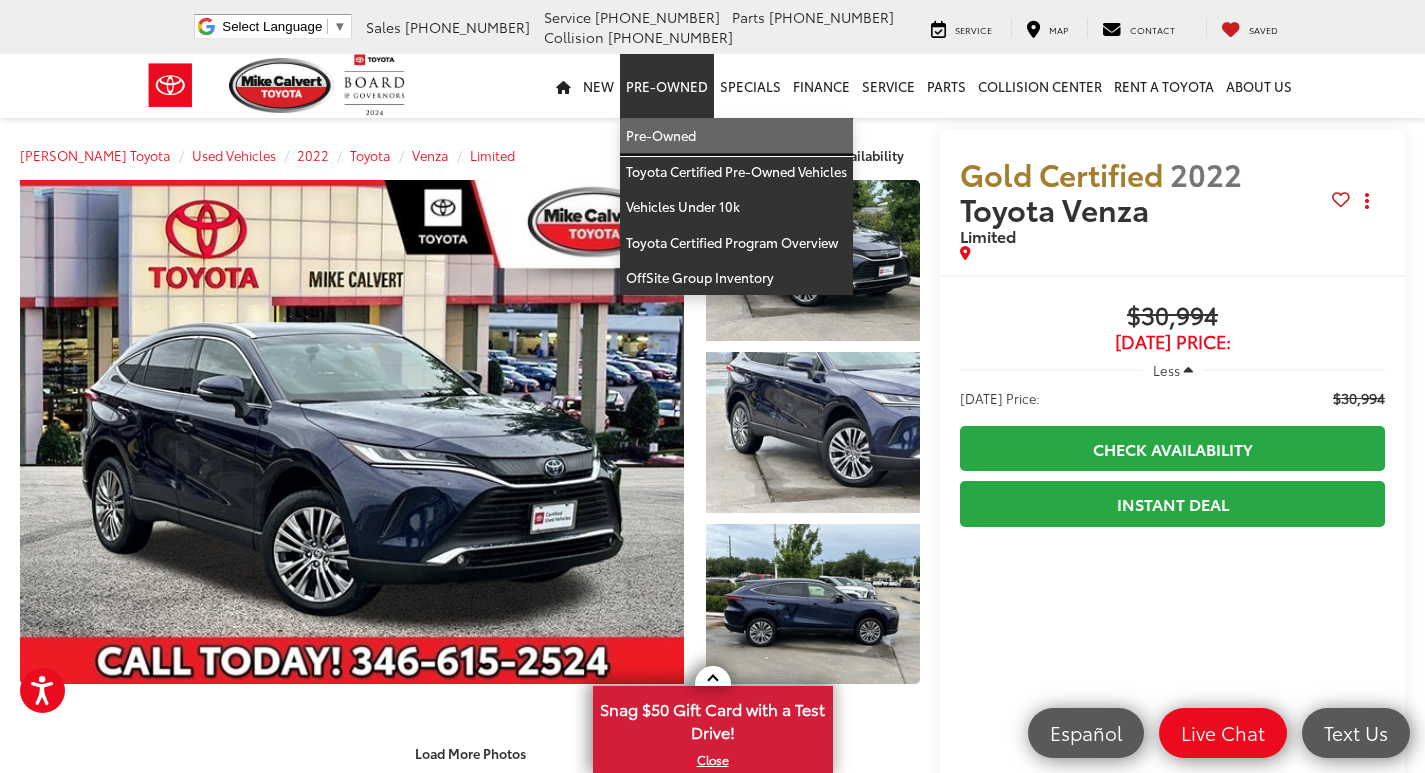 drag, startPoint x: 667, startPoint y: 129, endPoint x: 637, endPoint y: 127, distance: 30.066593 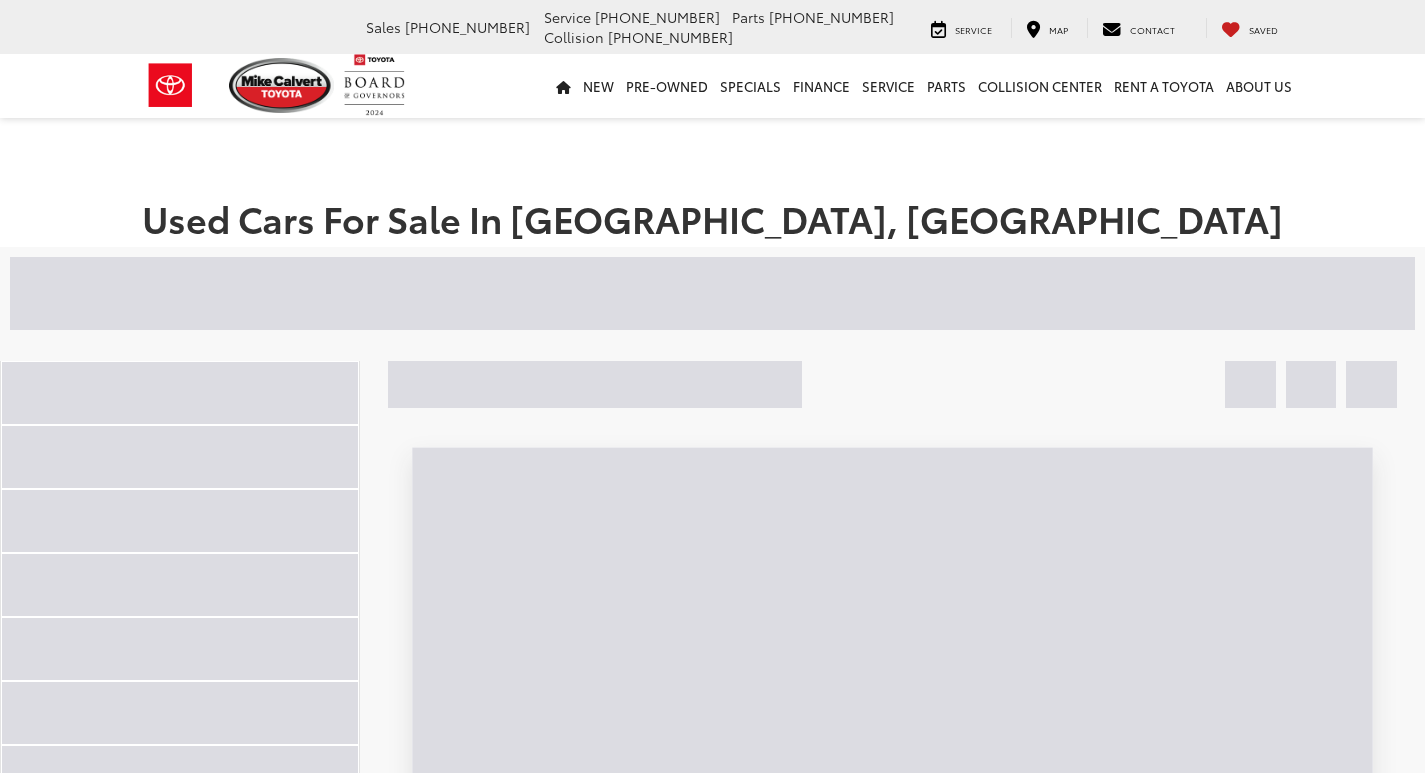 scroll, scrollTop: 0, scrollLeft: 0, axis: both 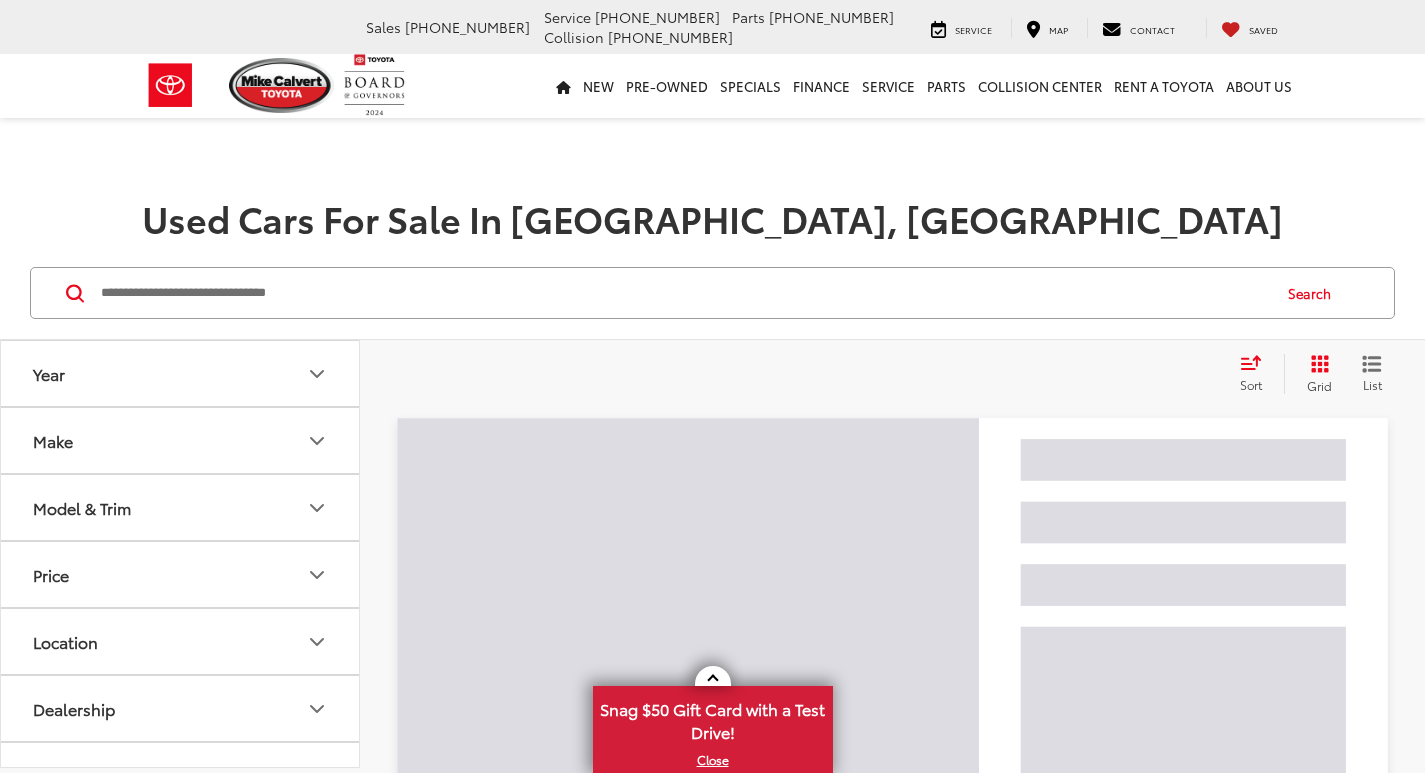 click at bounding box center [684, 293] 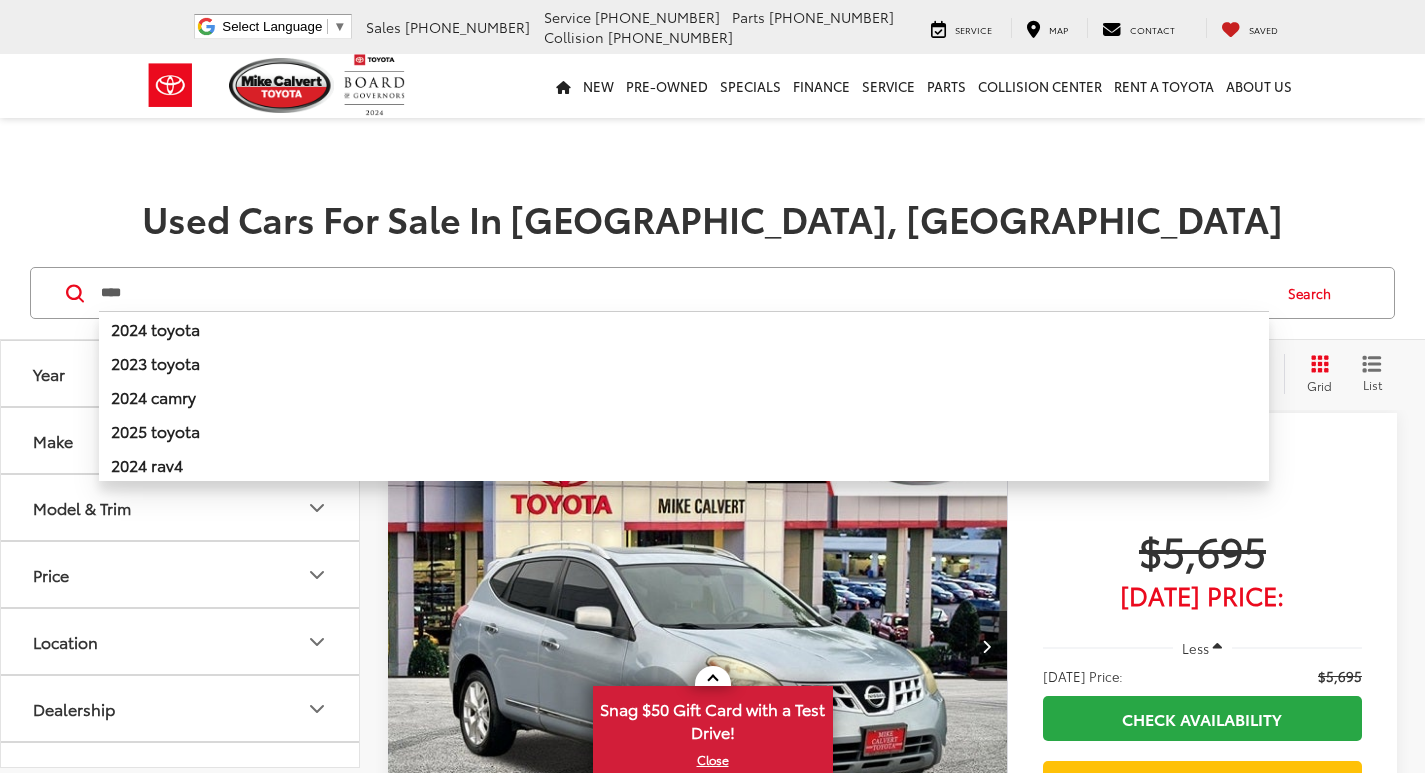 scroll, scrollTop: 0, scrollLeft: 0, axis: both 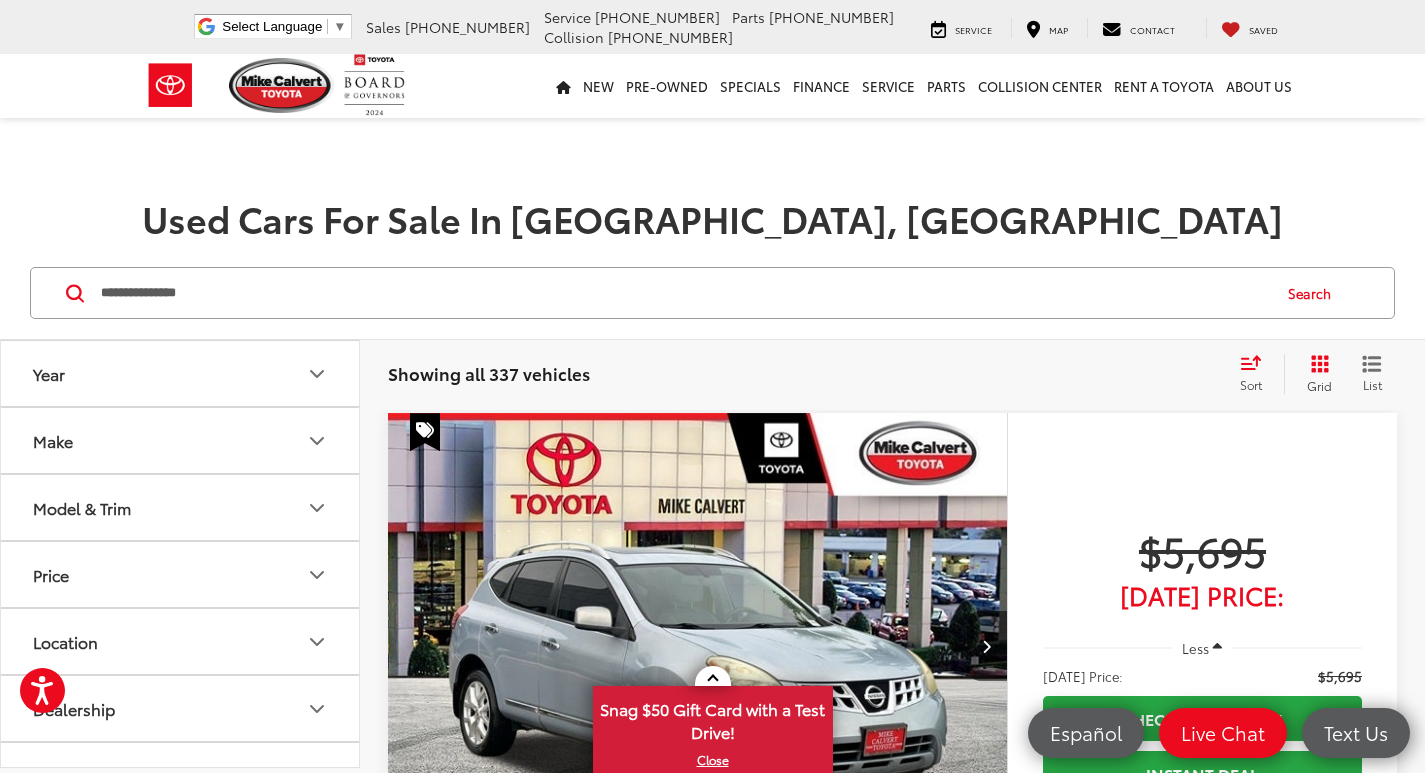 click on "Search" at bounding box center (1314, 293) 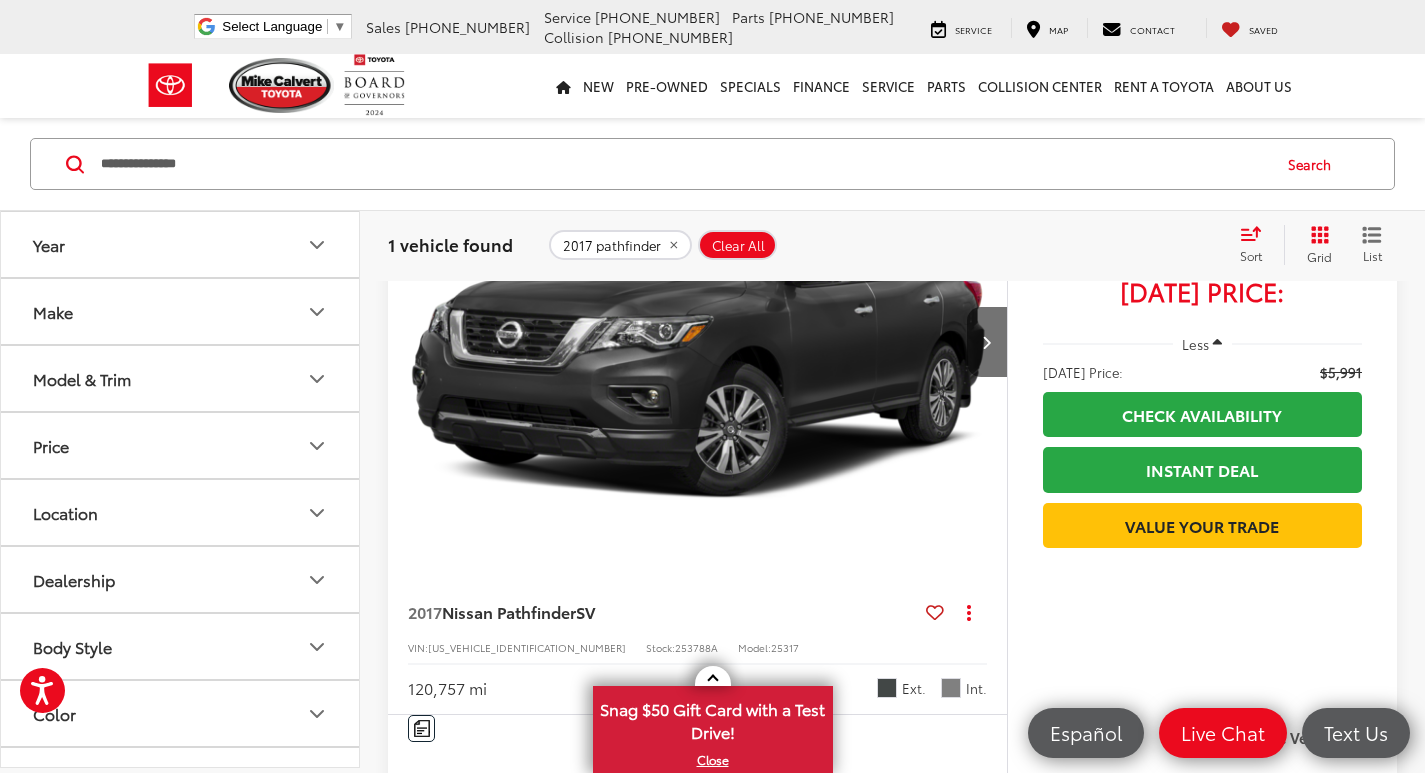 scroll, scrollTop: 400, scrollLeft: 0, axis: vertical 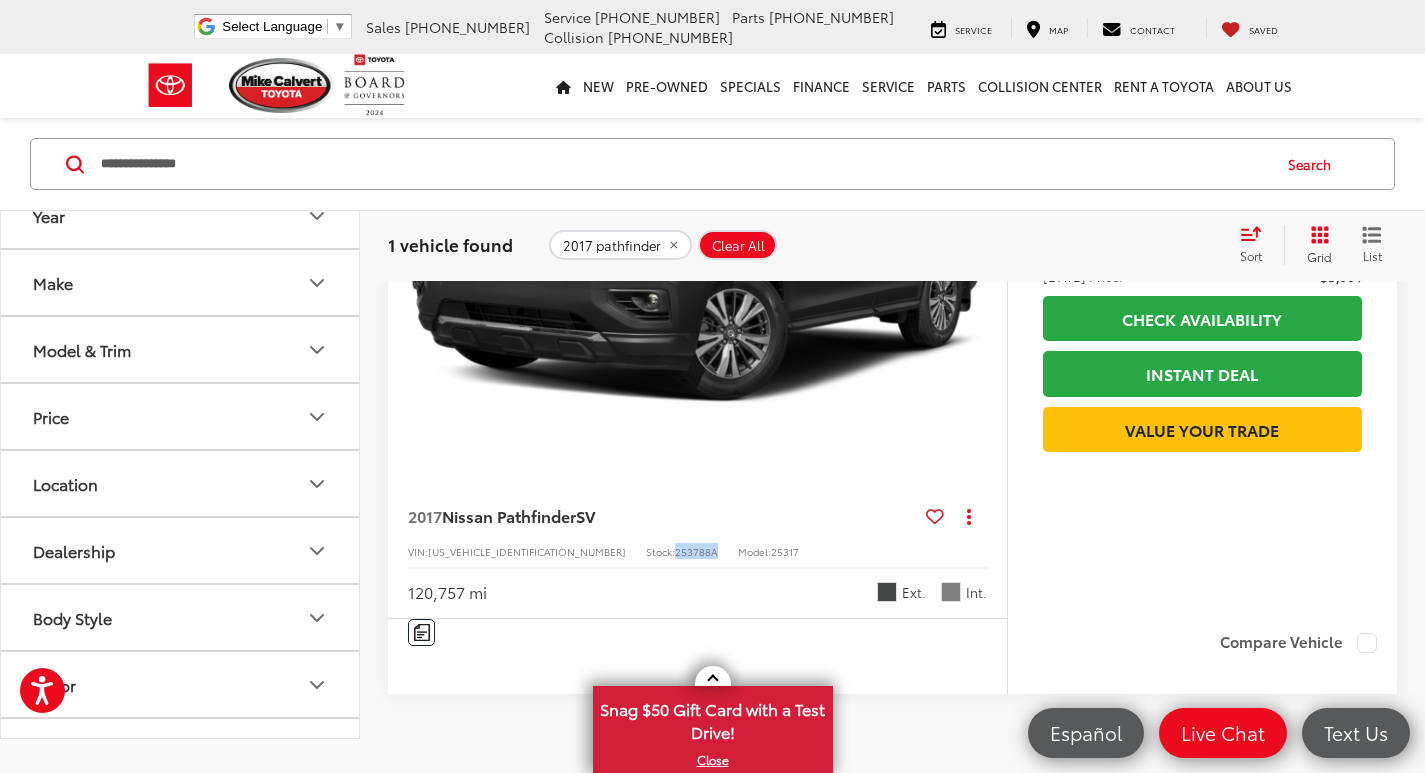drag, startPoint x: 638, startPoint y: 548, endPoint x: 592, endPoint y: 557, distance: 46.872166 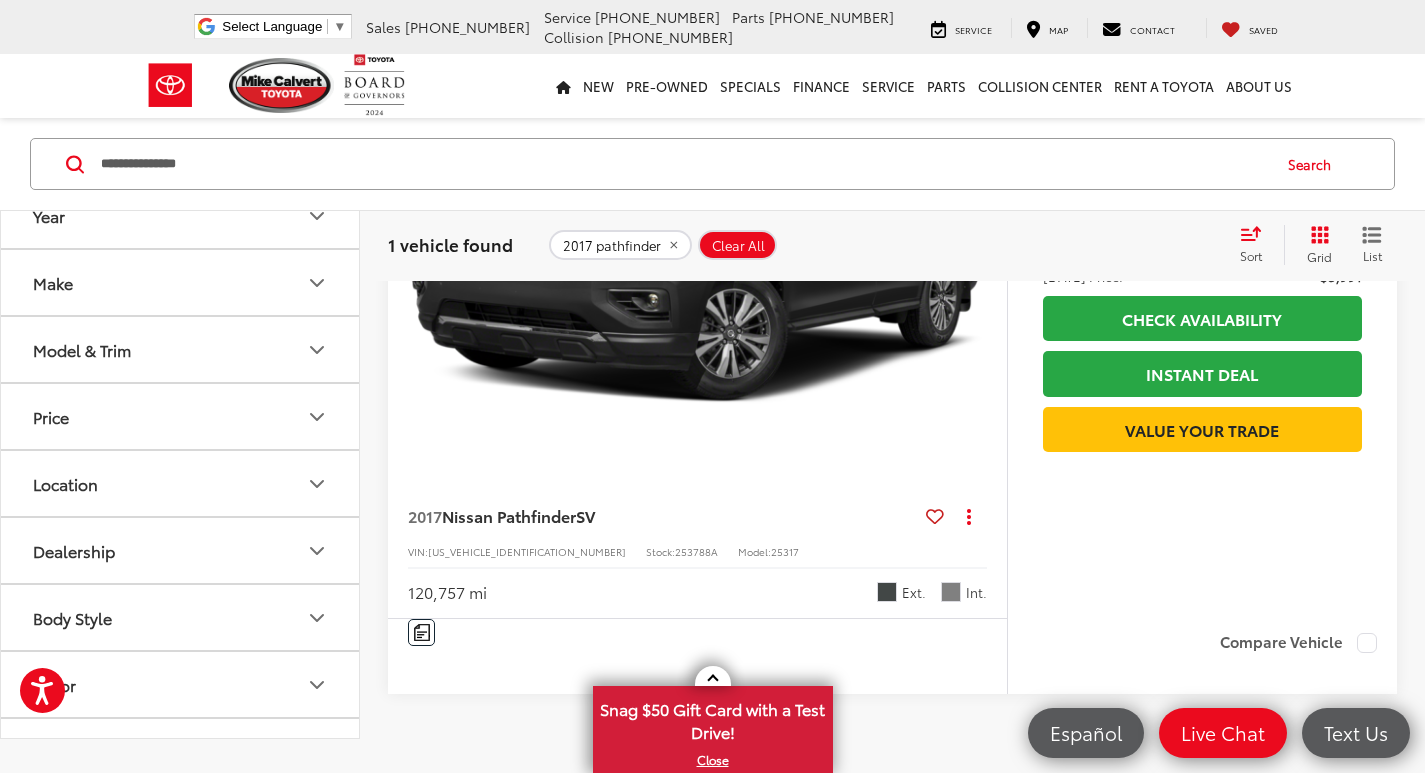 click on "120,757 mi Ext. Int." 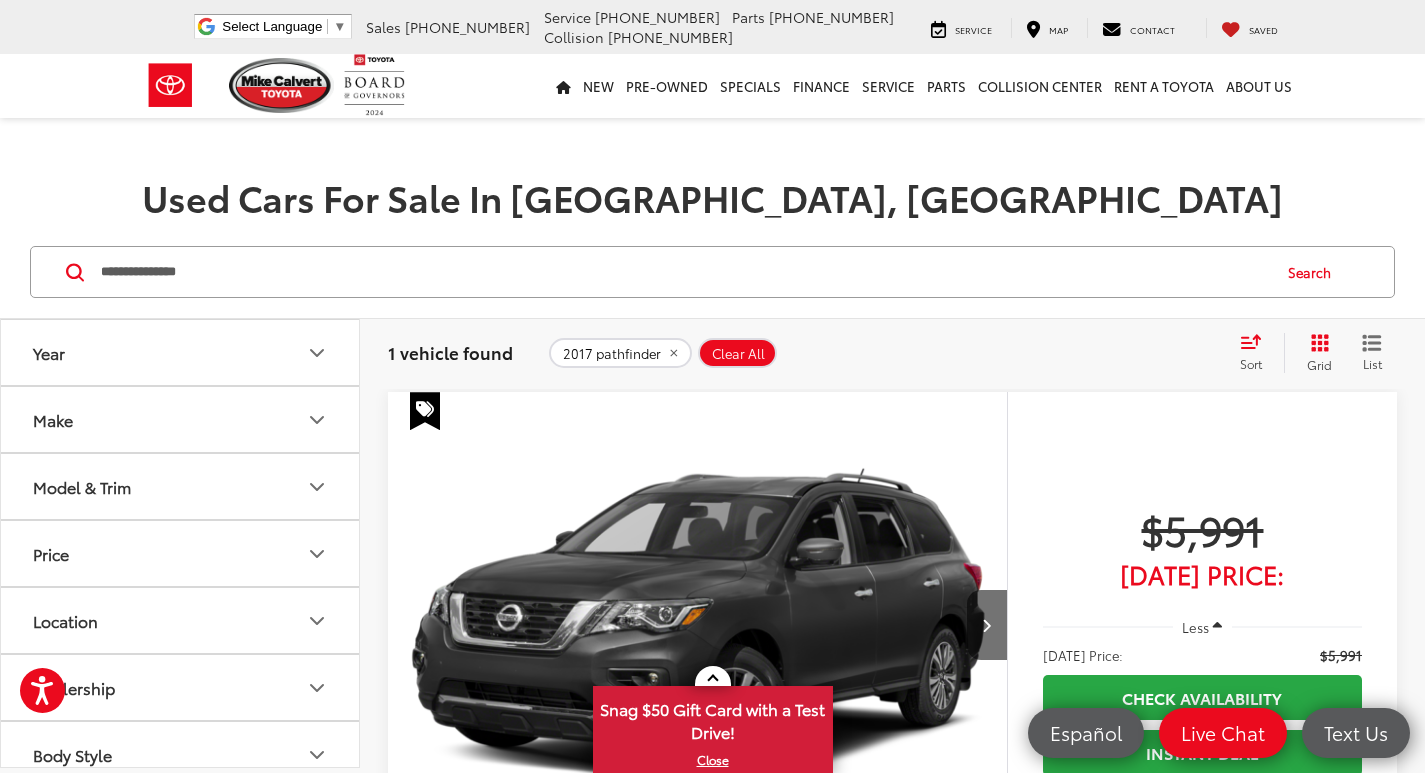 scroll, scrollTop: 0, scrollLeft: 0, axis: both 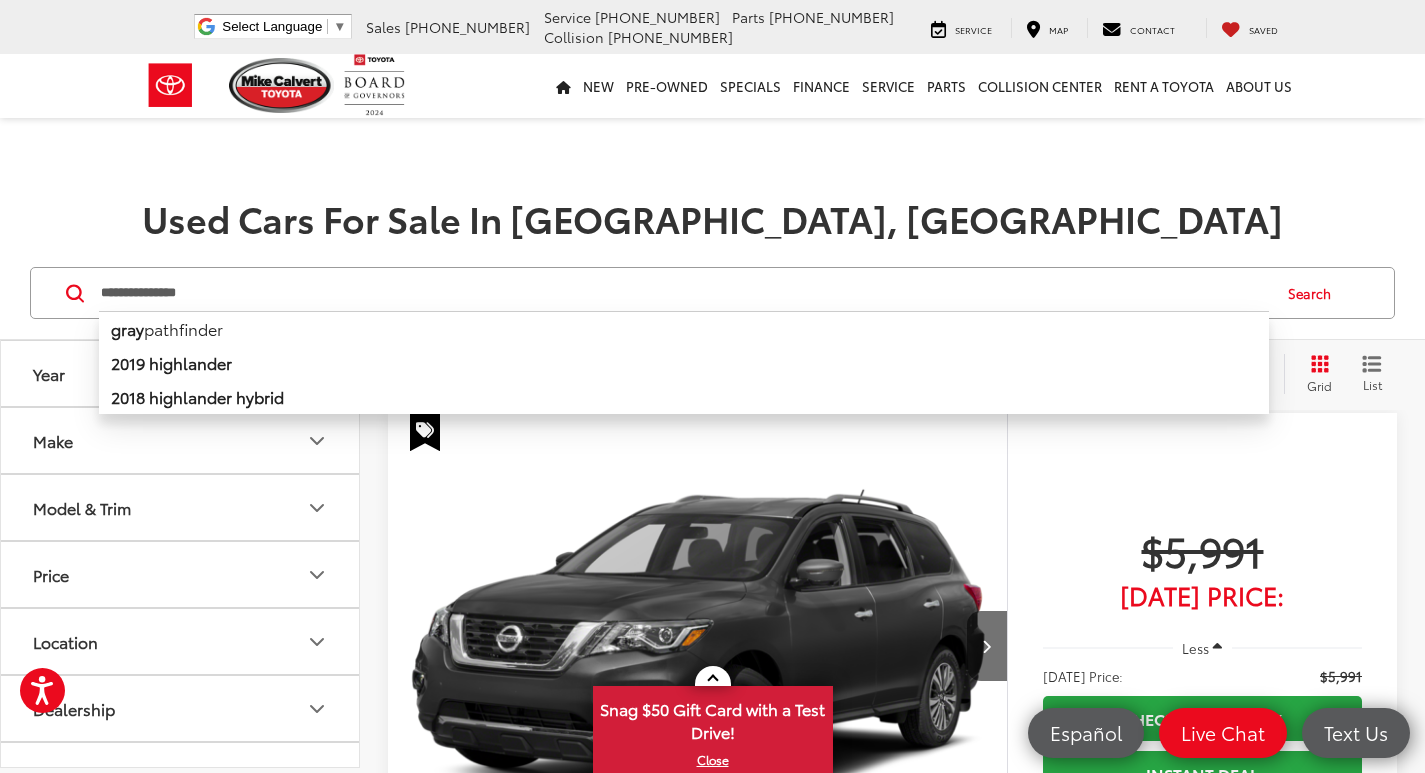drag, startPoint x: 131, startPoint y: 288, endPoint x: 77, endPoint y: 291, distance: 54.08327 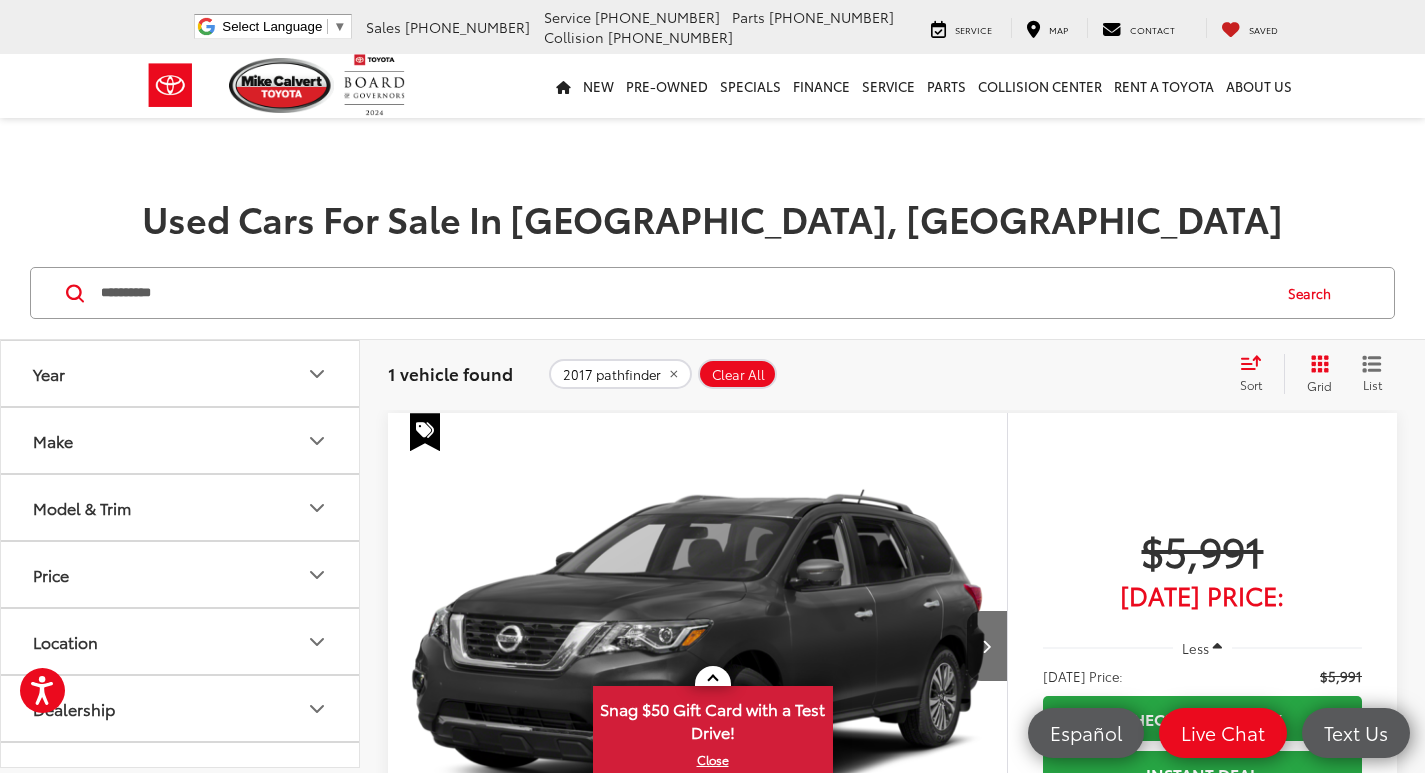 type on "**********" 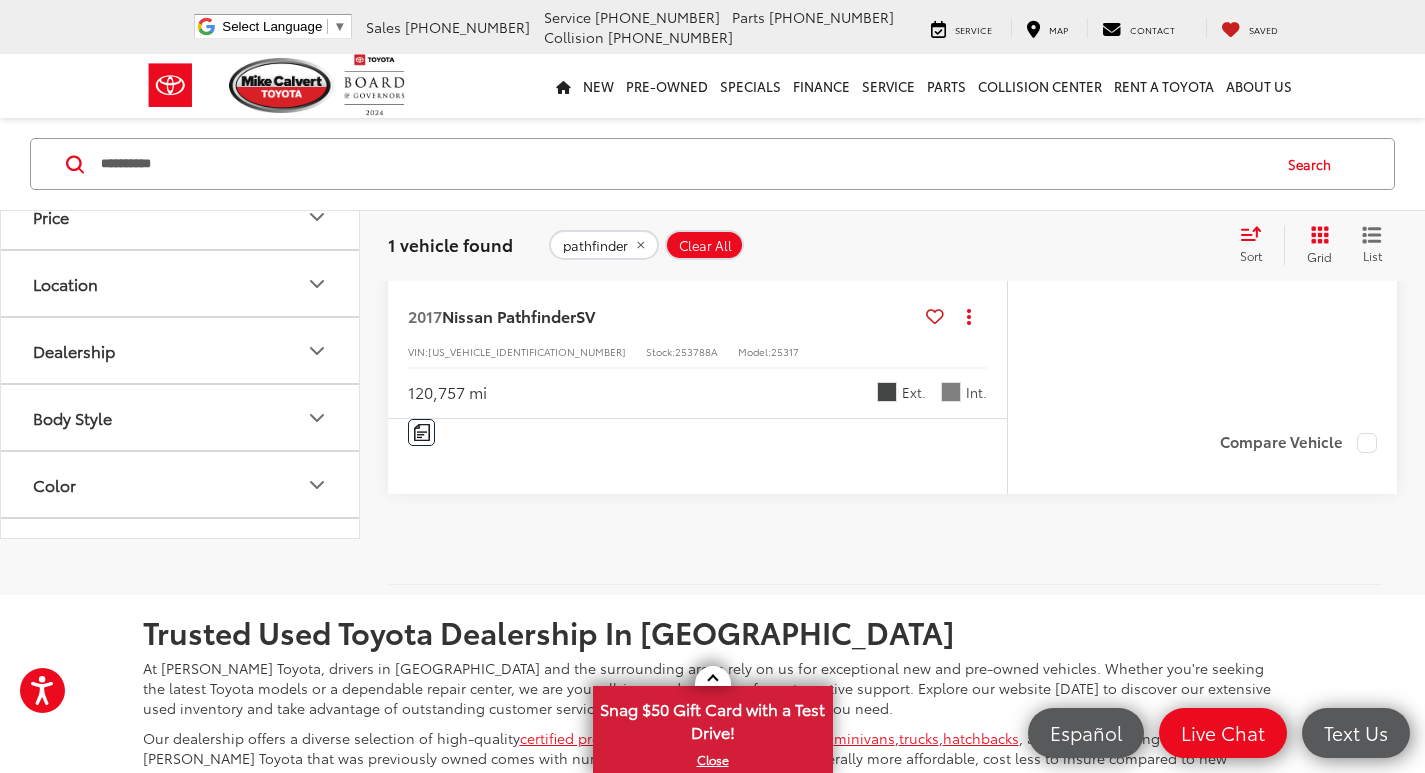 scroll, scrollTop: 500, scrollLeft: 0, axis: vertical 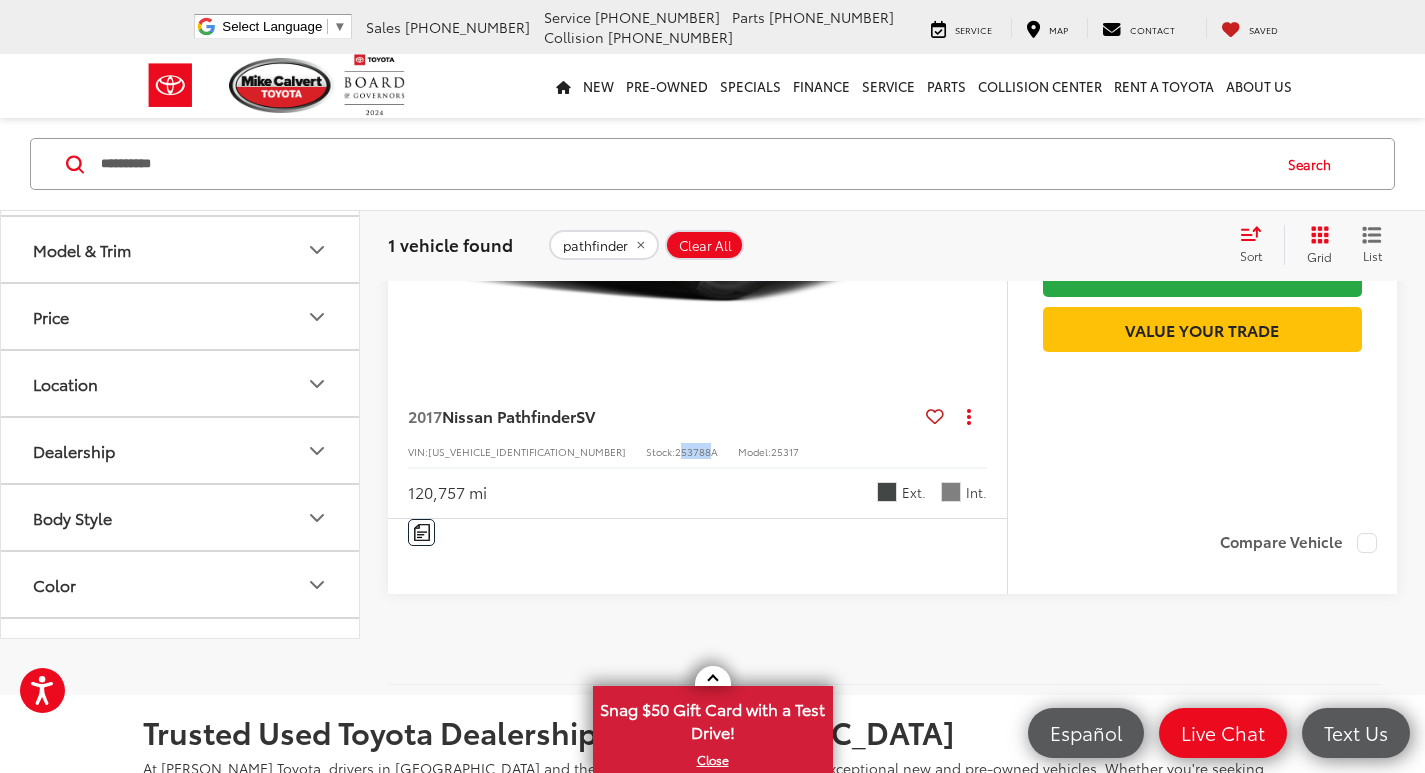 drag, startPoint x: 630, startPoint y: 449, endPoint x: 600, endPoint y: 453, distance: 30.265491 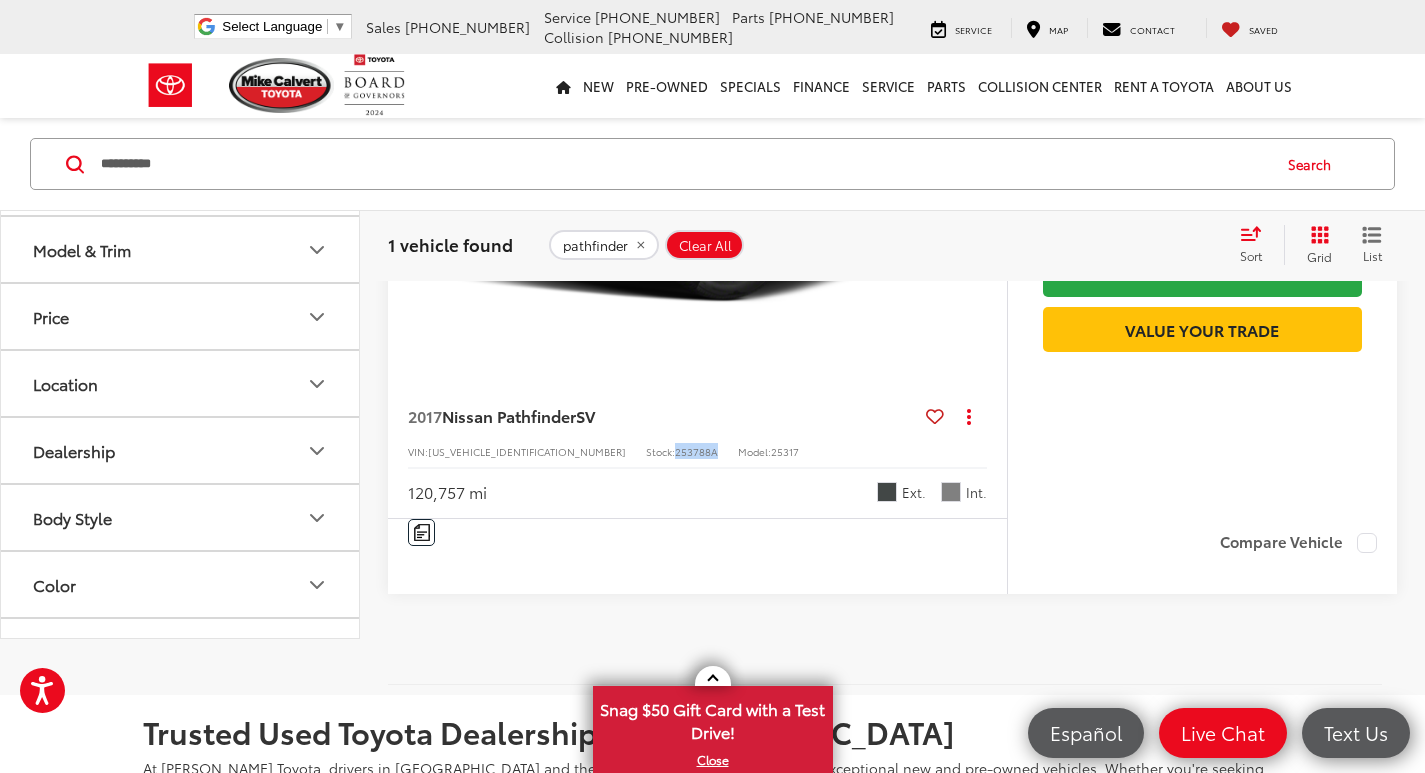 drag, startPoint x: 632, startPoint y: 450, endPoint x: 594, endPoint y: 455, distance: 38.327538 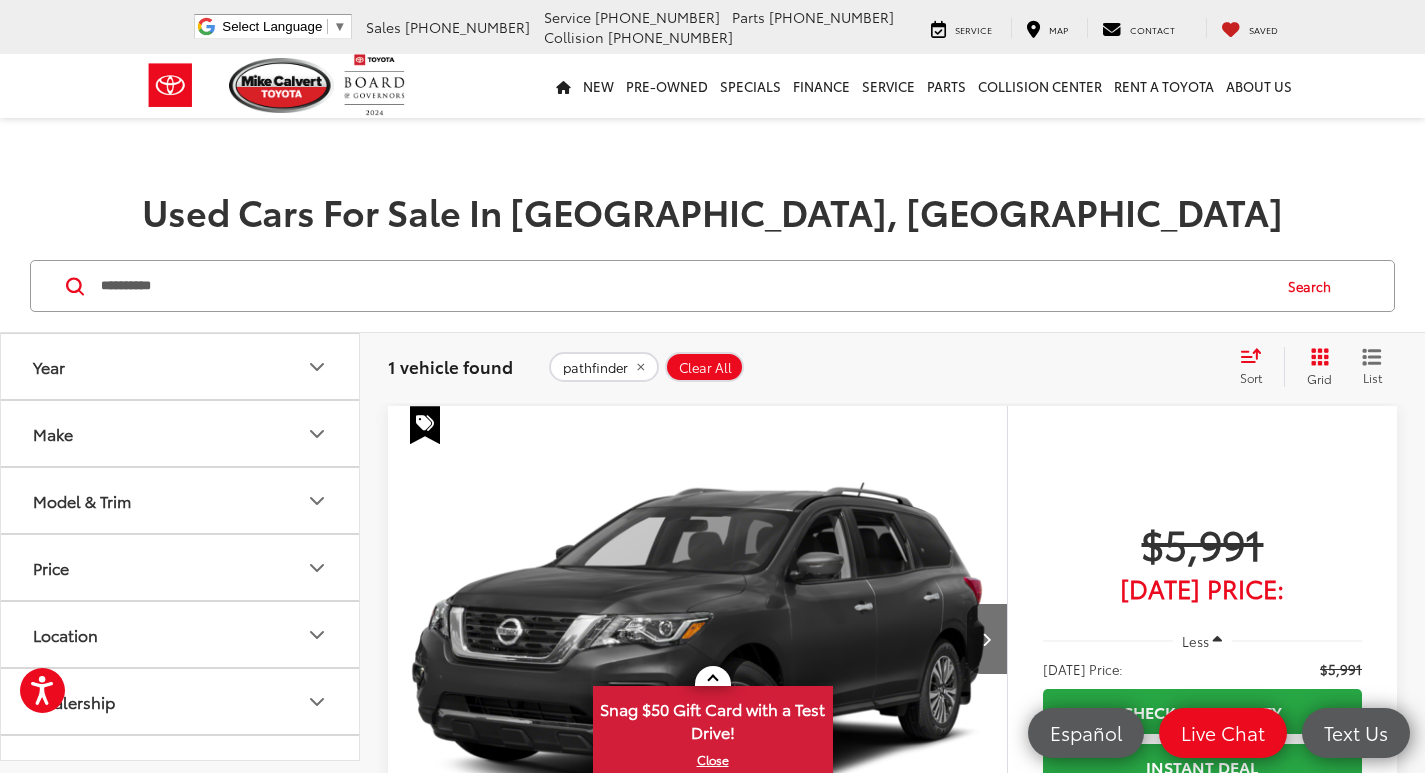 scroll, scrollTop: 0, scrollLeft: 0, axis: both 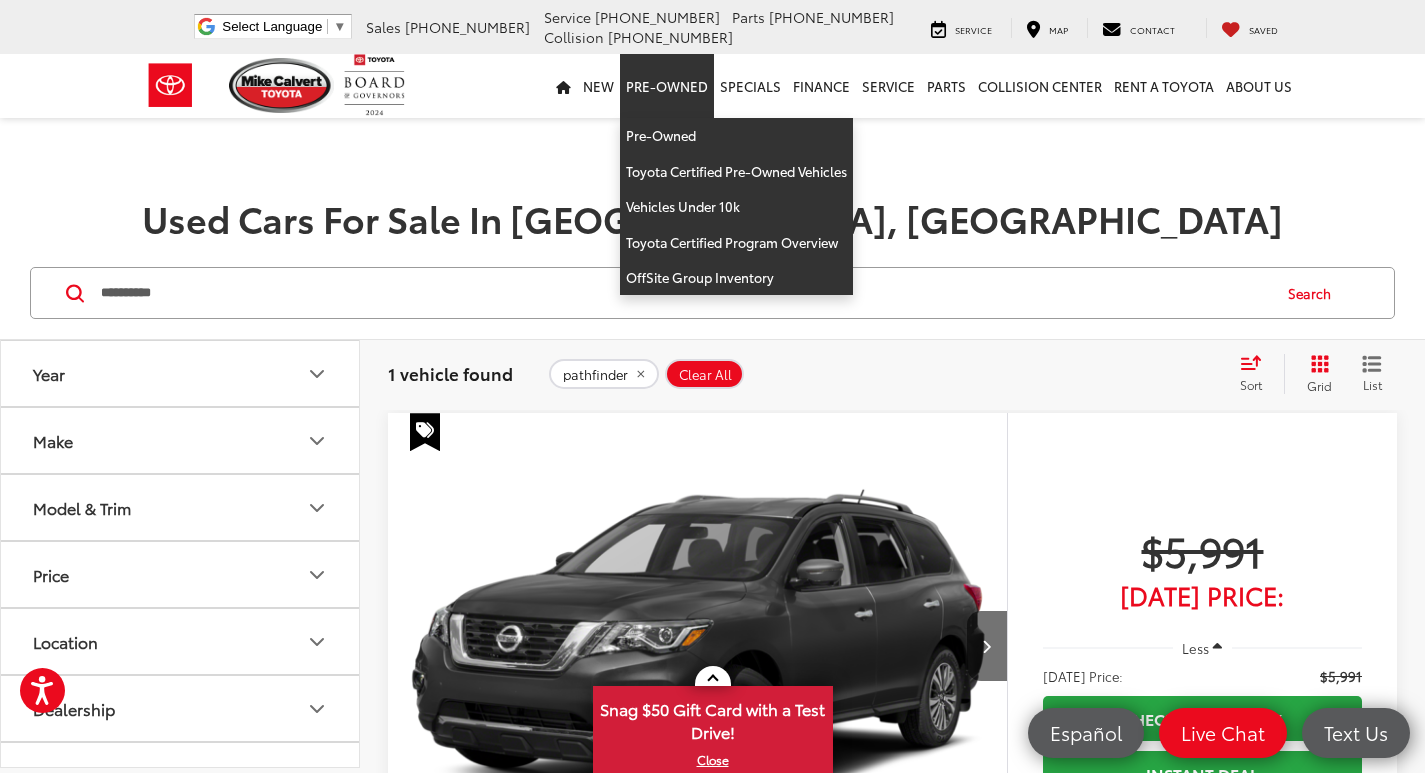 click on "Pre-Owned" at bounding box center (667, 86) 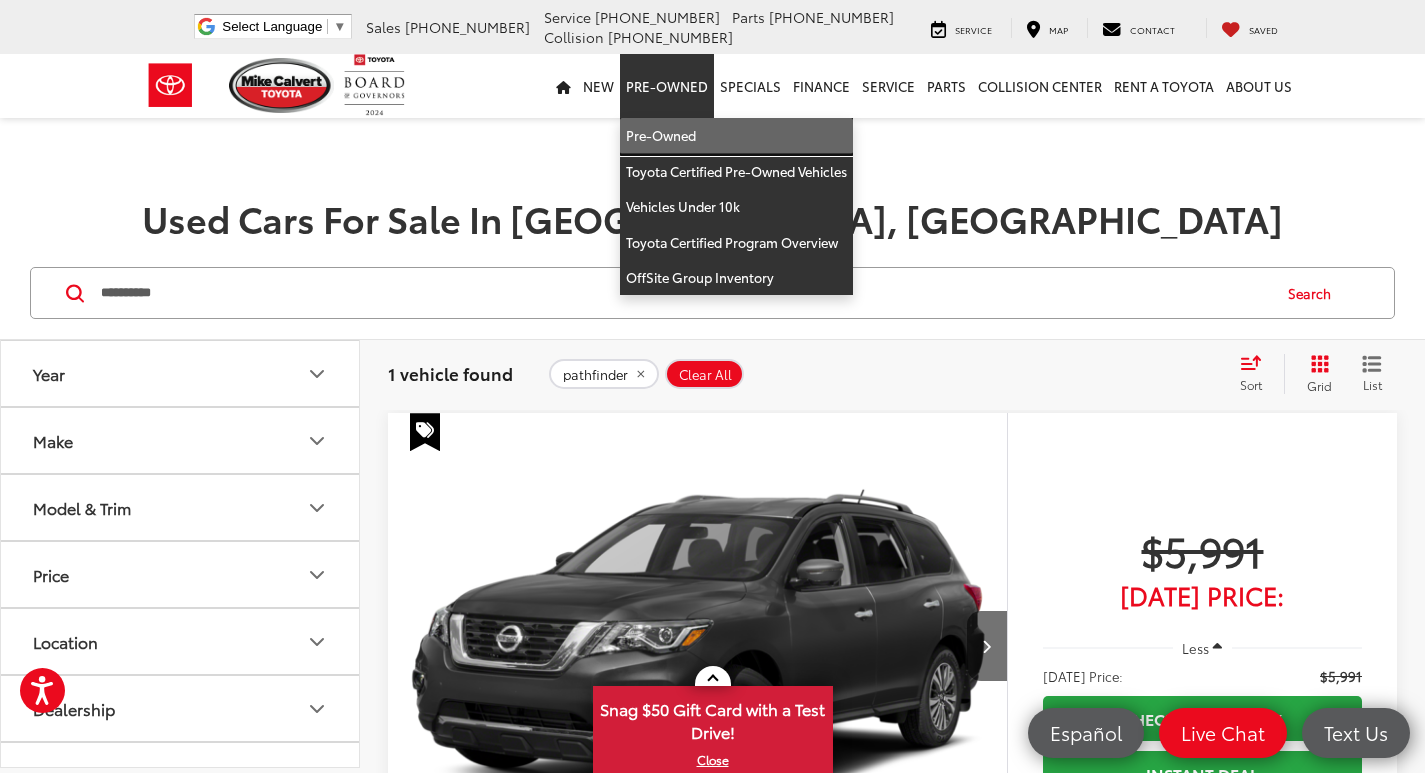 click on "Pre-Owned" at bounding box center [736, 136] 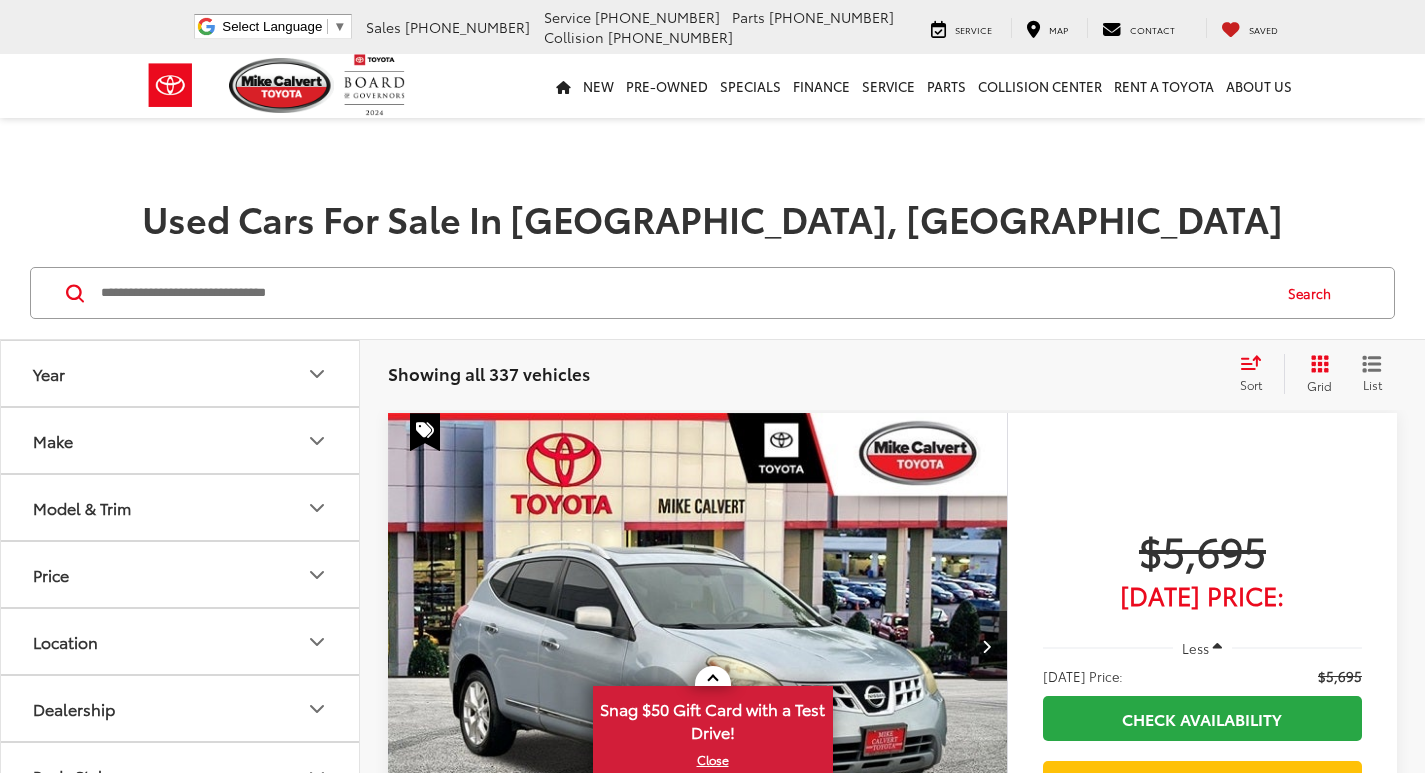 scroll, scrollTop: 158, scrollLeft: 0, axis: vertical 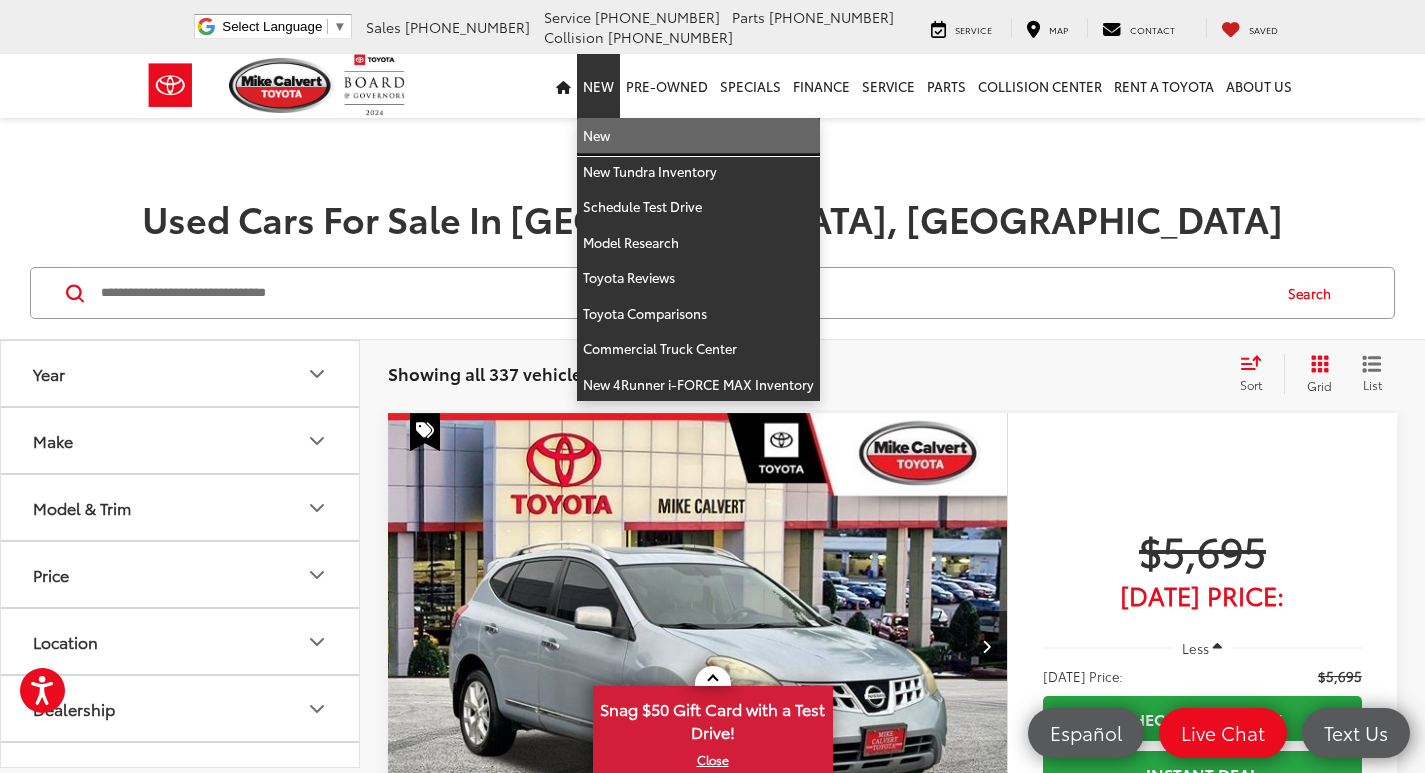 click on "New" at bounding box center [698, 136] 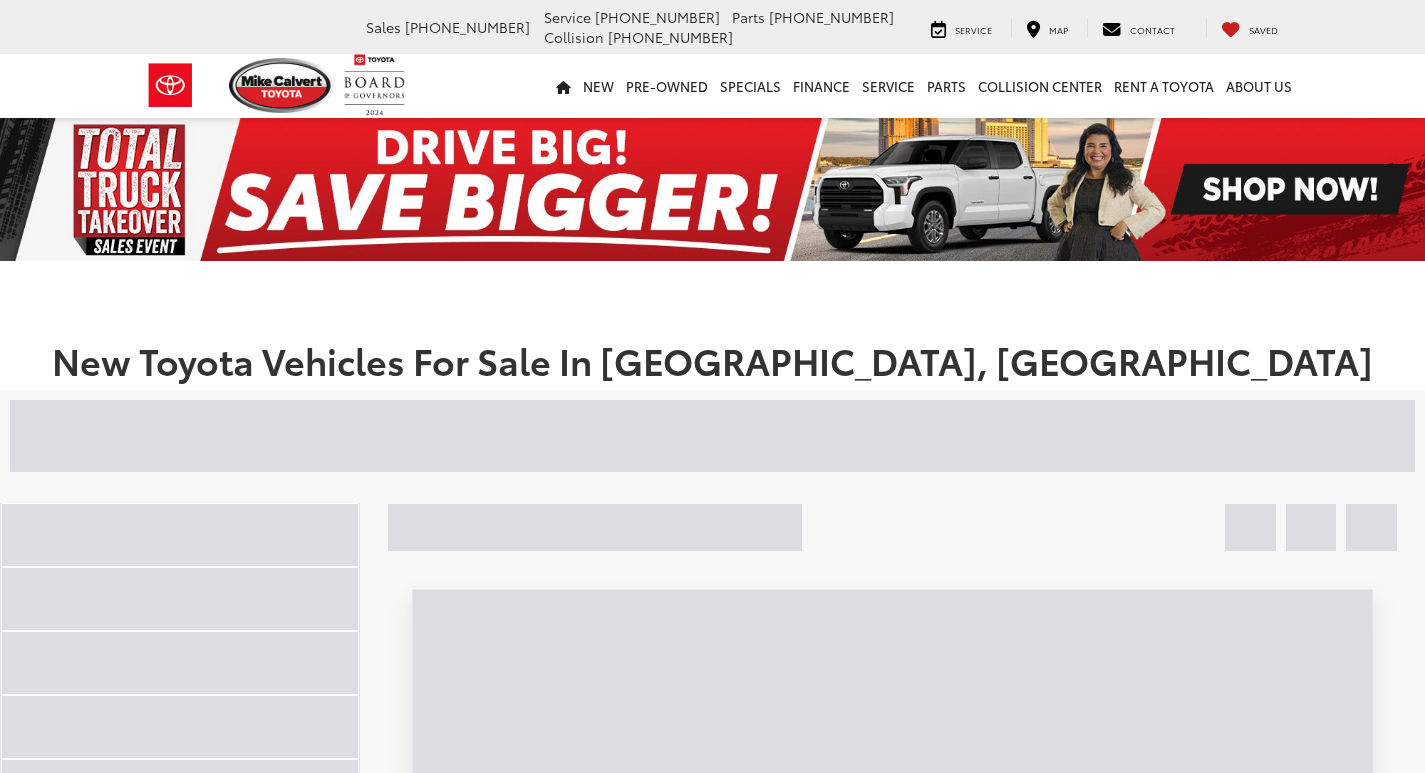 scroll, scrollTop: 0, scrollLeft: 0, axis: both 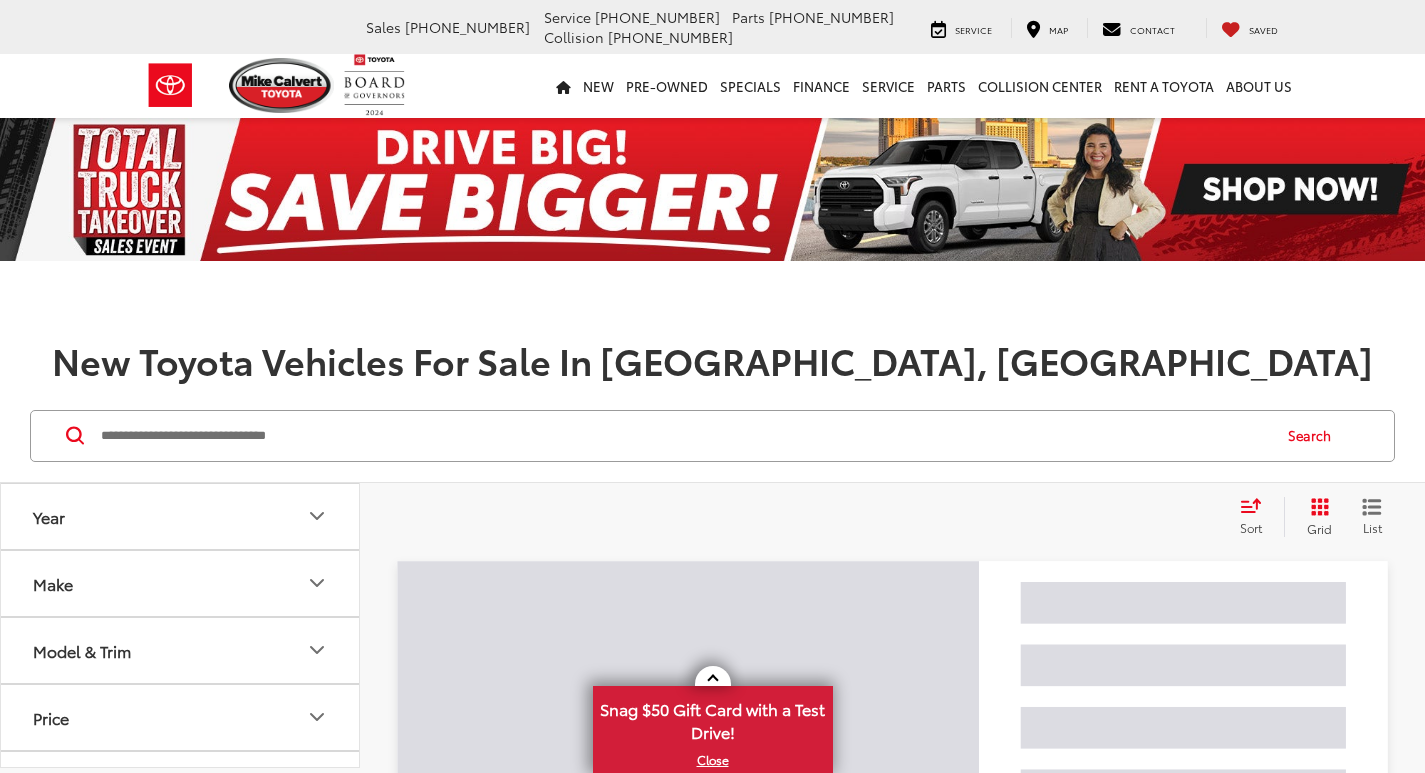 click at bounding box center (684, 436) 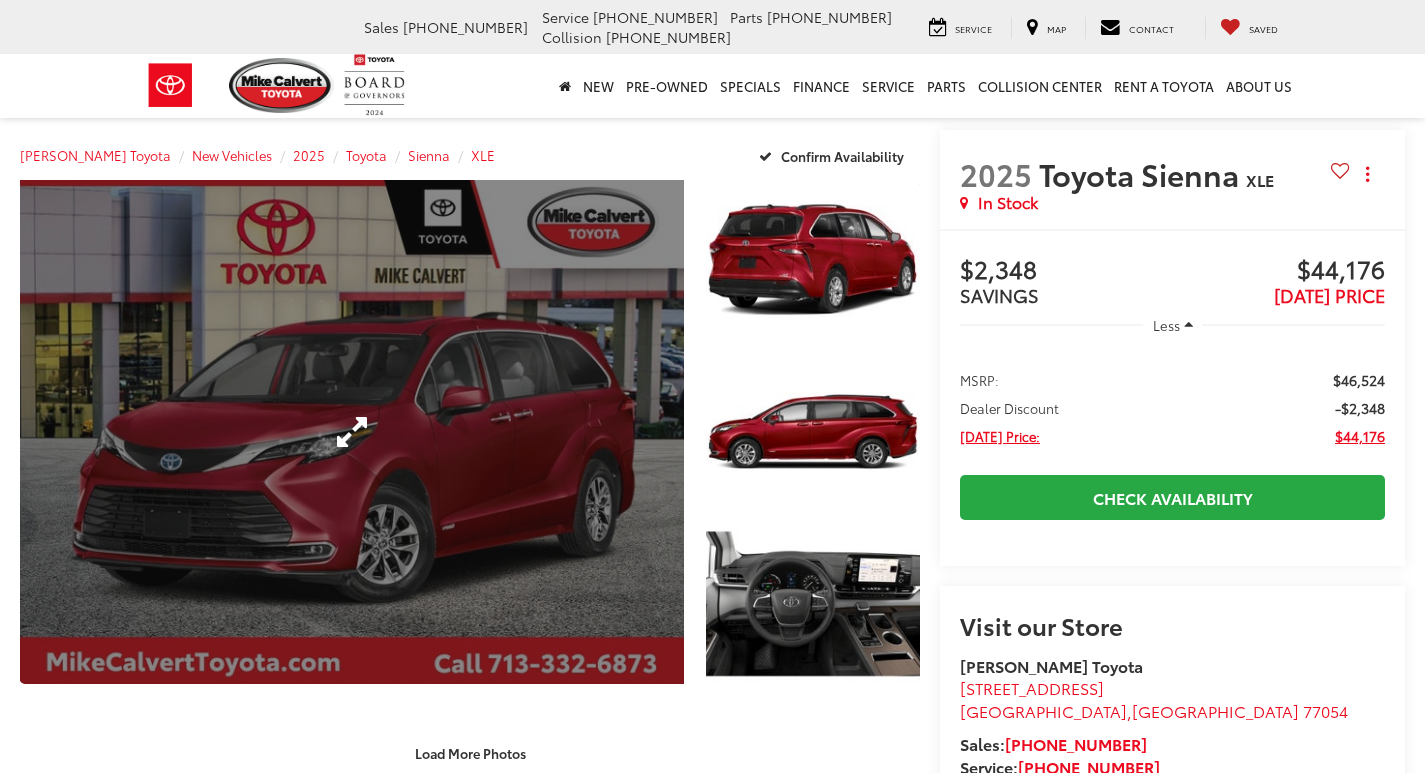 scroll, scrollTop: 0, scrollLeft: 0, axis: both 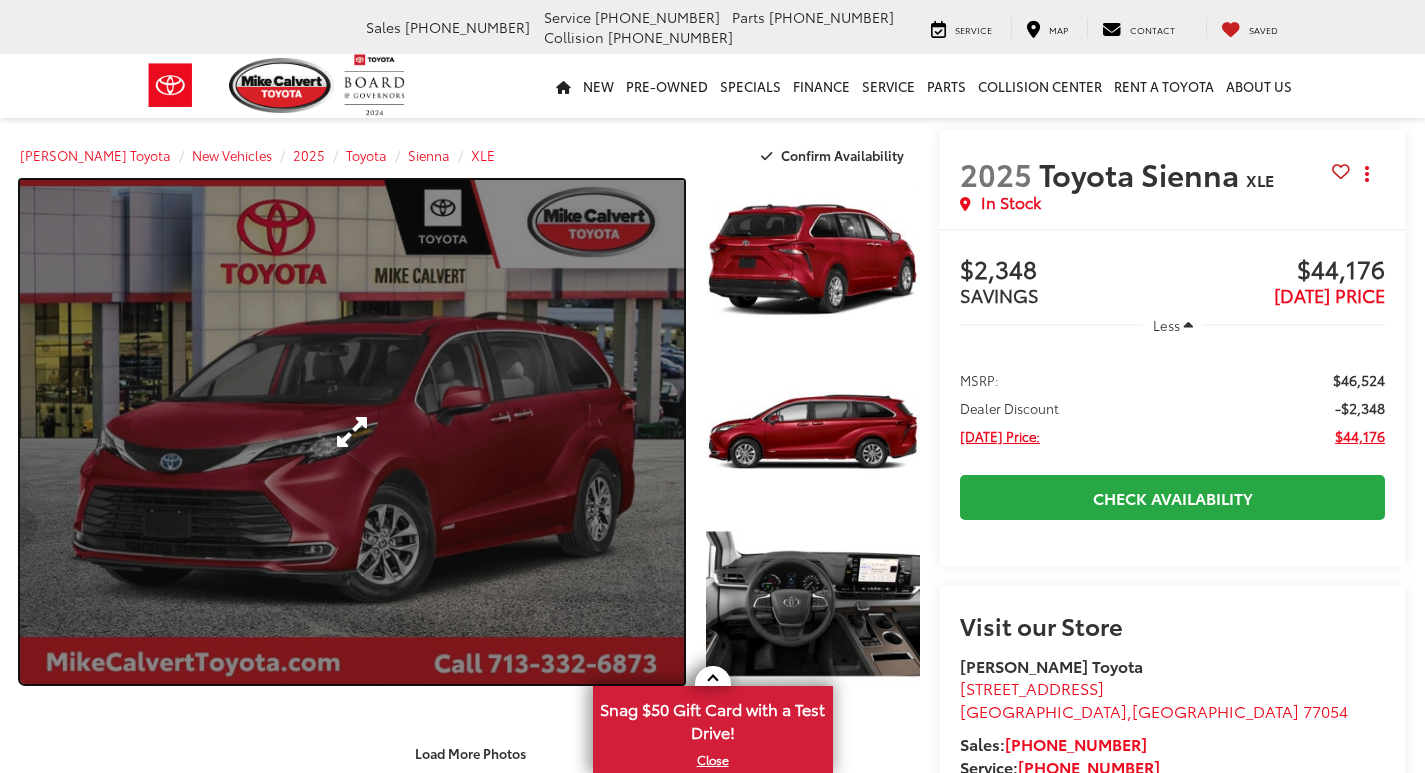 click at bounding box center [352, 432] 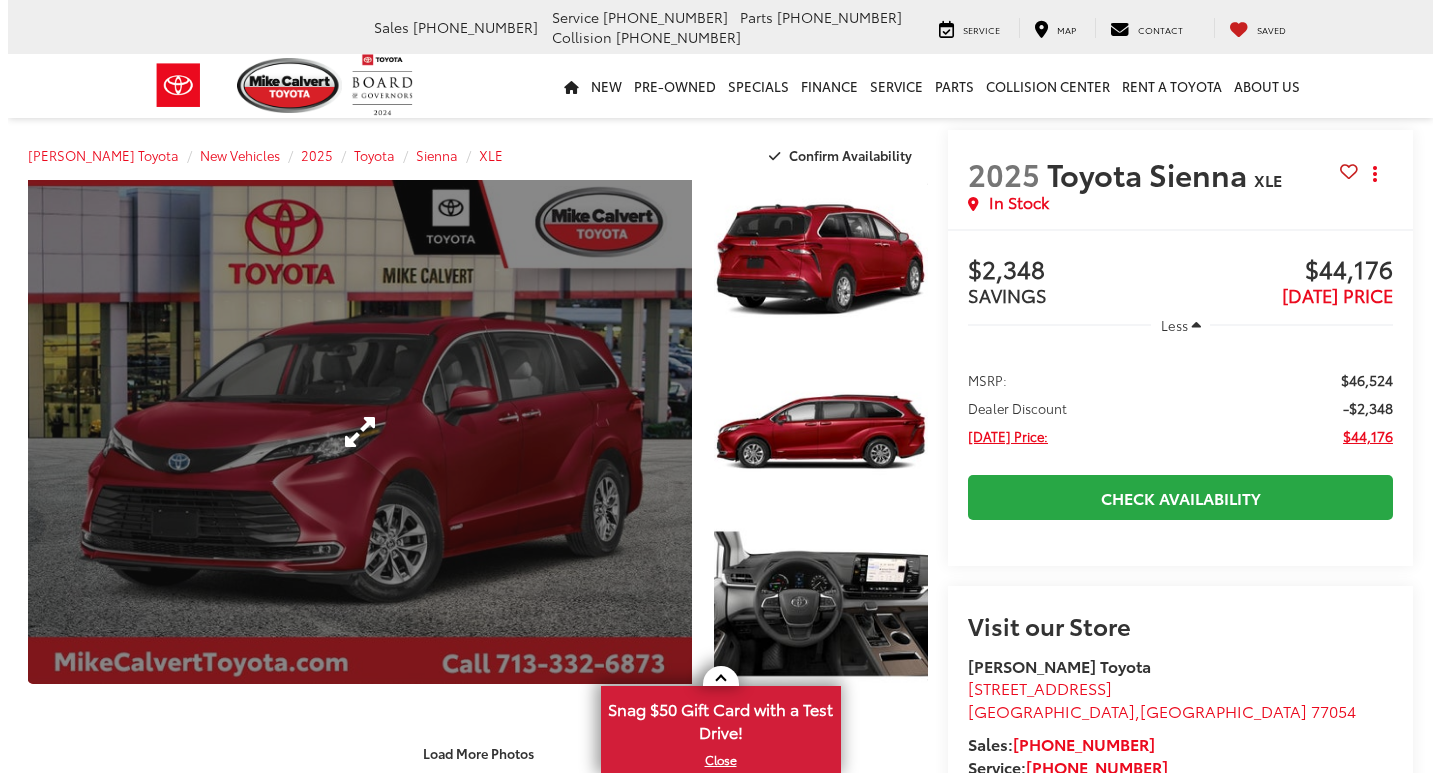 scroll, scrollTop: 0, scrollLeft: 0, axis: both 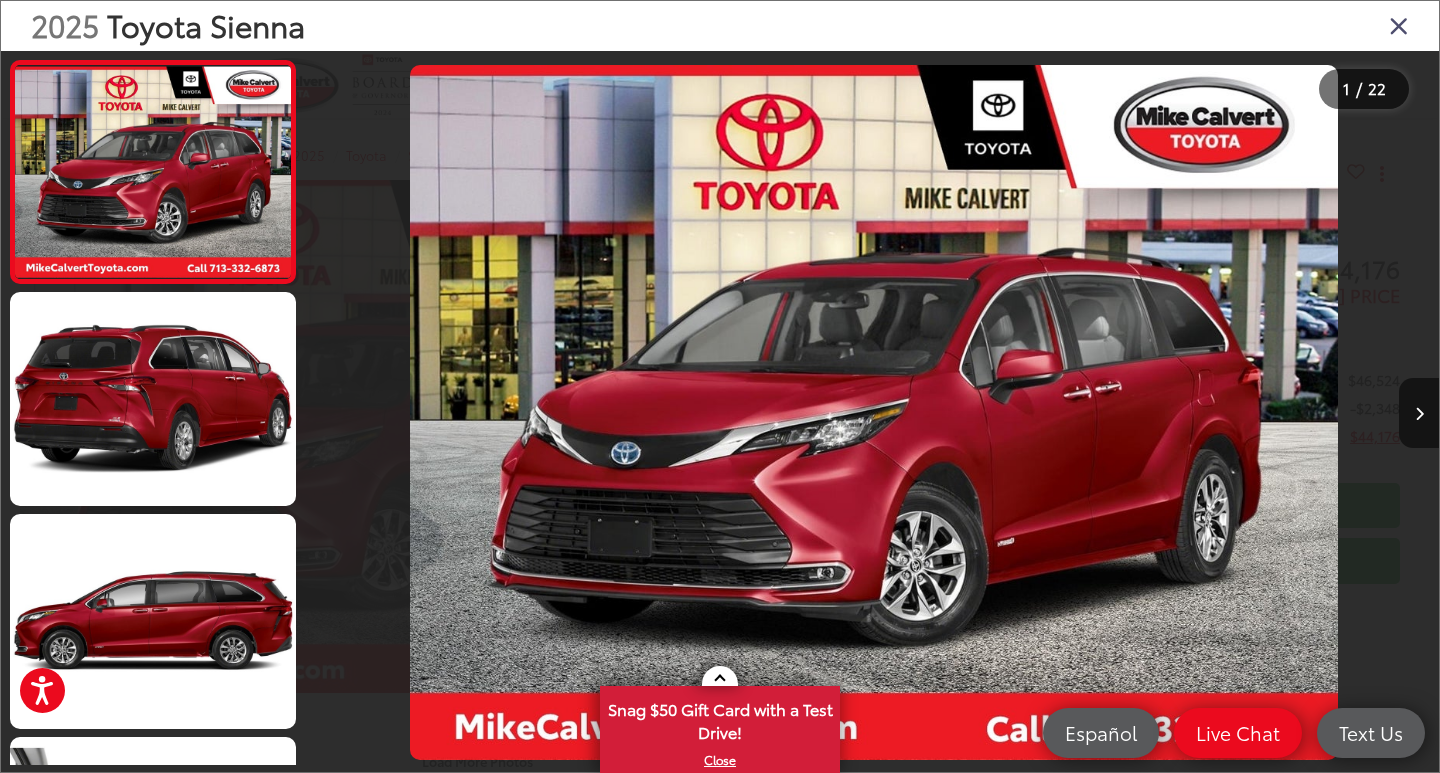 click at bounding box center (1399, 25) 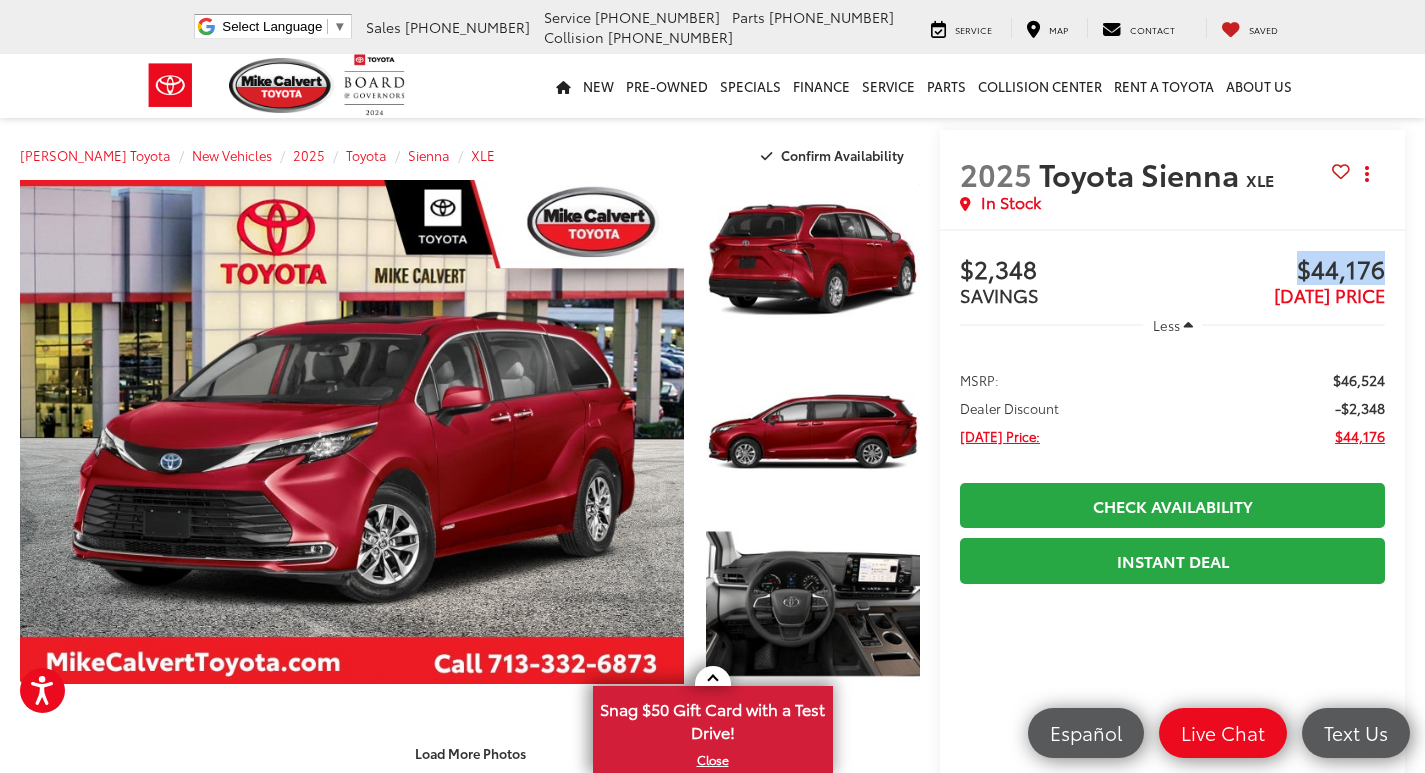 drag, startPoint x: 1293, startPoint y: 265, endPoint x: 1391, endPoint y: 264, distance: 98.005104 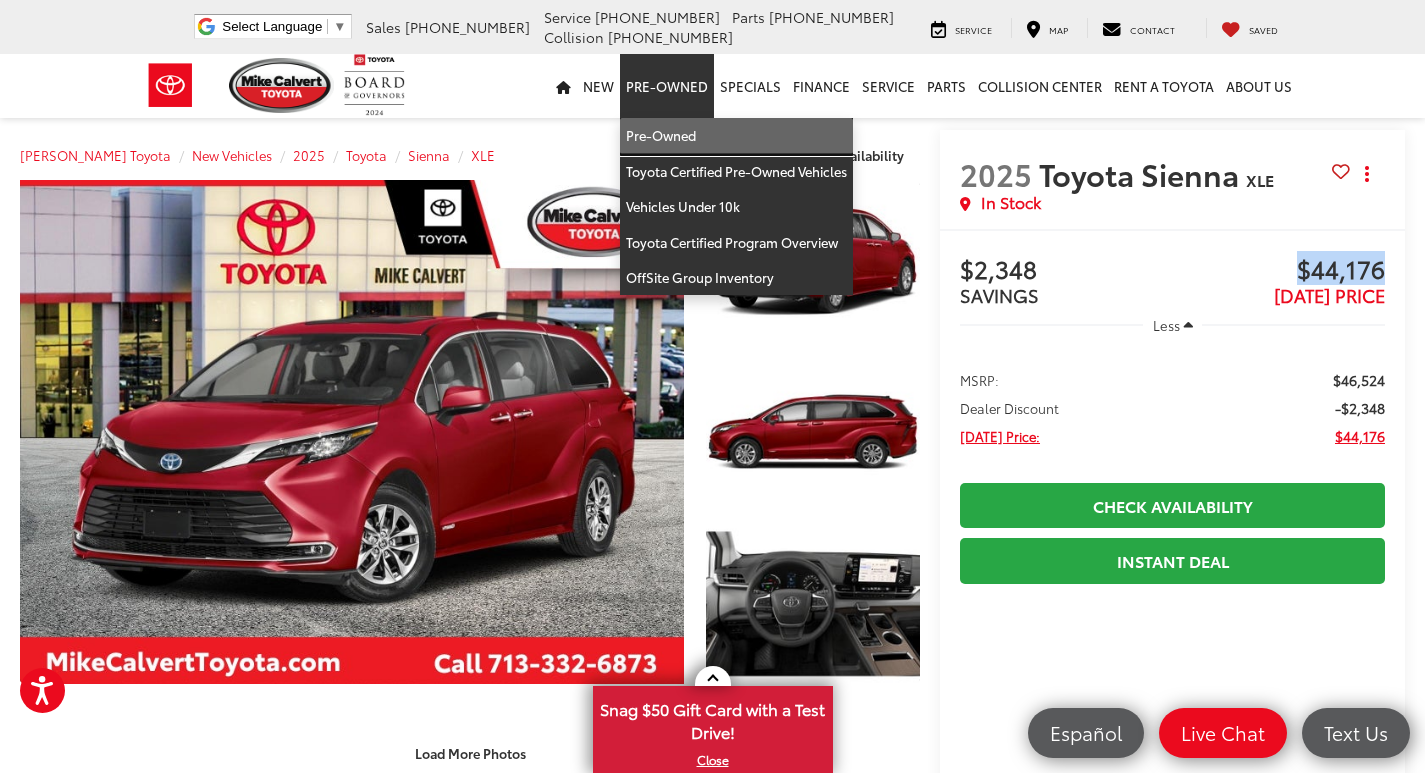 click on "Pre-Owned" at bounding box center (736, 136) 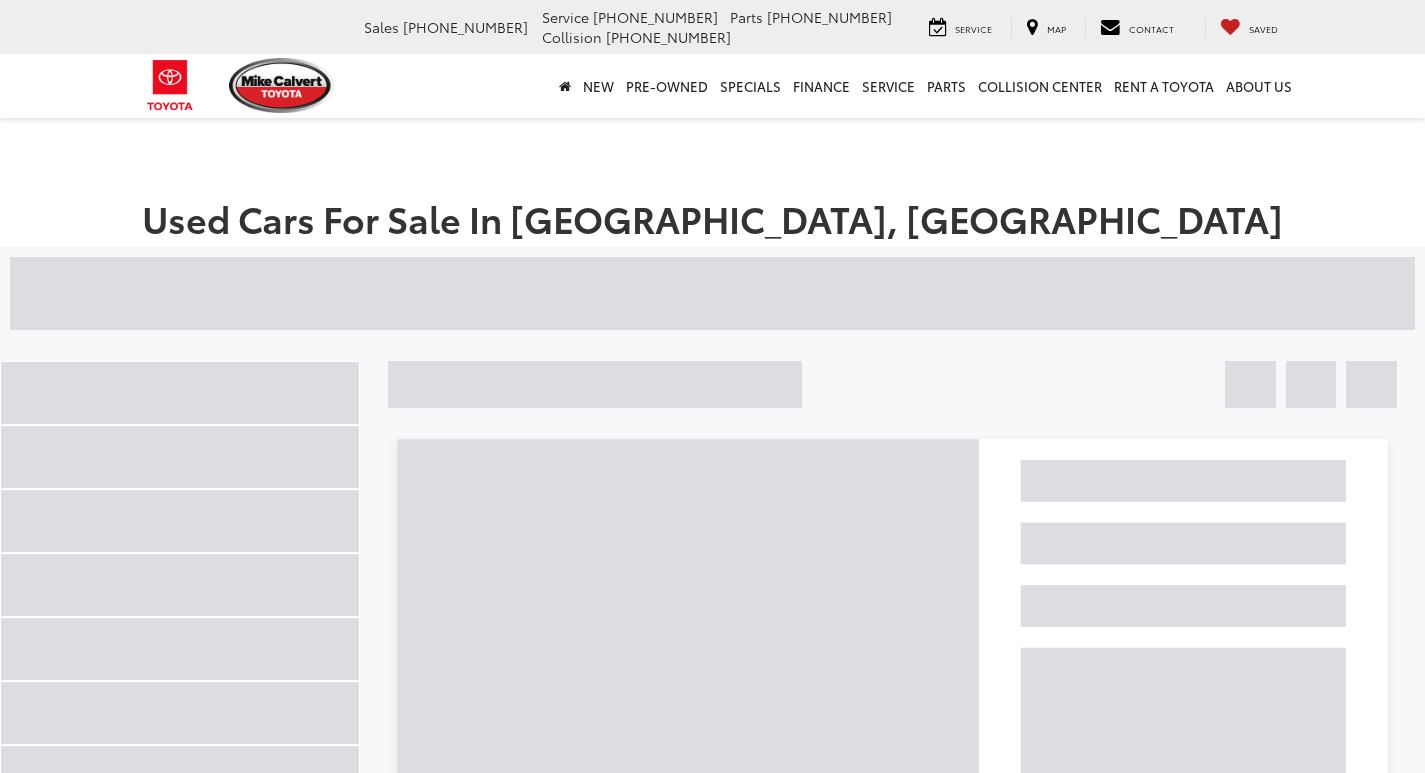 scroll, scrollTop: 0, scrollLeft: 0, axis: both 